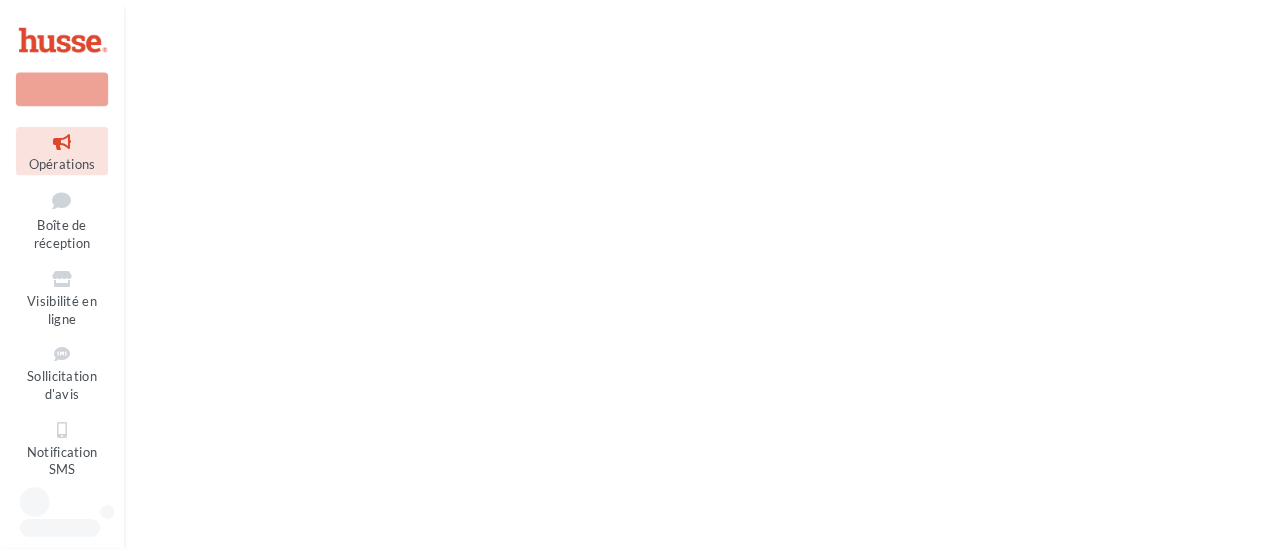 scroll, scrollTop: 0, scrollLeft: 0, axis: both 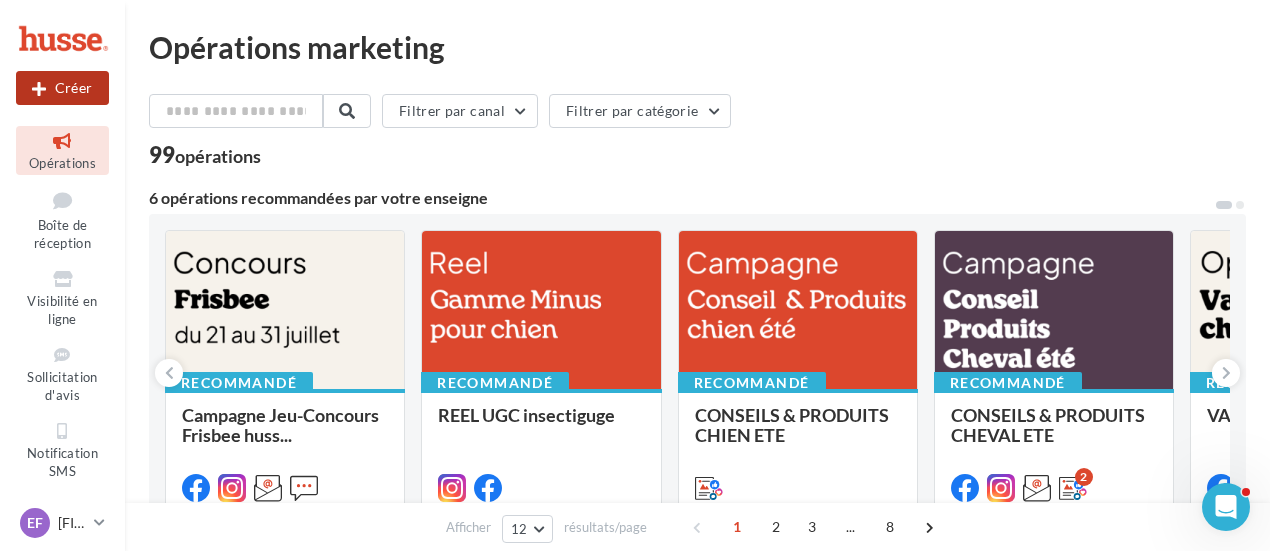 click on "Créer" at bounding box center (62, 88) 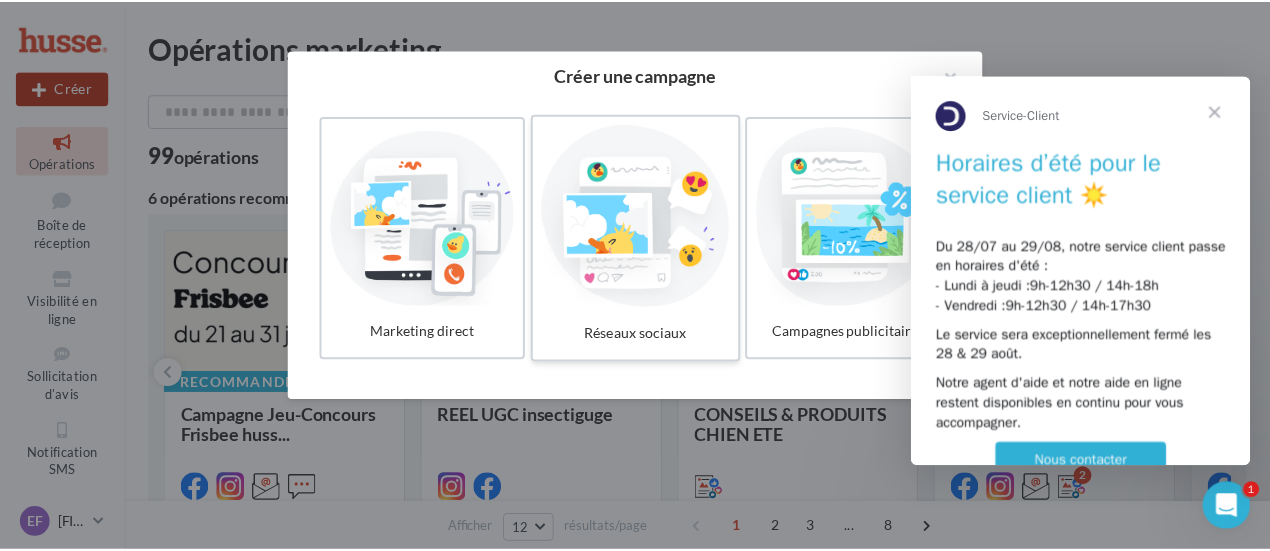 scroll, scrollTop: 0, scrollLeft: 0, axis: both 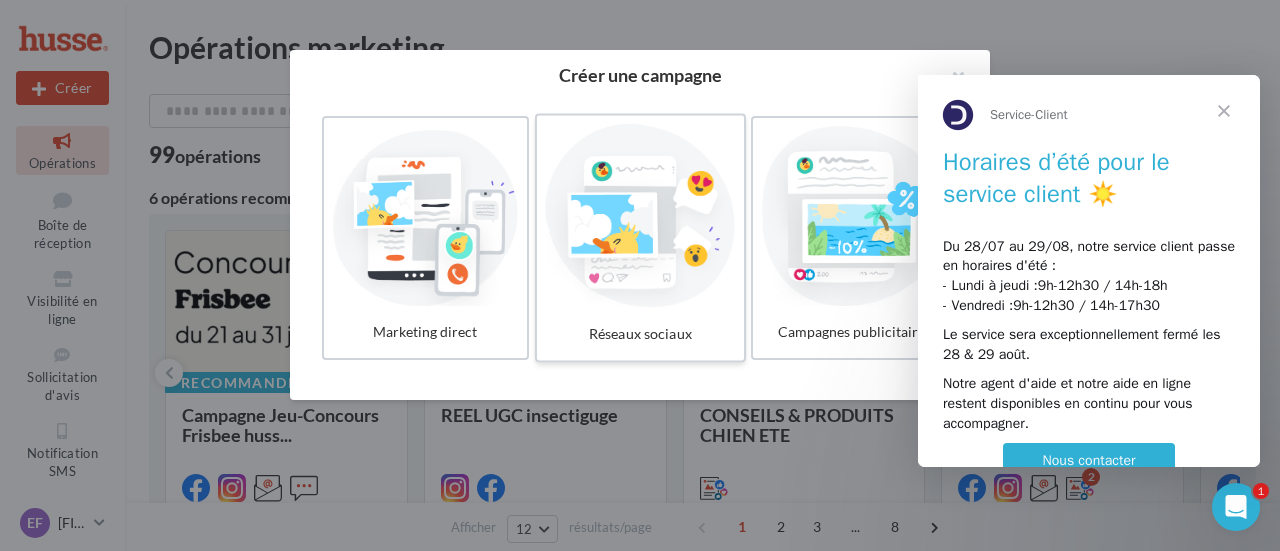 click at bounding box center [640, 216] 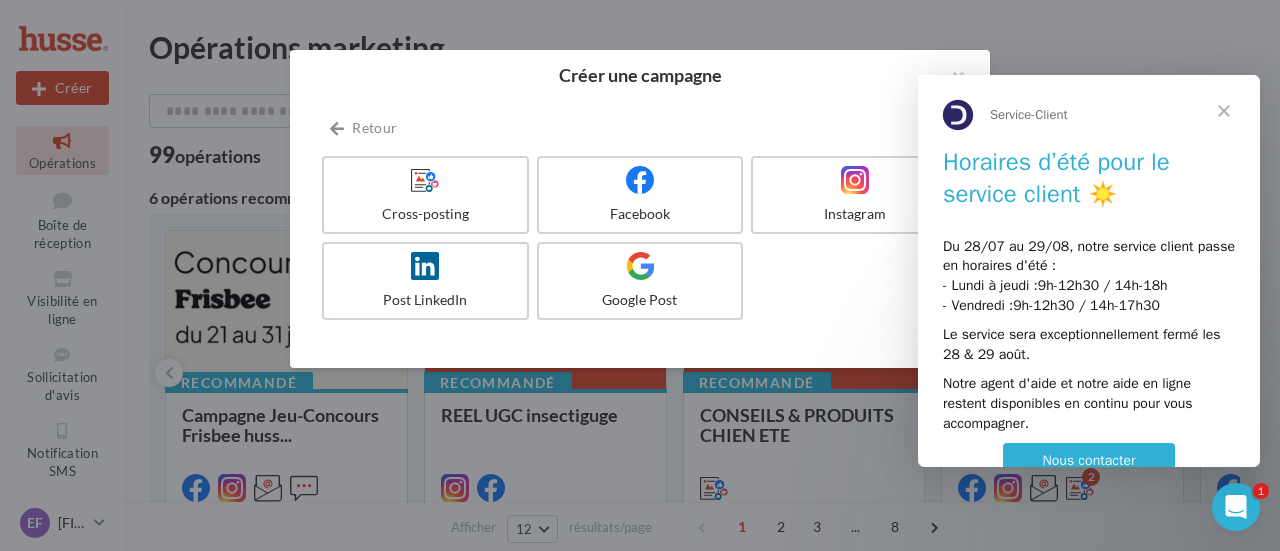 click at bounding box center [1224, 111] 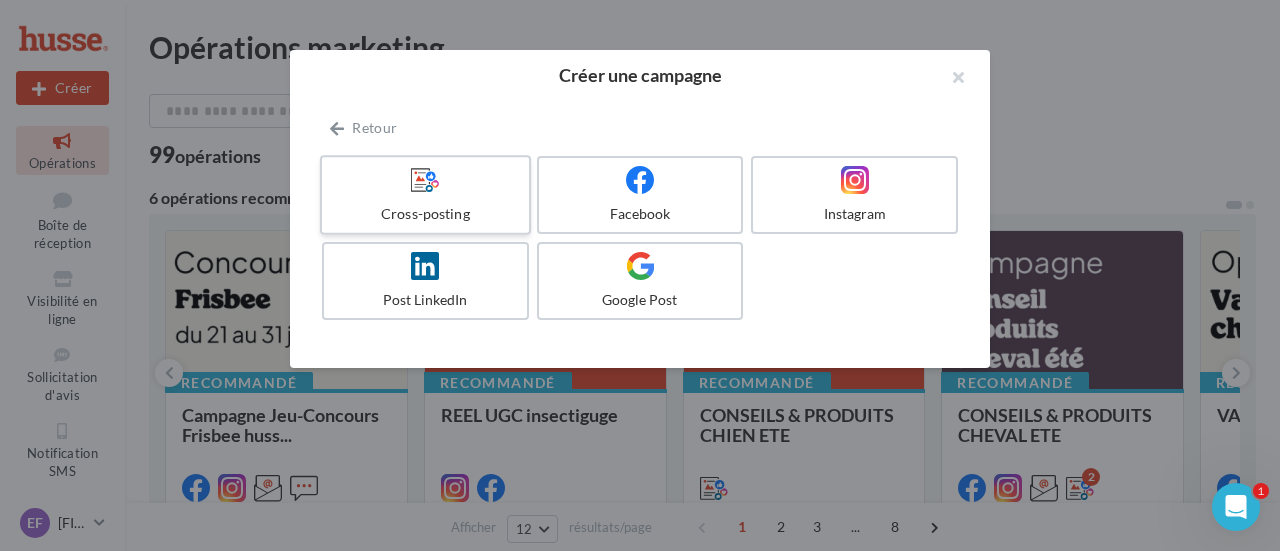 click on "Cross-posting" at bounding box center [425, 214] 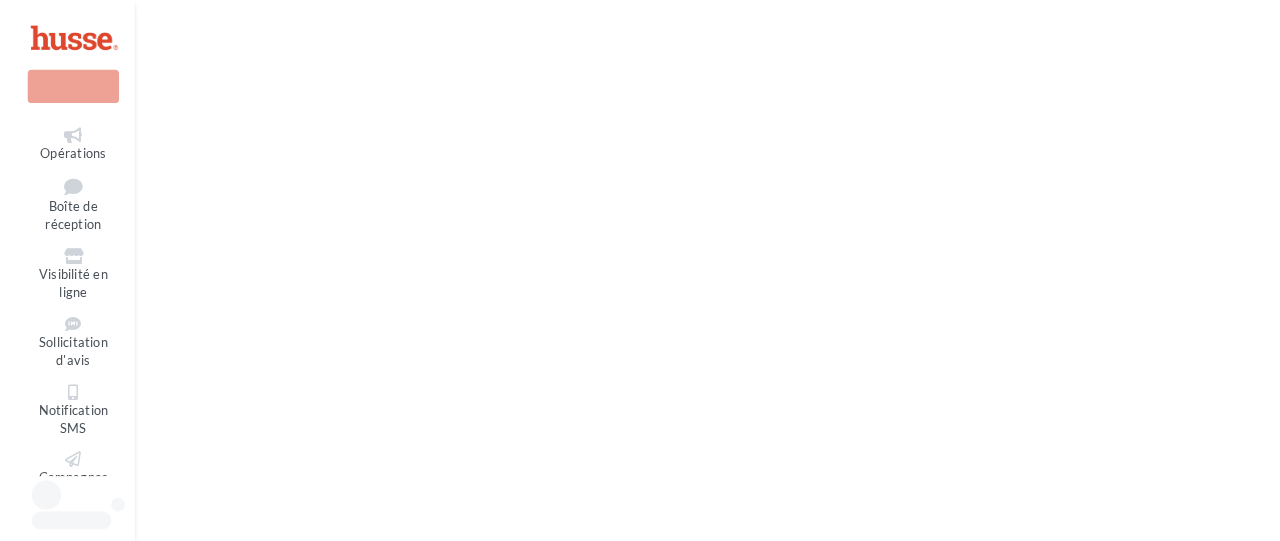 scroll, scrollTop: 0, scrollLeft: 0, axis: both 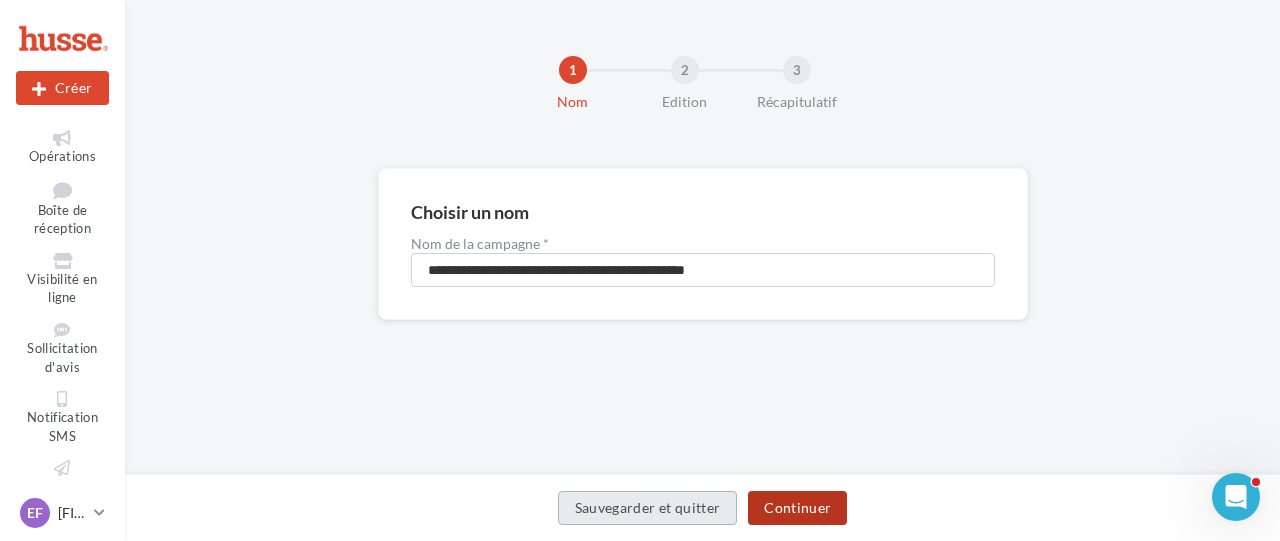 click on "Continuer" at bounding box center (797, 508) 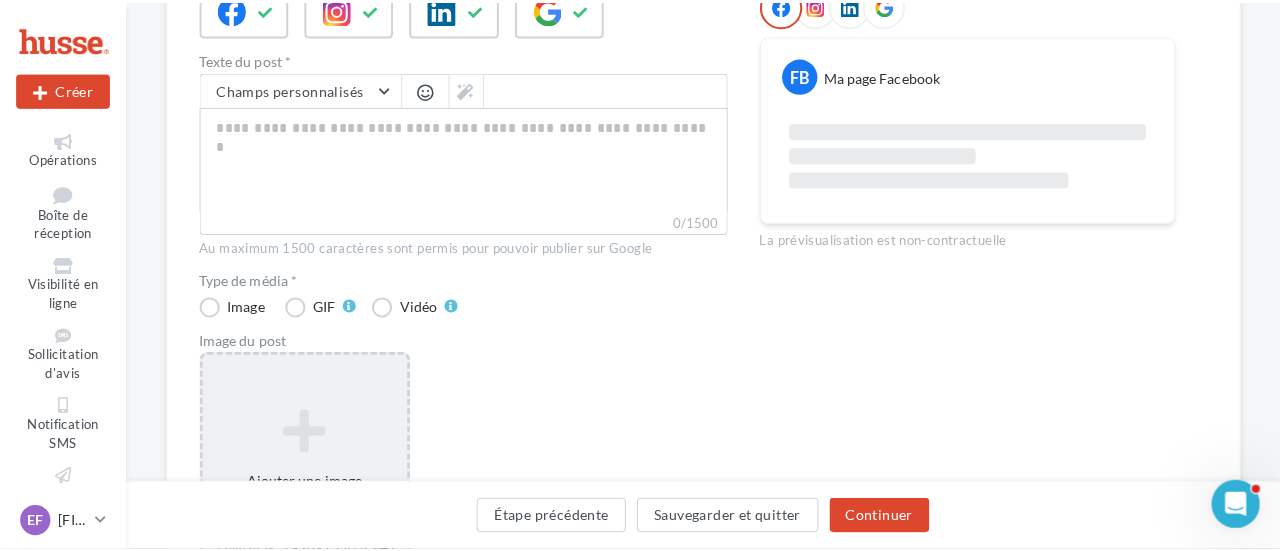 scroll, scrollTop: 300, scrollLeft: 0, axis: vertical 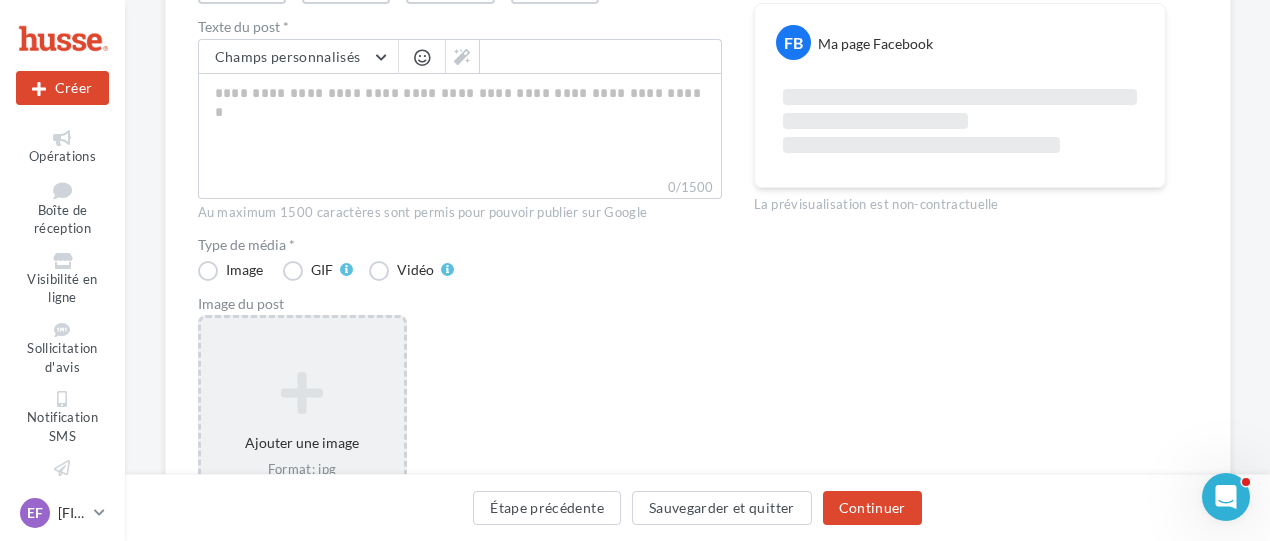 click at bounding box center (302, 393) 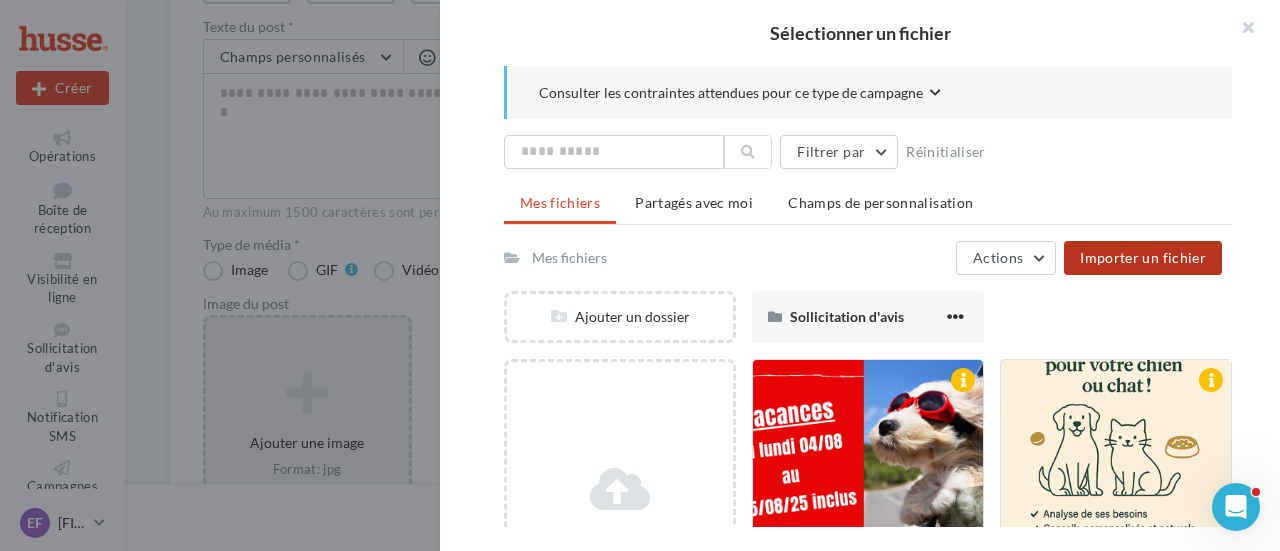 click on "Importer un fichier" at bounding box center (1143, 257) 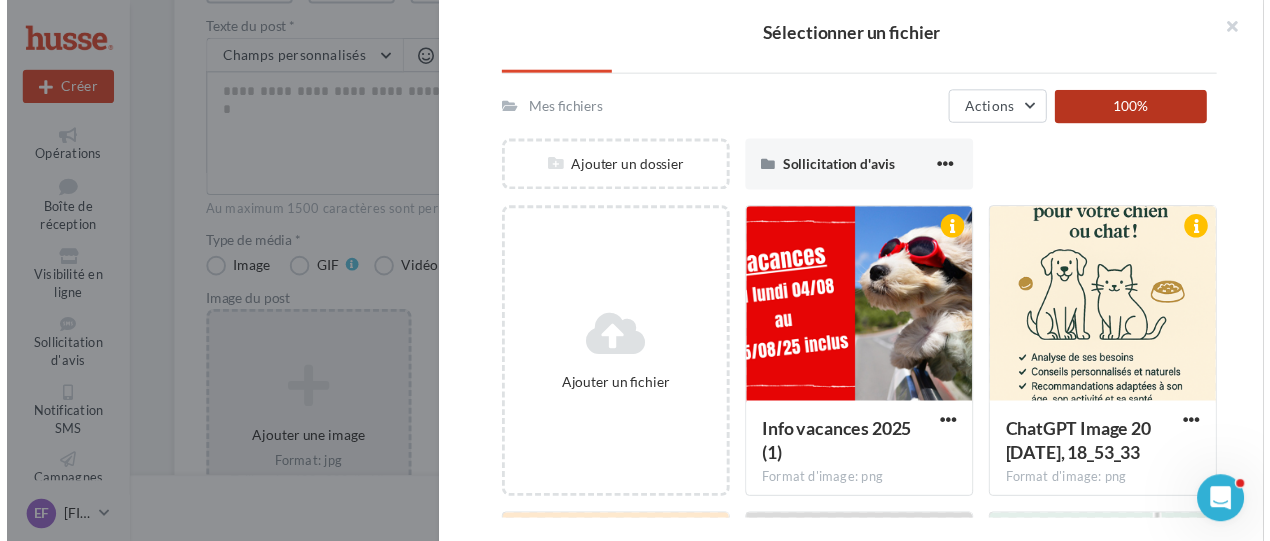 scroll, scrollTop: 0, scrollLeft: 0, axis: both 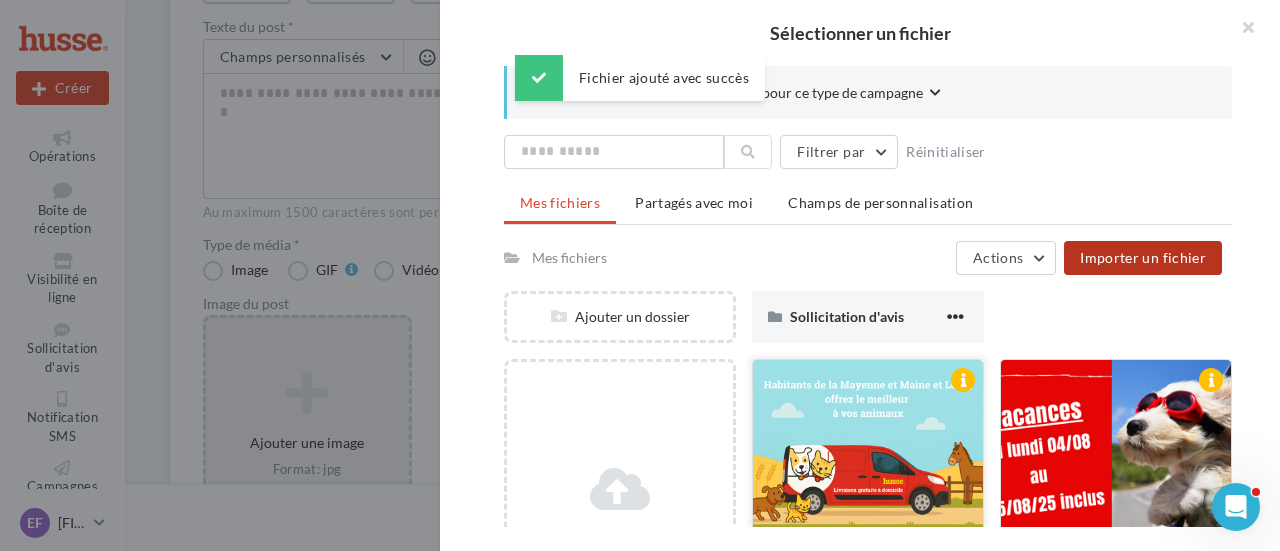 click at bounding box center (868, 460) 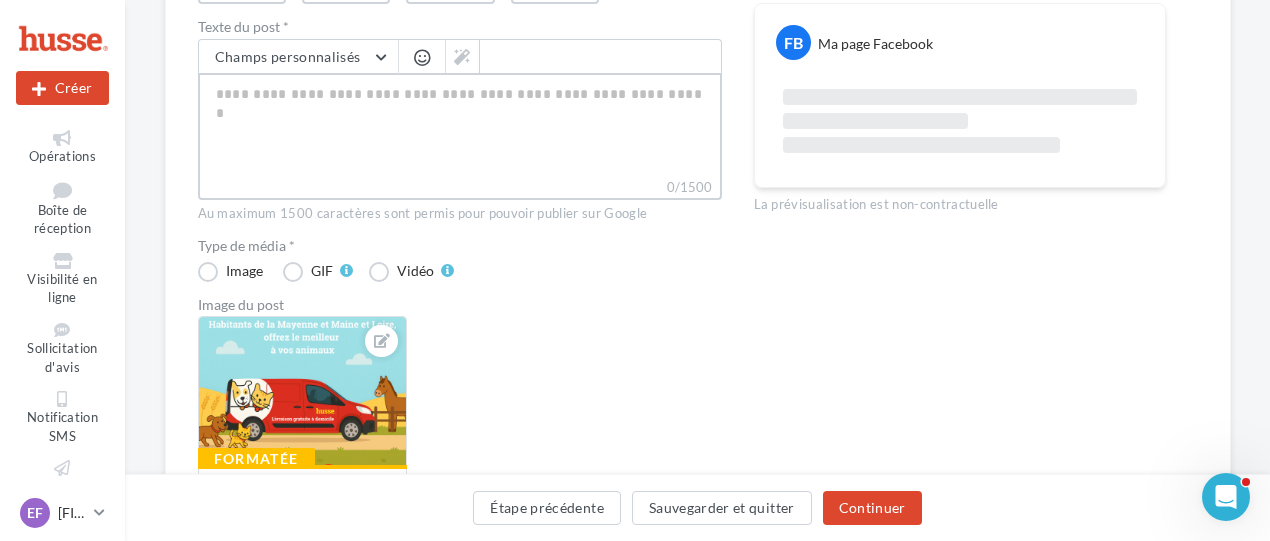 click on "0/1500" at bounding box center [460, 125] 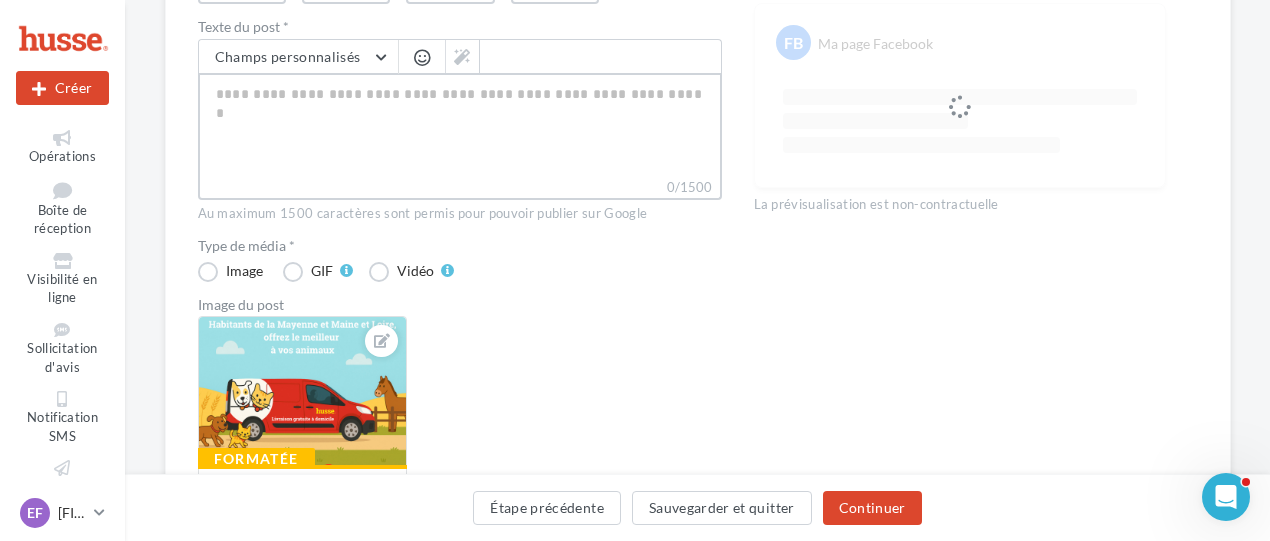 paste on "**********" 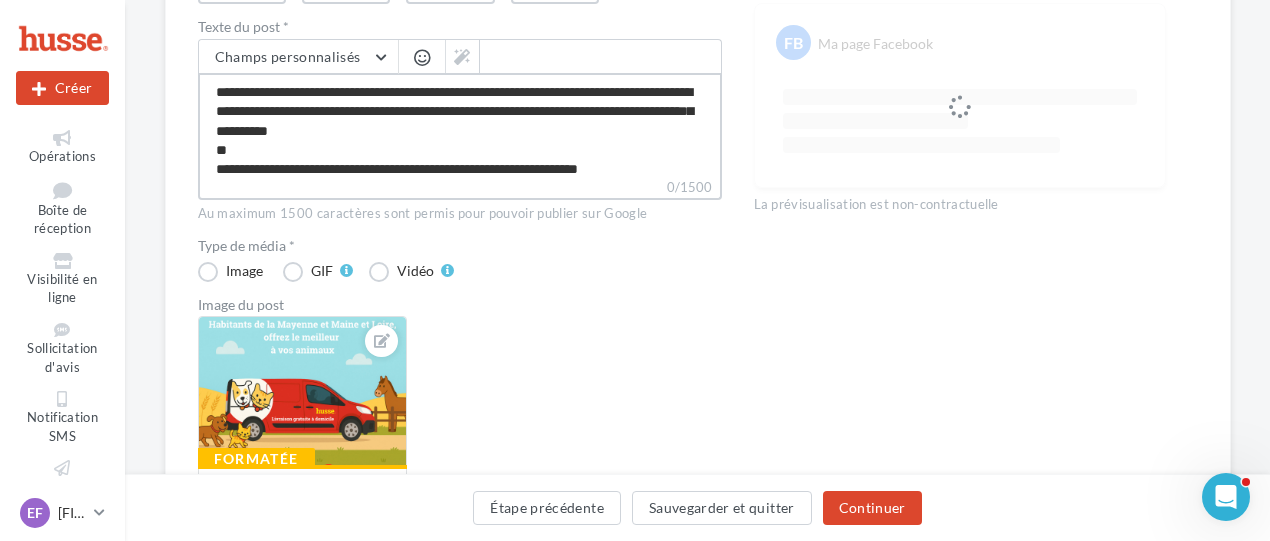 scroll, scrollTop: 644, scrollLeft: 0, axis: vertical 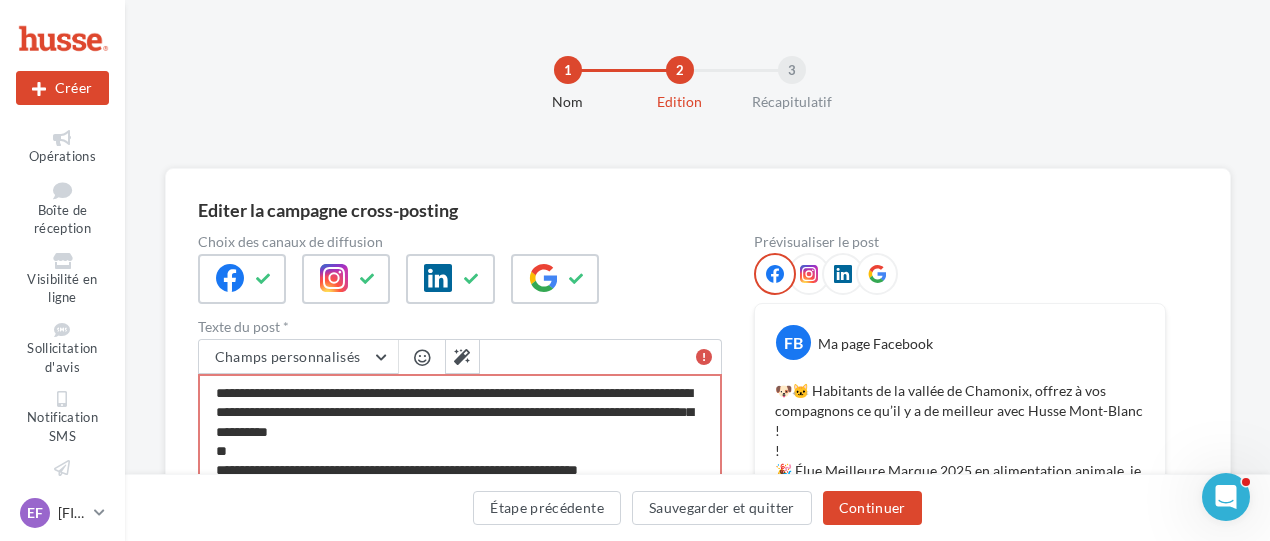 drag, startPoint x: 298, startPoint y: 451, endPoint x: 206, endPoint y: 374, distance: 119.97083 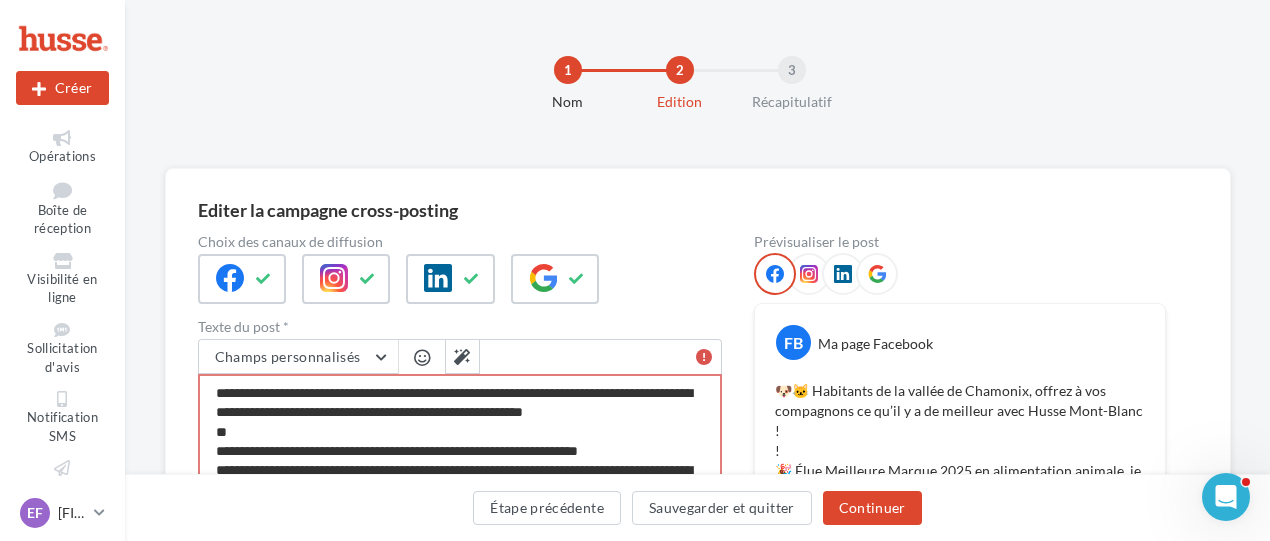 type on "**********" 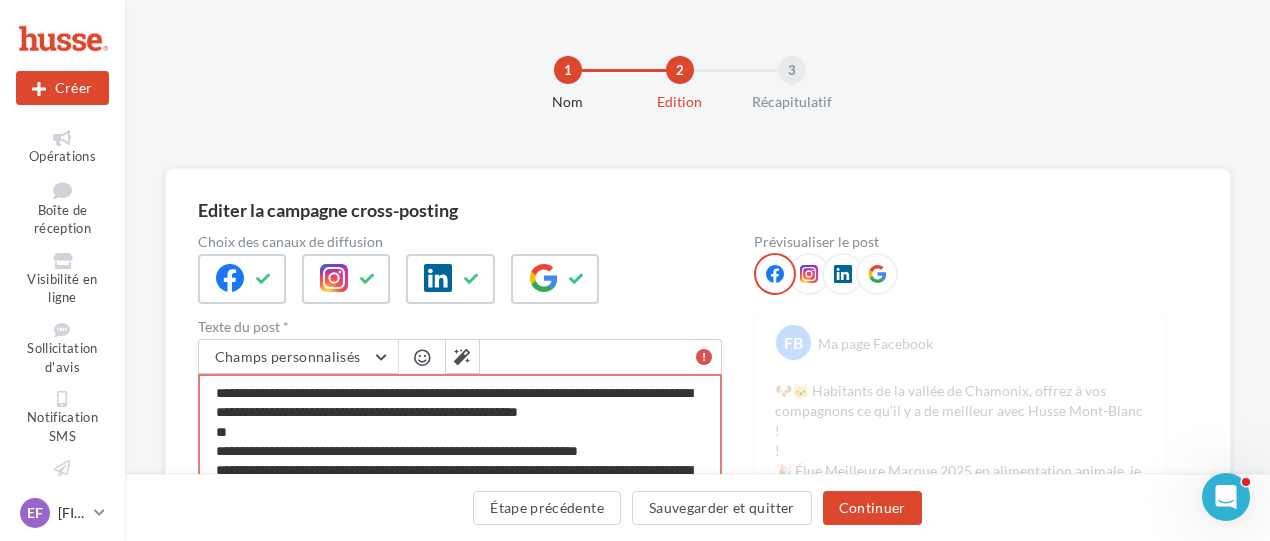 type on "**********" 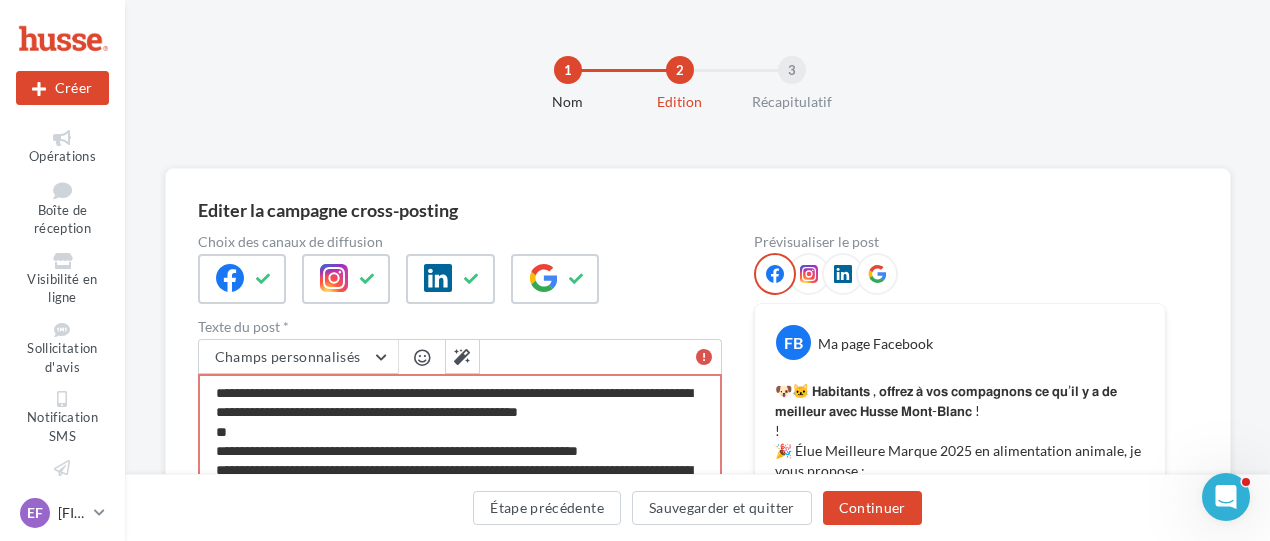 drag, startPoint x: 326, startPoint y: 392, endPoint x: 316, endPoint y: 393, distance: 10.049875 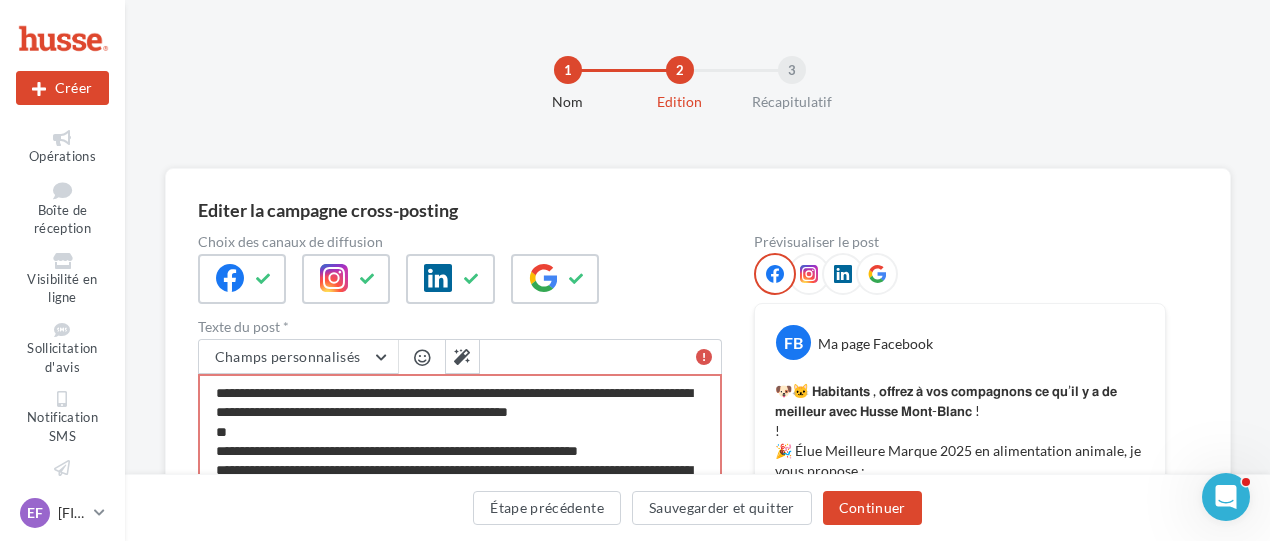 type on "**********" 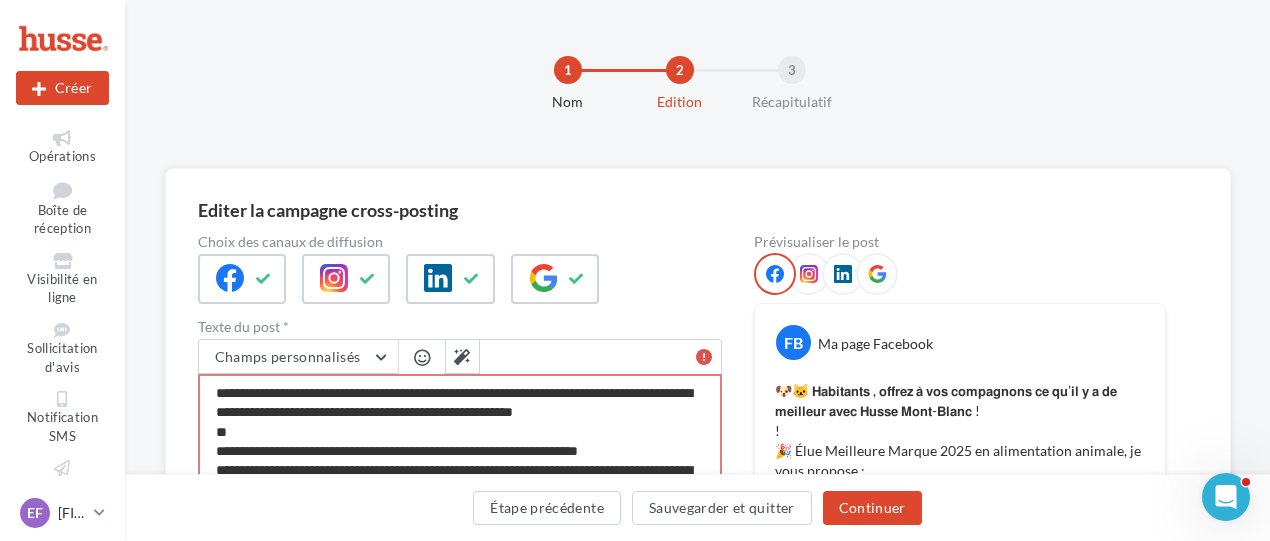 type on "**********" 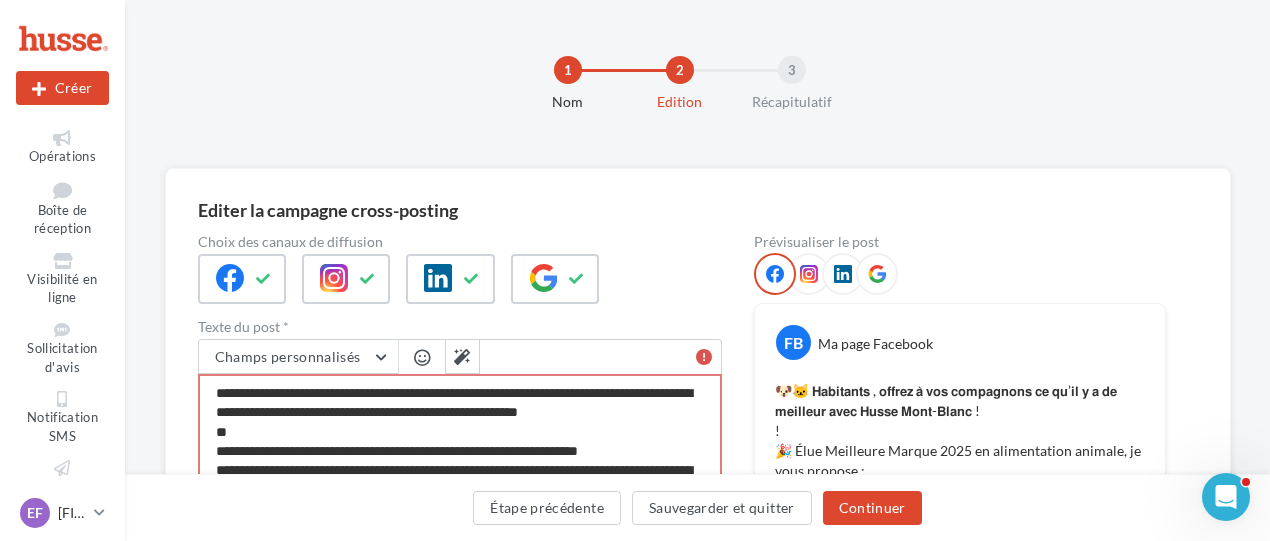 type on "**********" 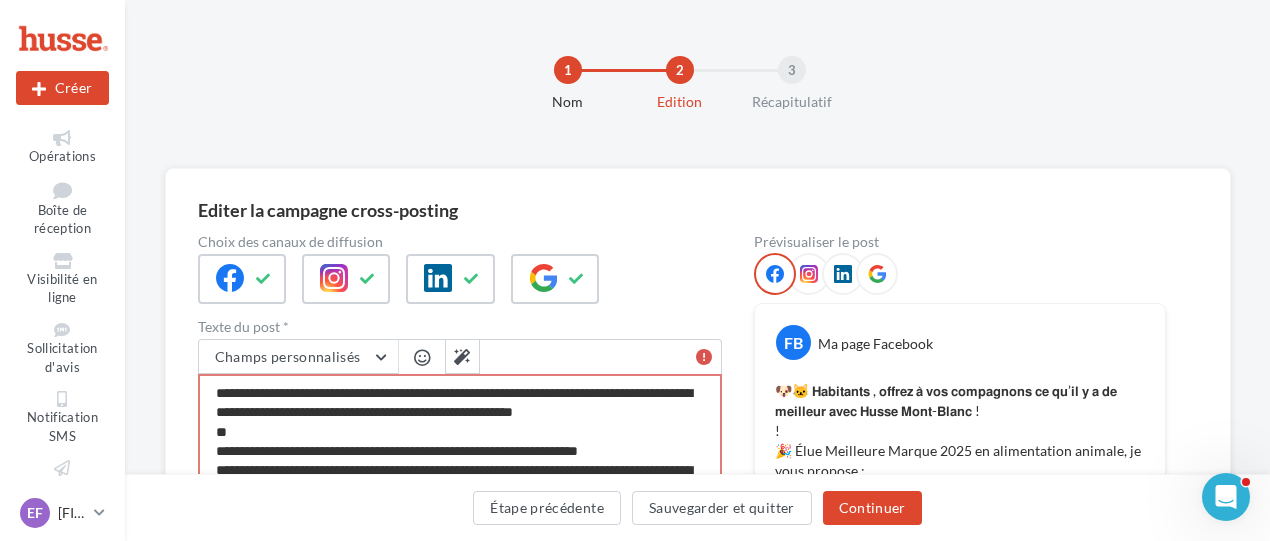 type on "**********" 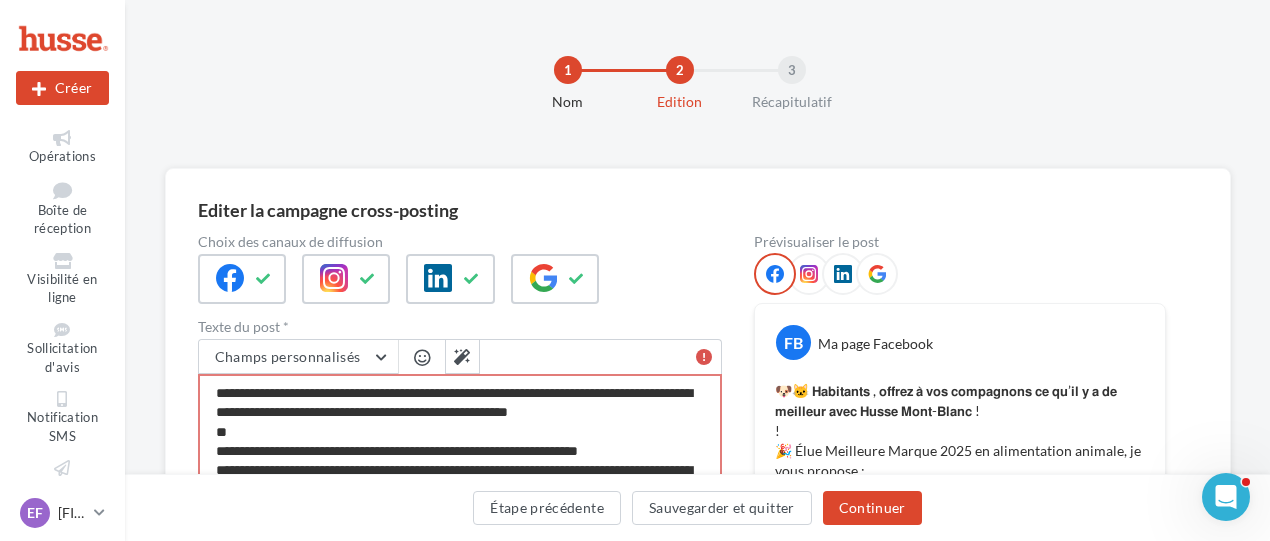 type on "**********" 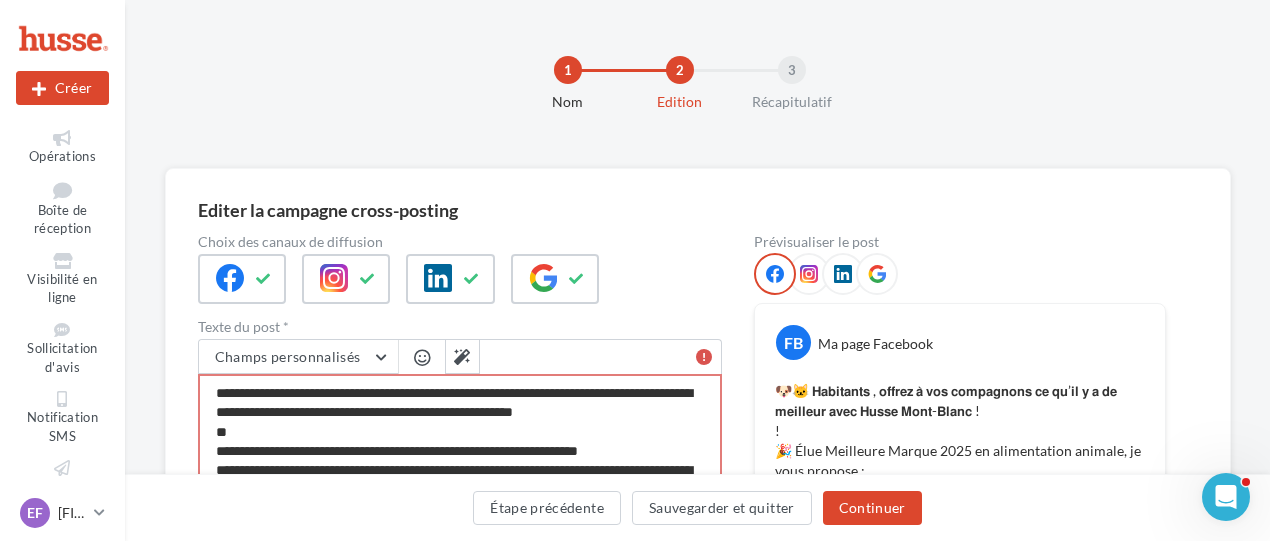 type on "**********" 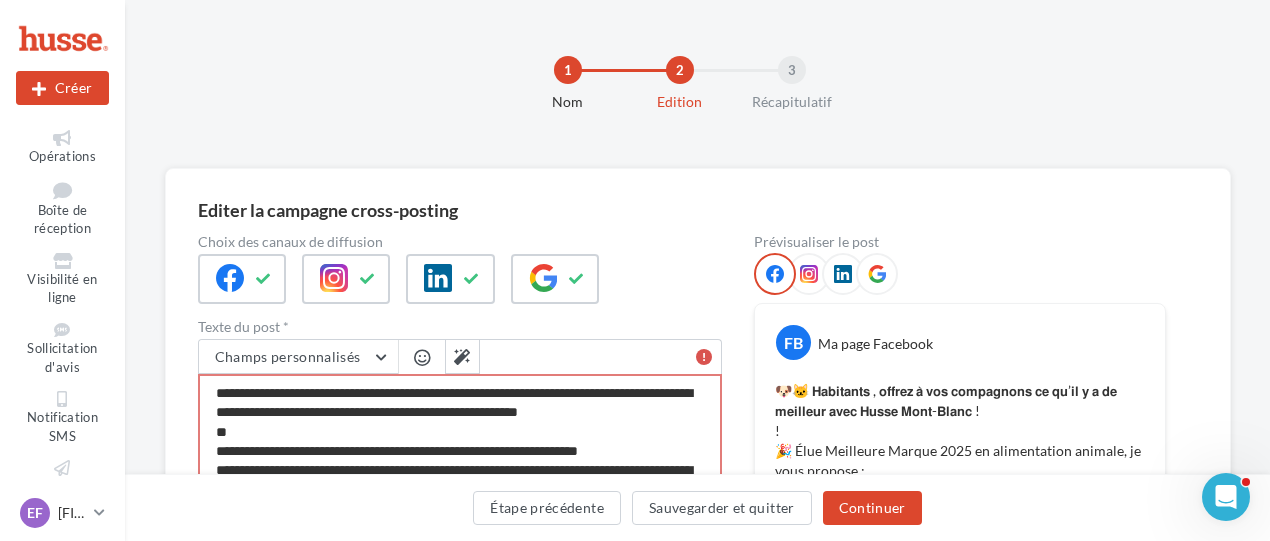 type on "**********" 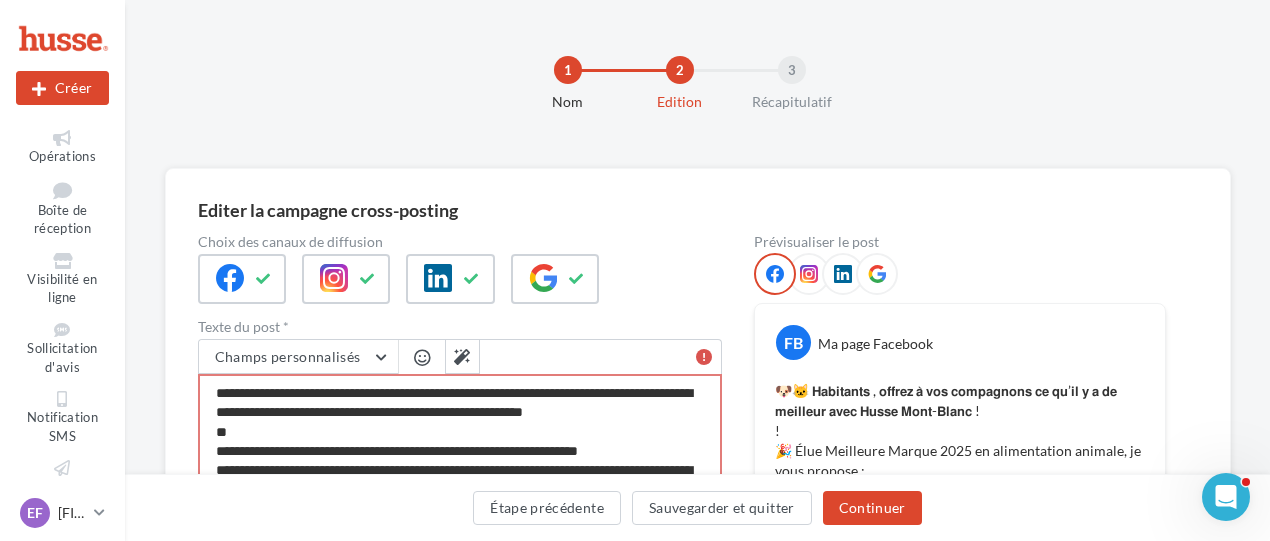 type on "**********" 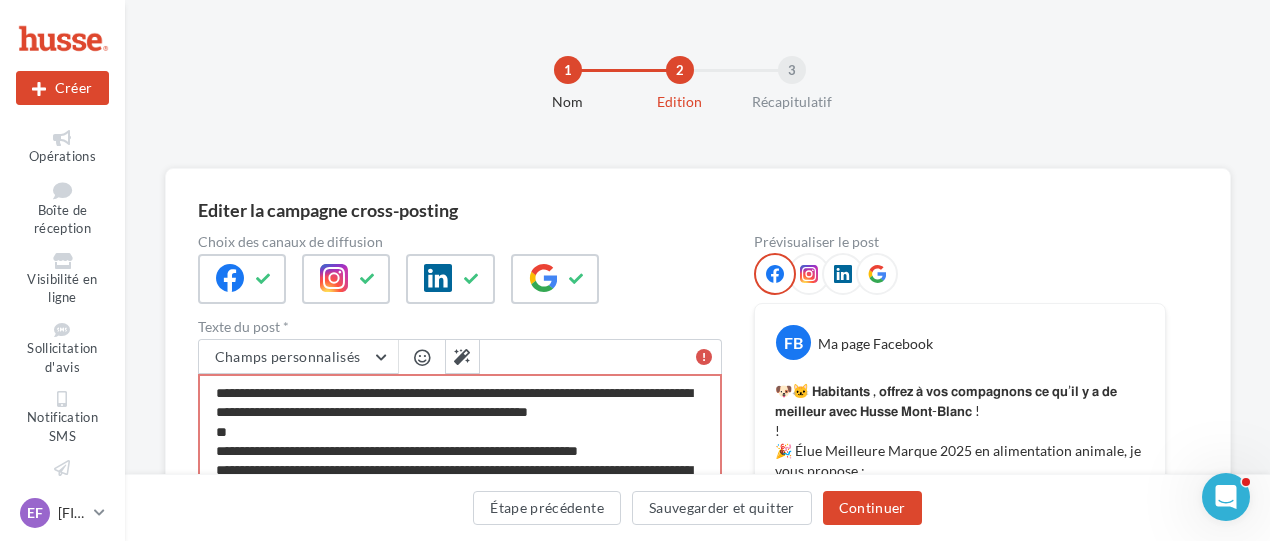 type on "**********" 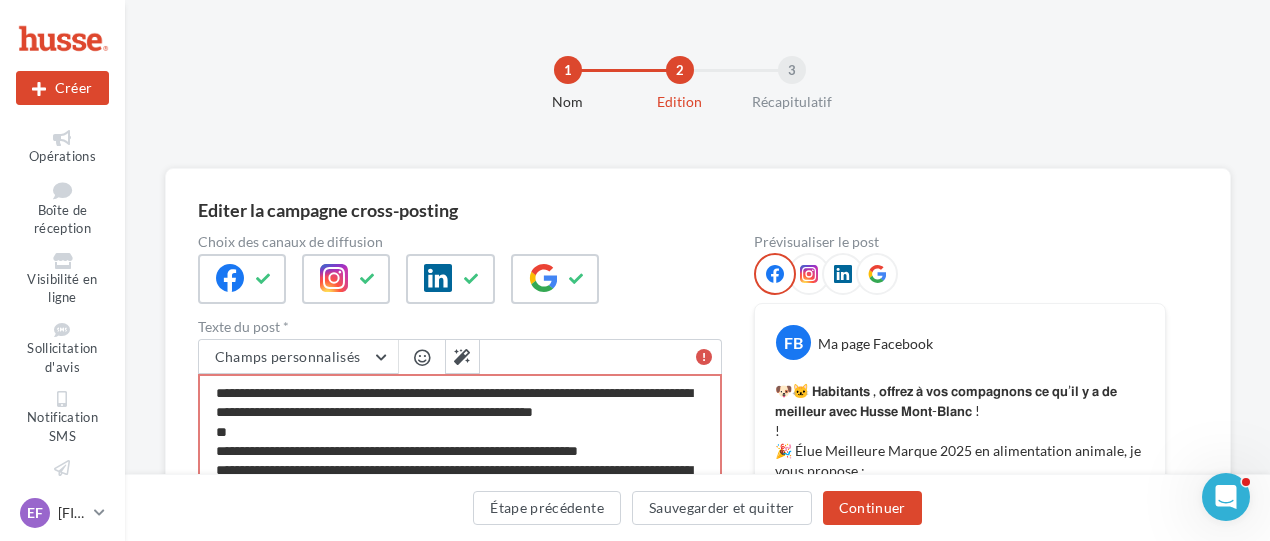 type on "**********" 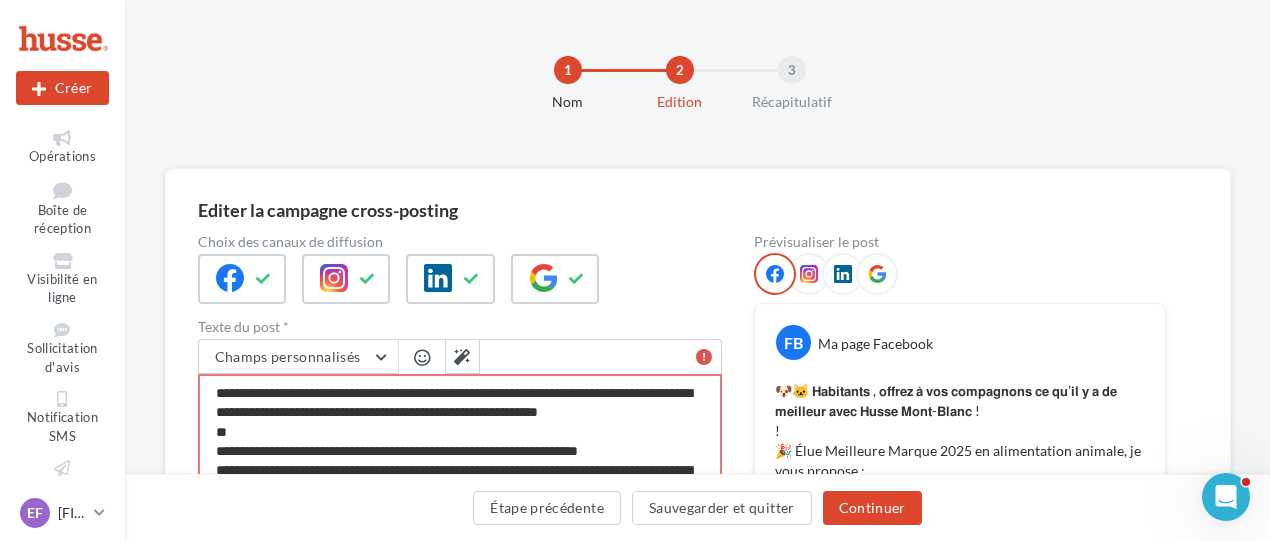 type on "**********" 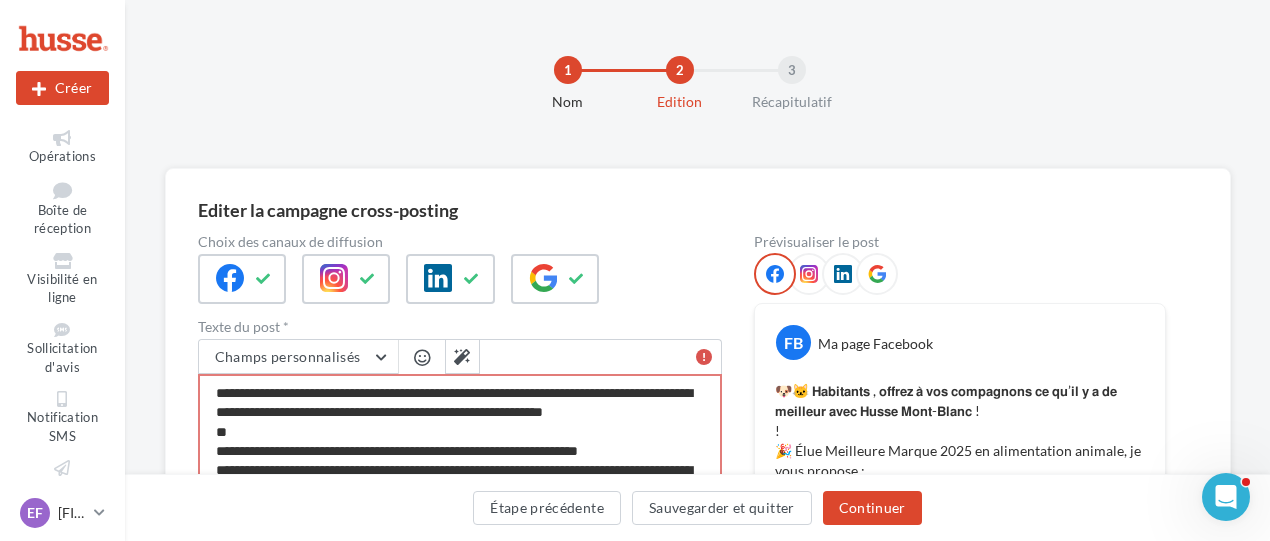 type on "**********" 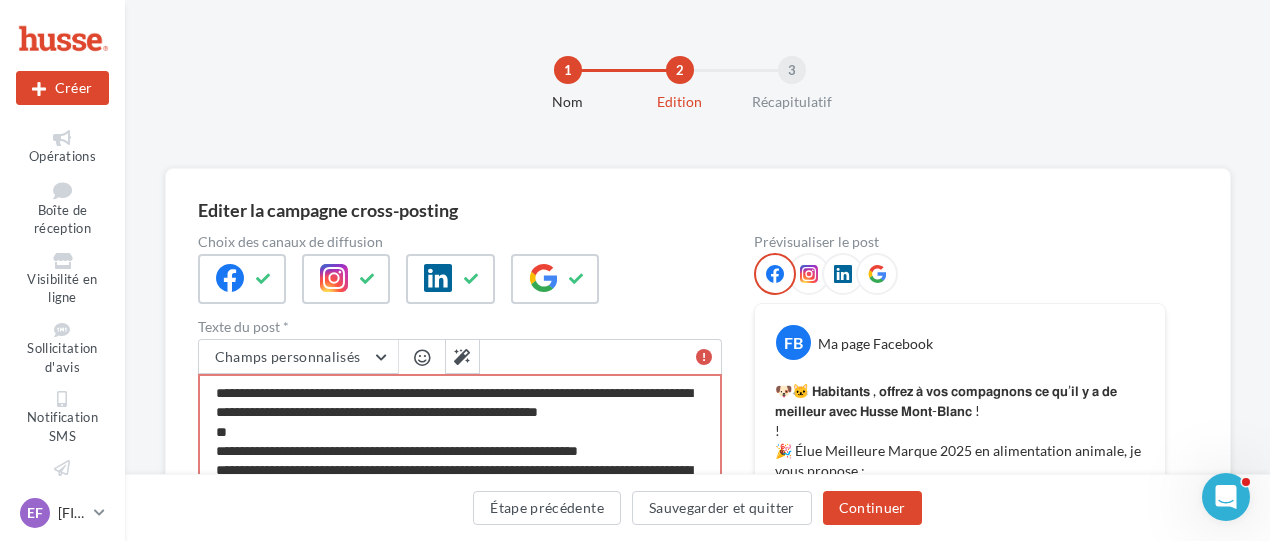 type on "**********" 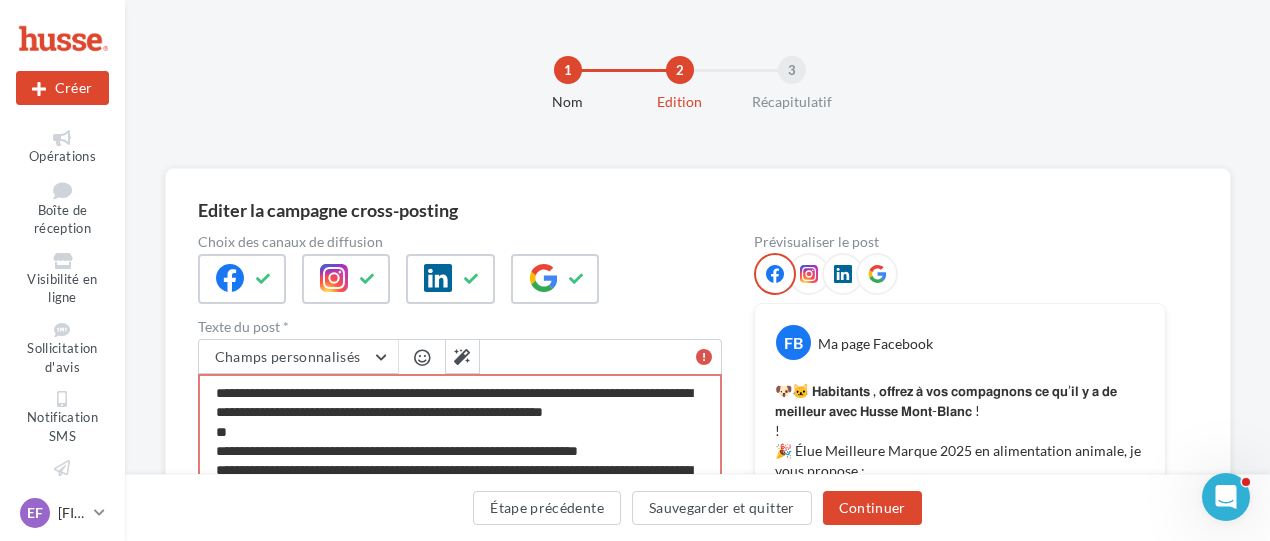 type on "**********" 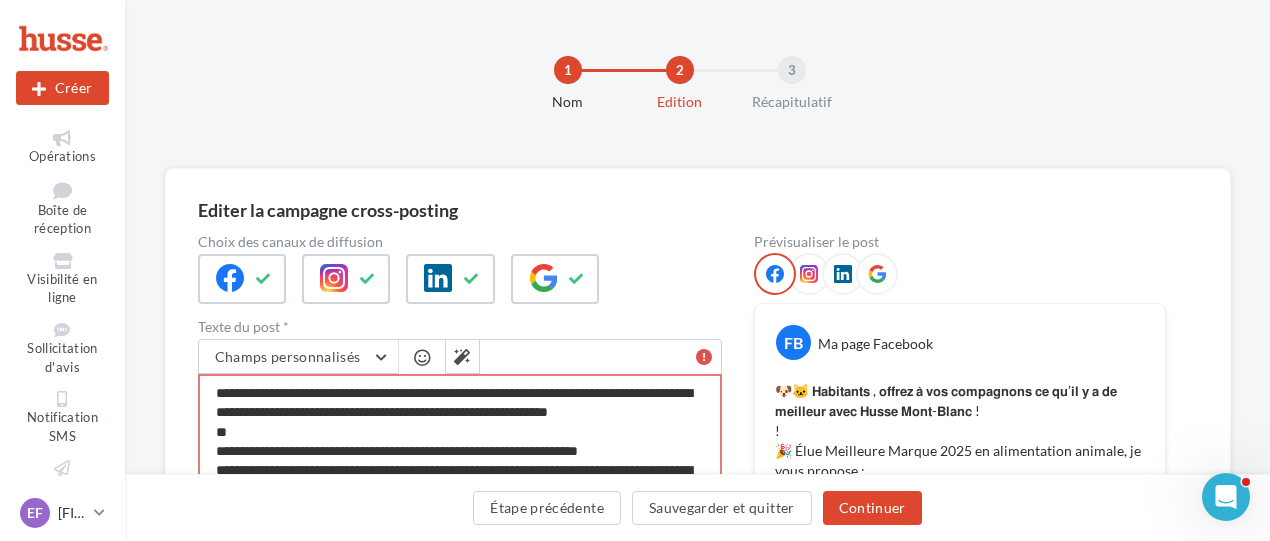 type on "**********" 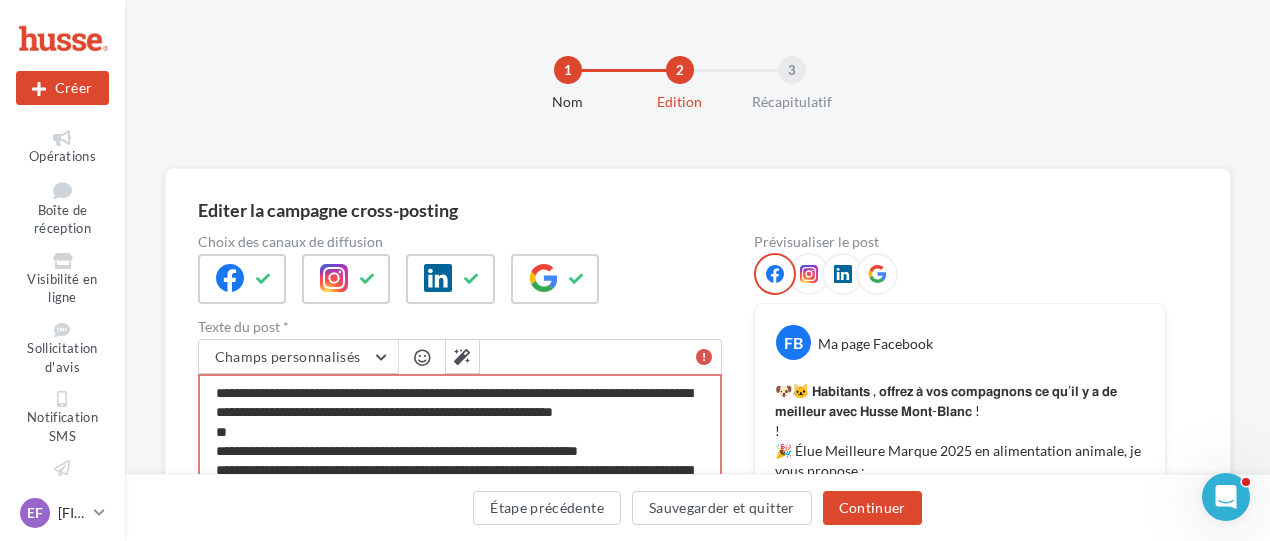 type on "**********" 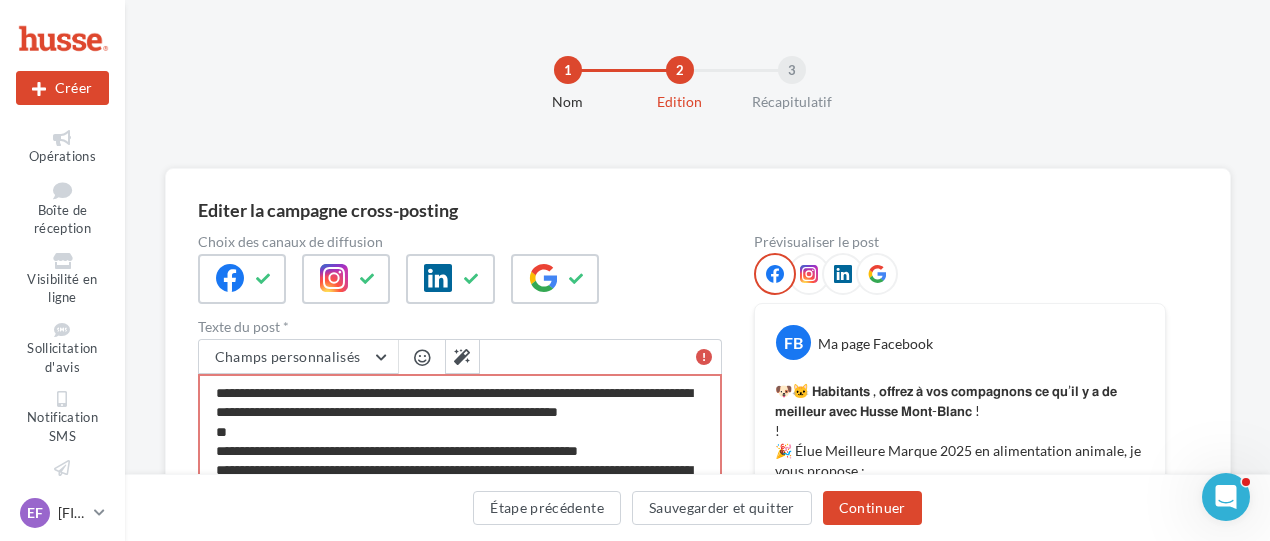 type on "**********" 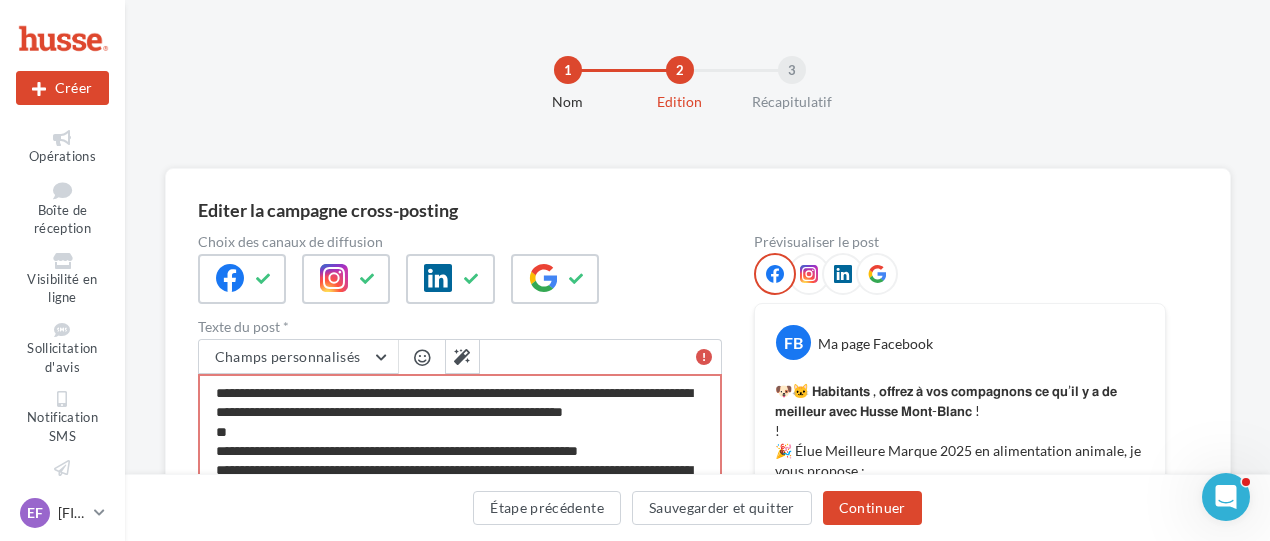 type on "**********" 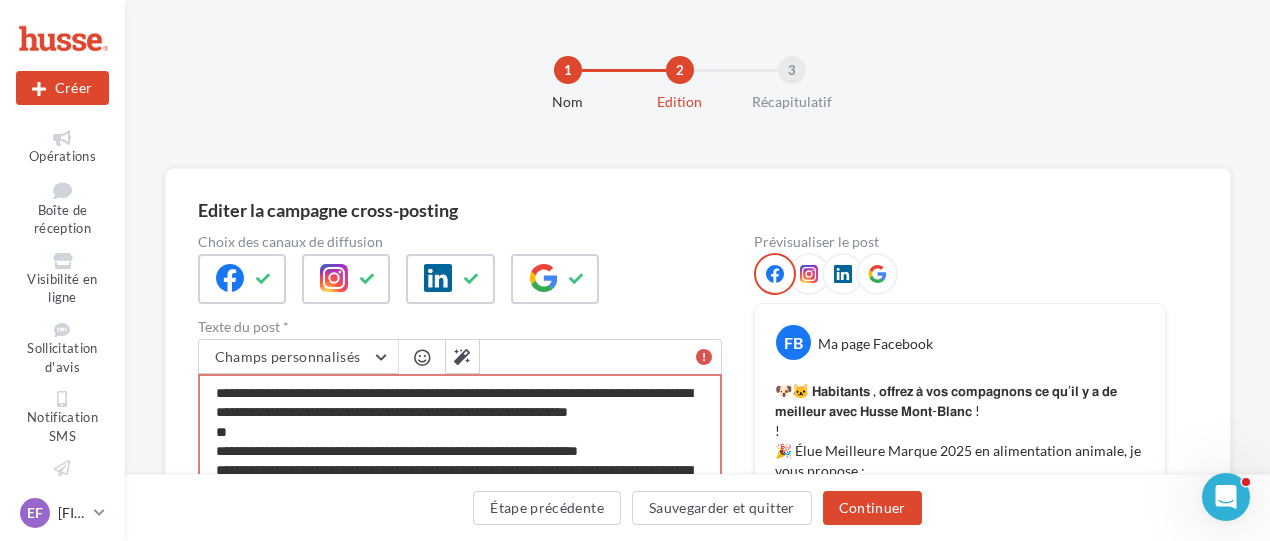 type on "**********" 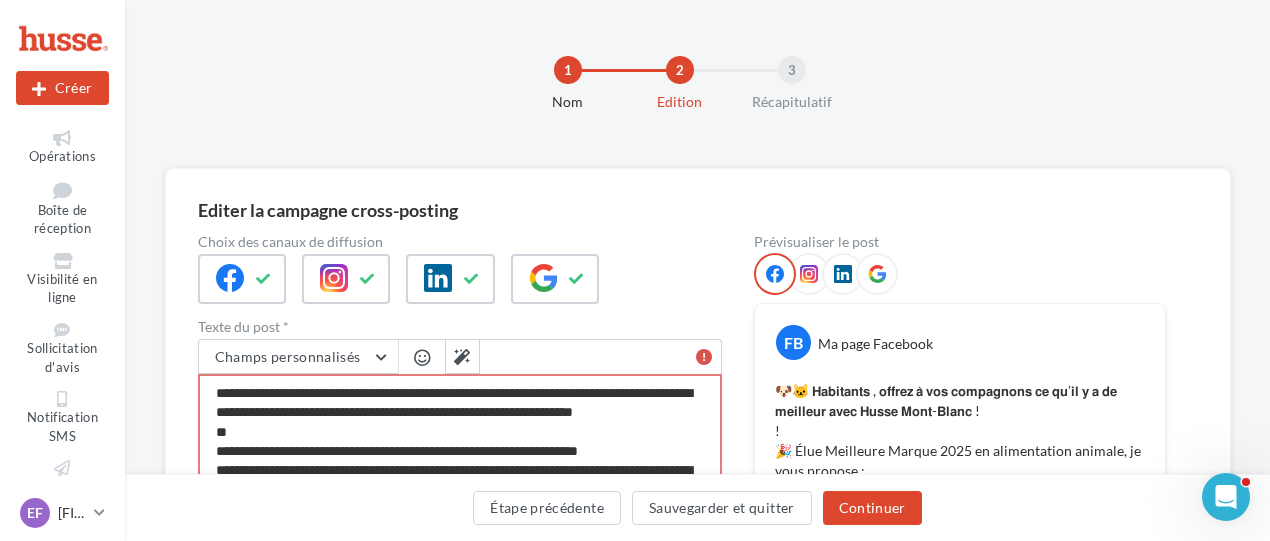 type on "**********" 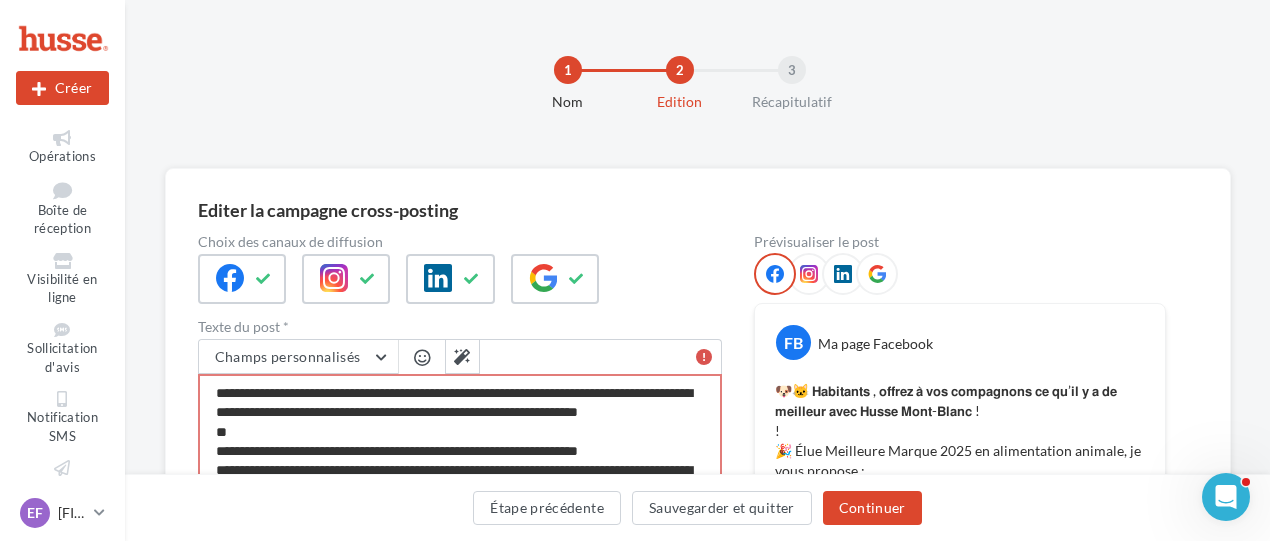 type on "**********" 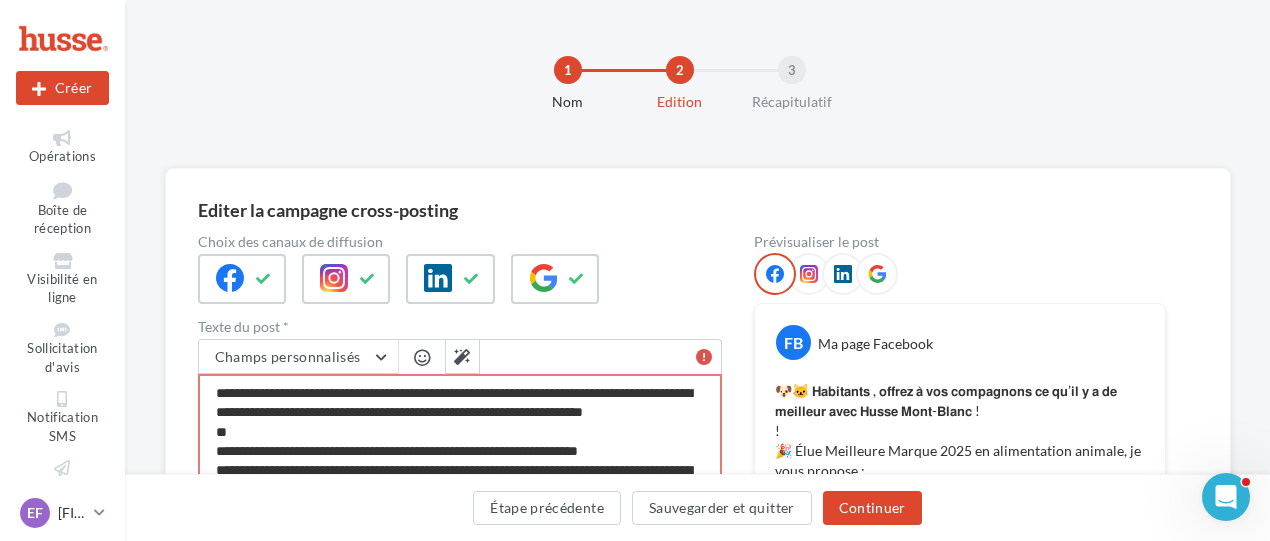 type on "**********" 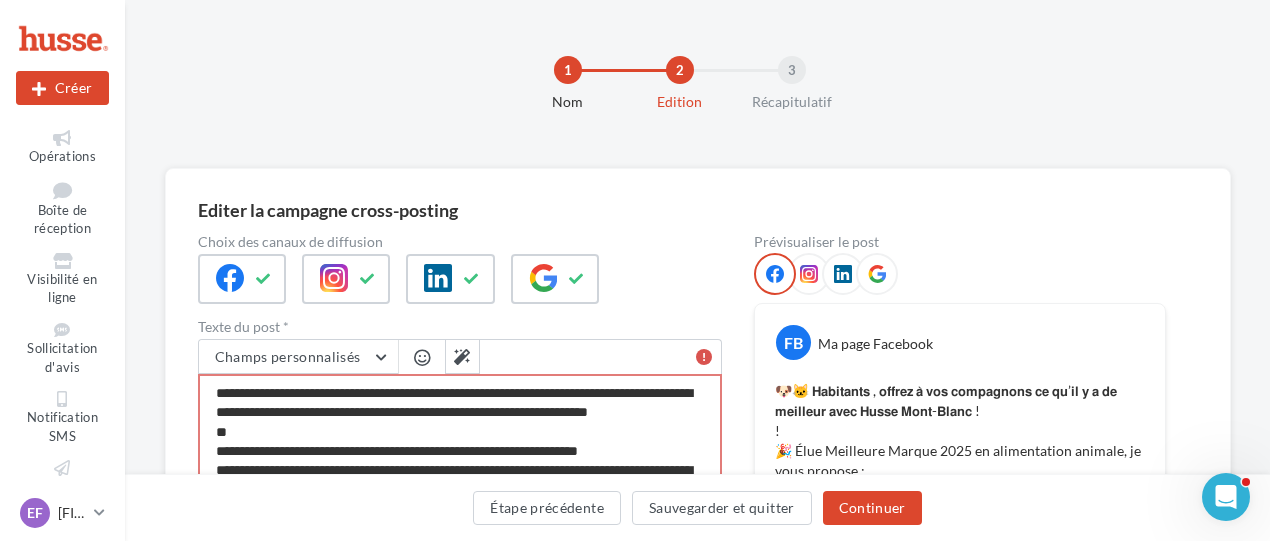 type on "**********" 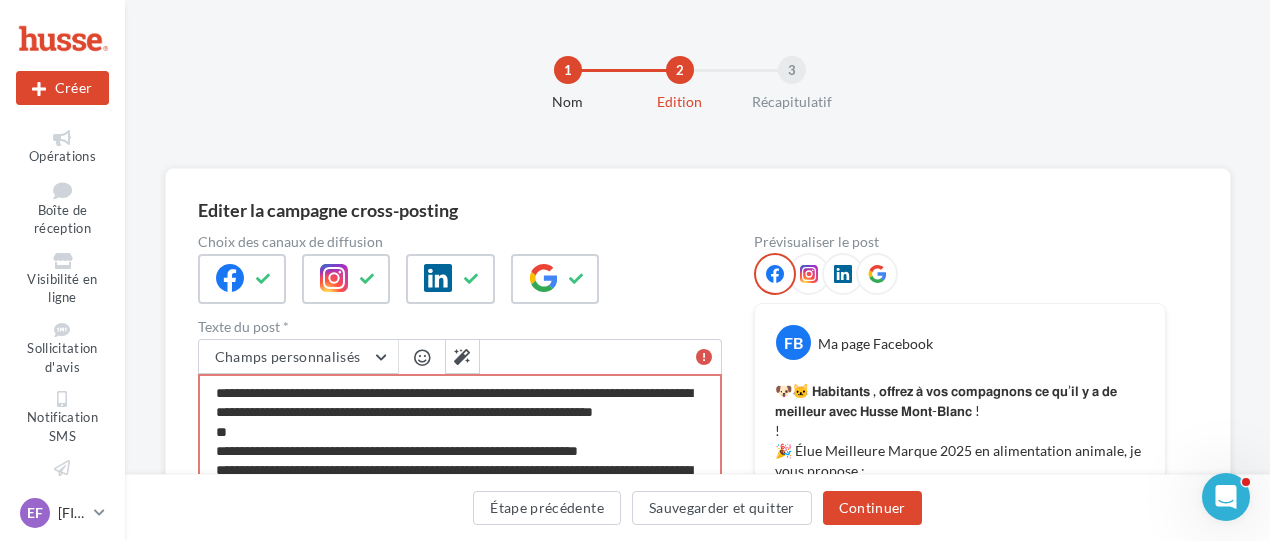 type on "**********" 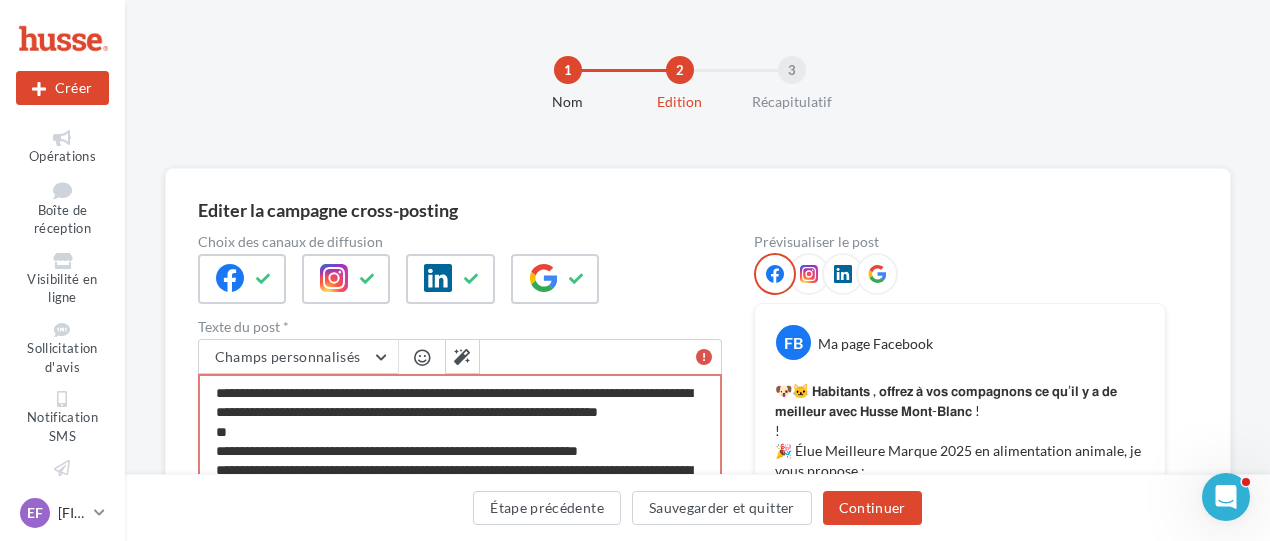 type on "**********" 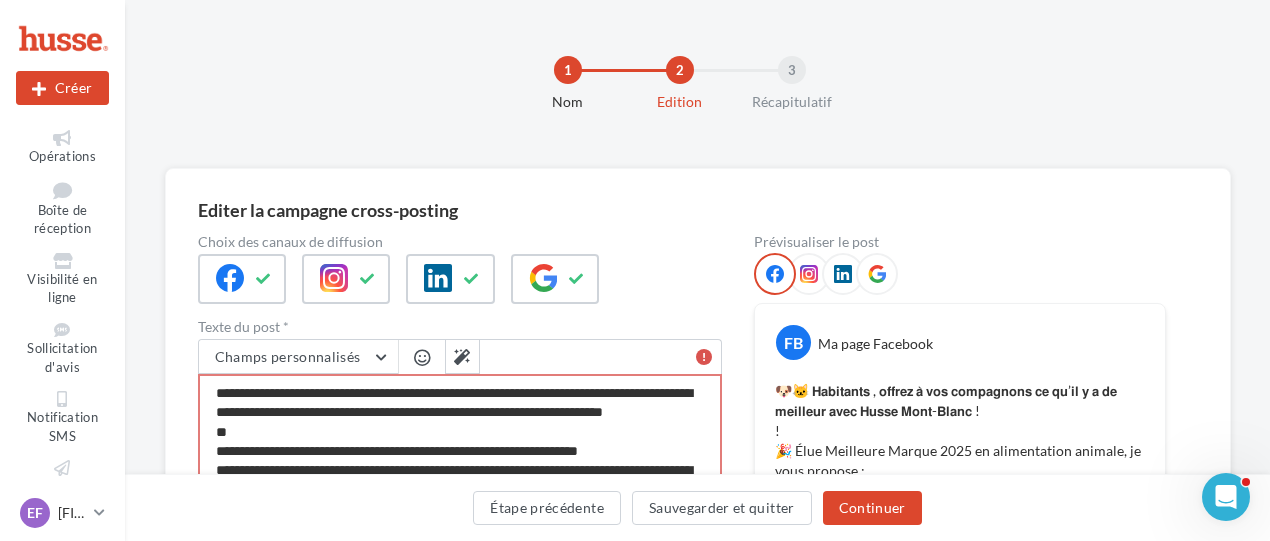 type on "**********" 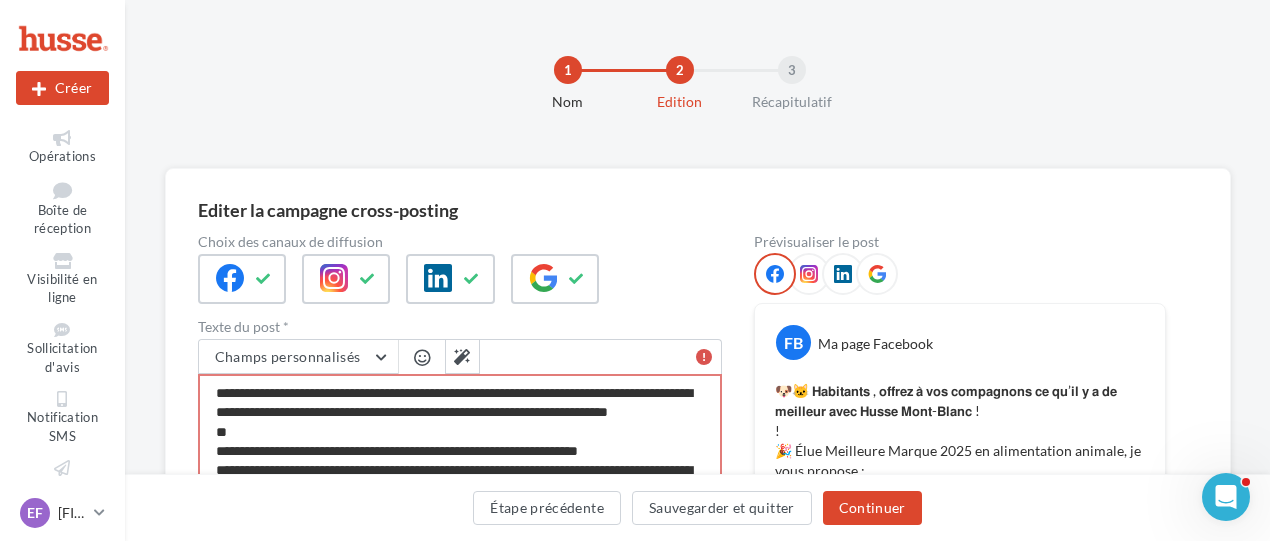 type on "**********" 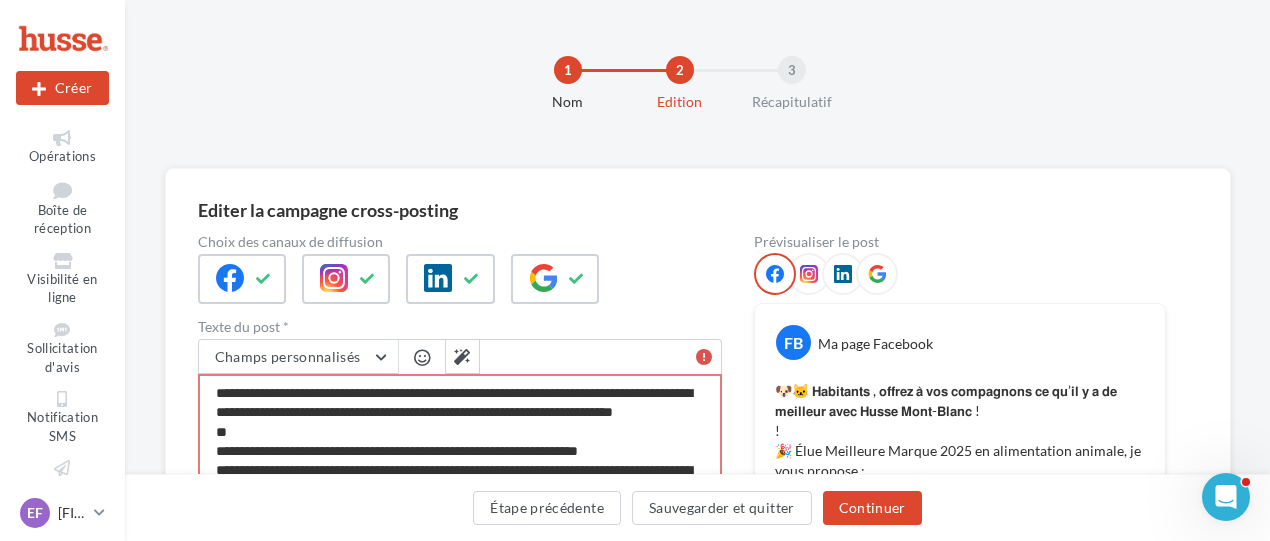 type on "**********" 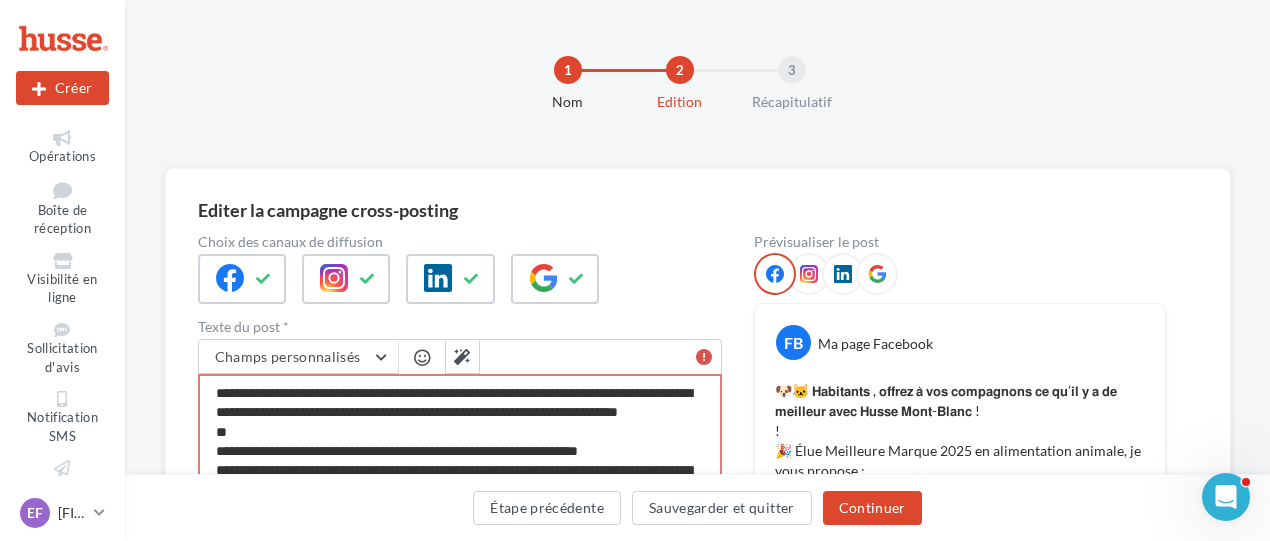 type on "**********" 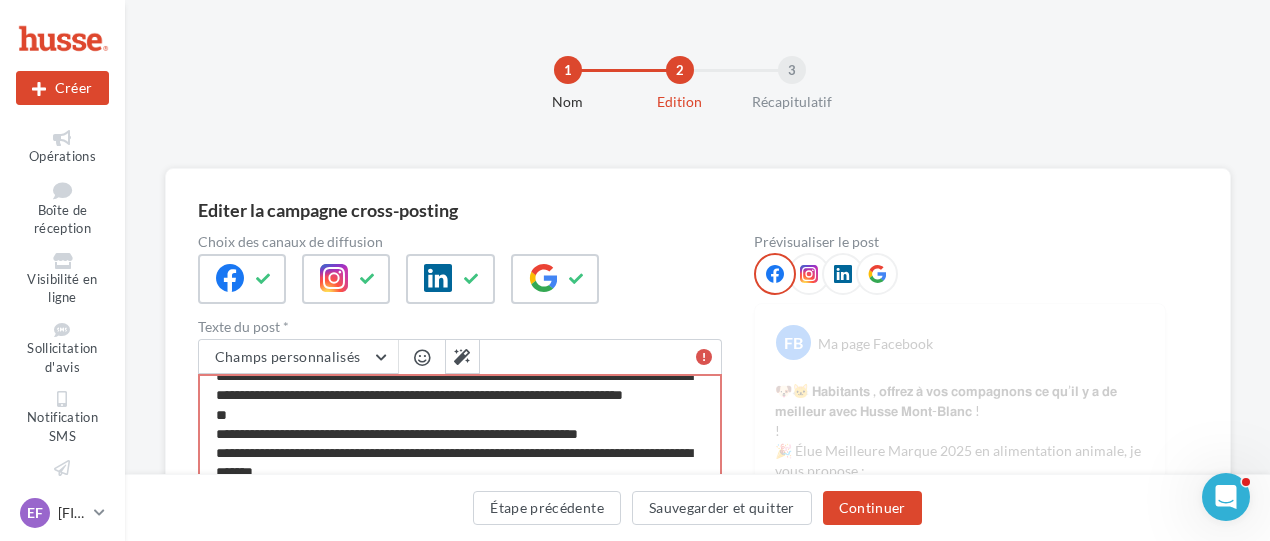 scroll, scrollTop: 0, scrollLeft: 0, axis: both 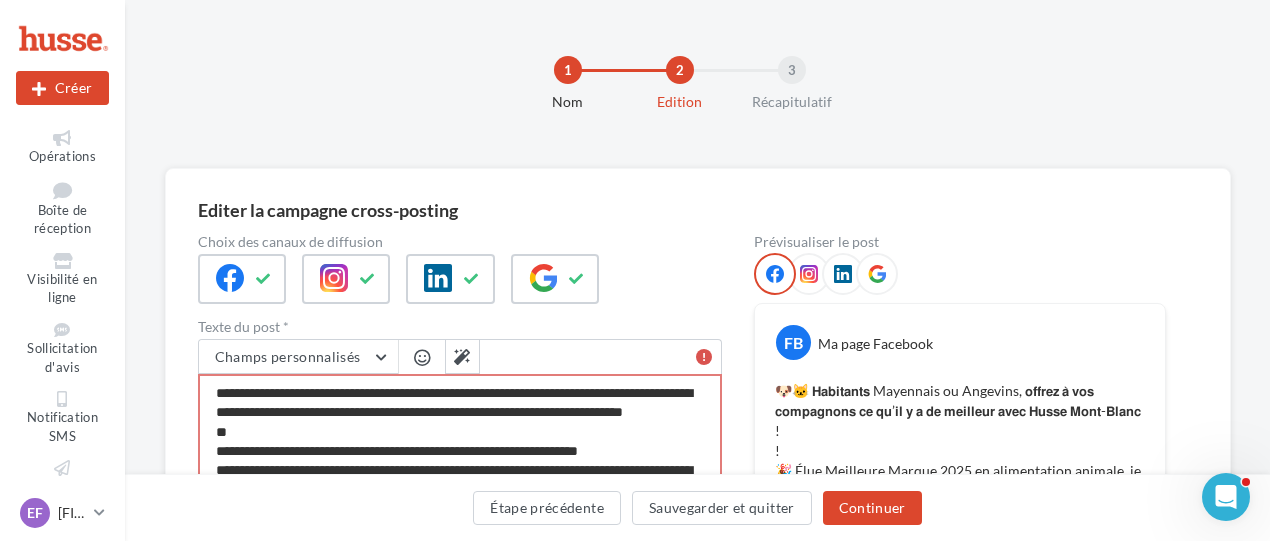 click on "[NUMBER]/1500" at bounding box center [460, 431] 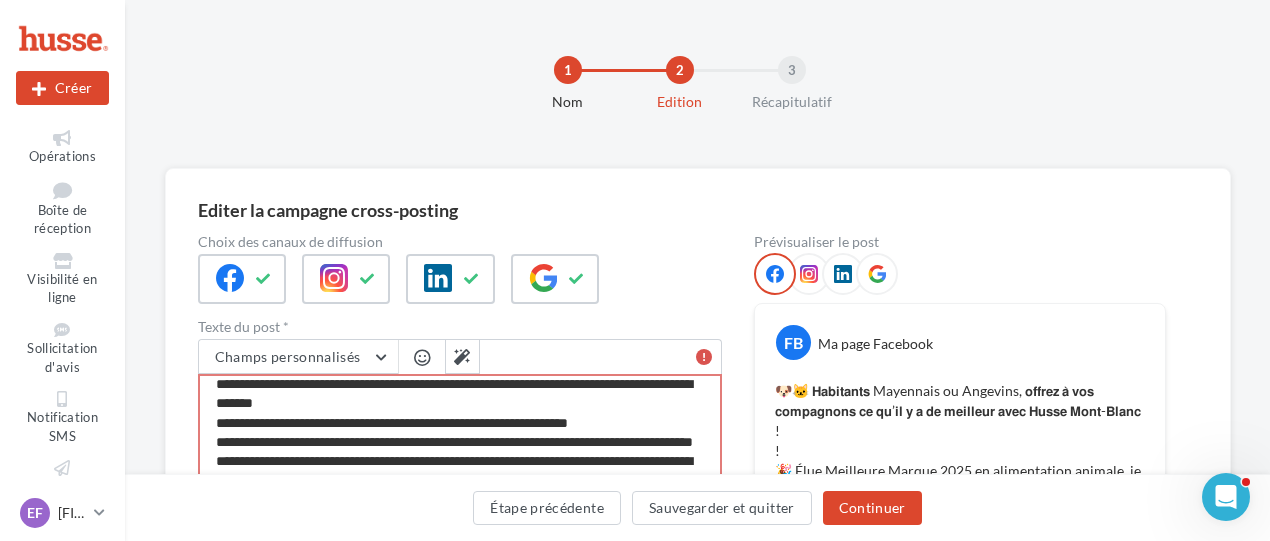 scroll, scrollTop: 105, scrollLeft: 0, axis: vertical 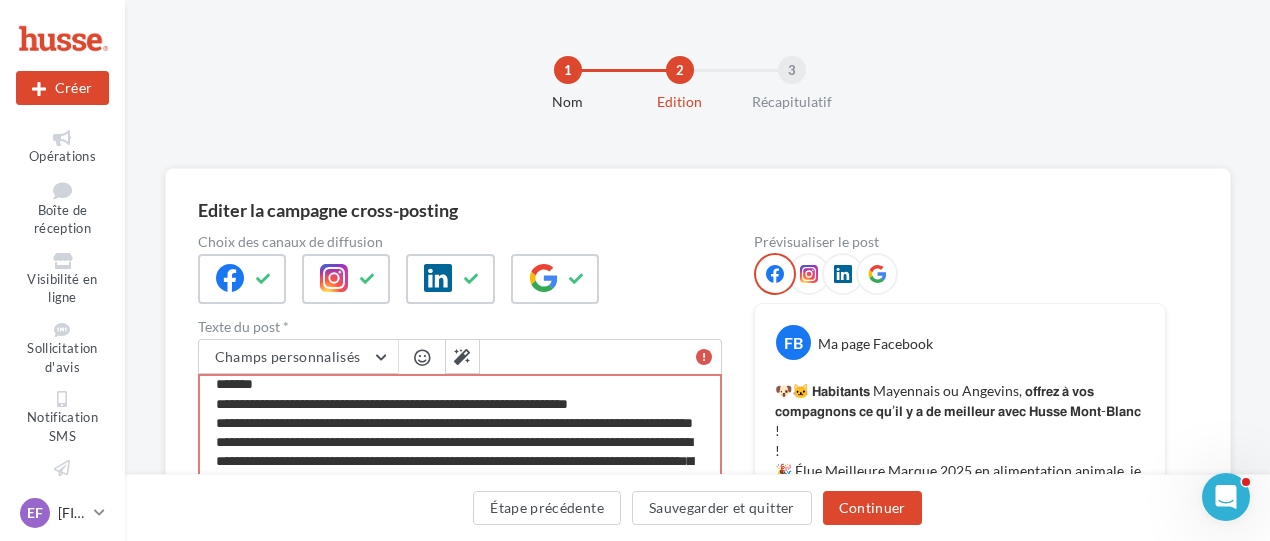drag, startPoint x: 548, startPoint y: 399, endPoint x: 349, endPoint y: 410, distance: 199.30379 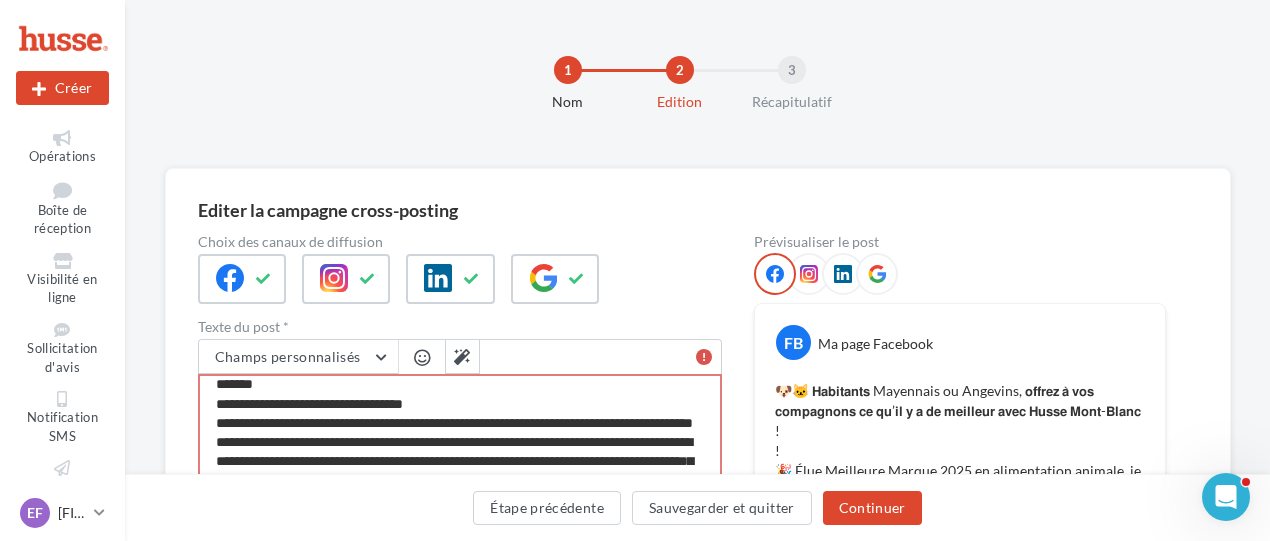 drag, startPoint x: 426, startPoint y: 425, endPoint x: 414, endPoint y: 428, distance: 12.369317 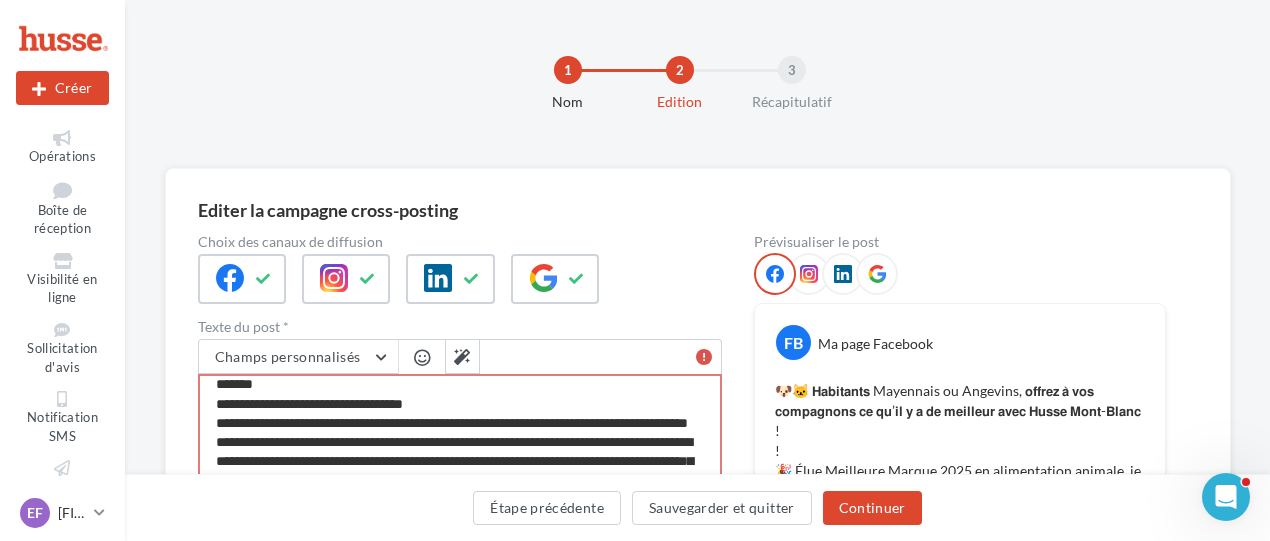 type on "**********" 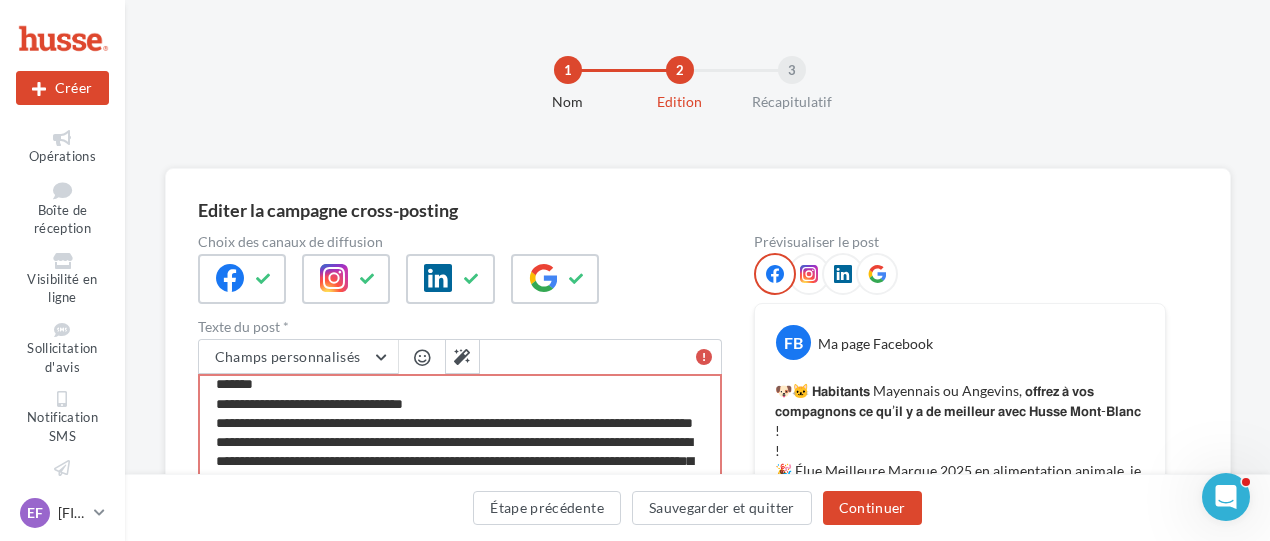 type on "**********" 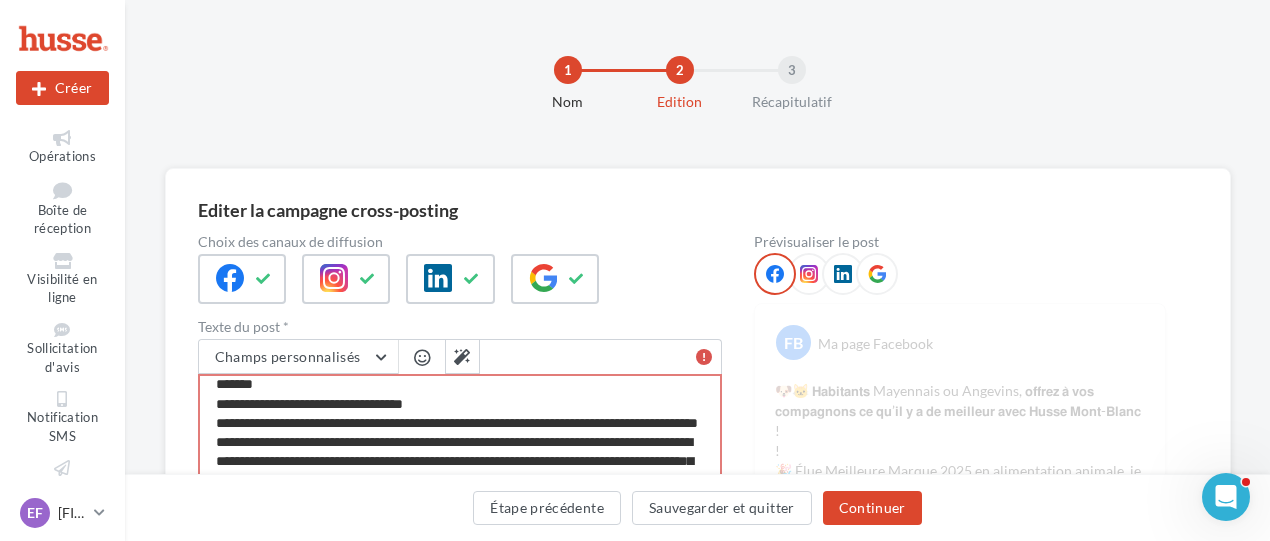 type on "**********" 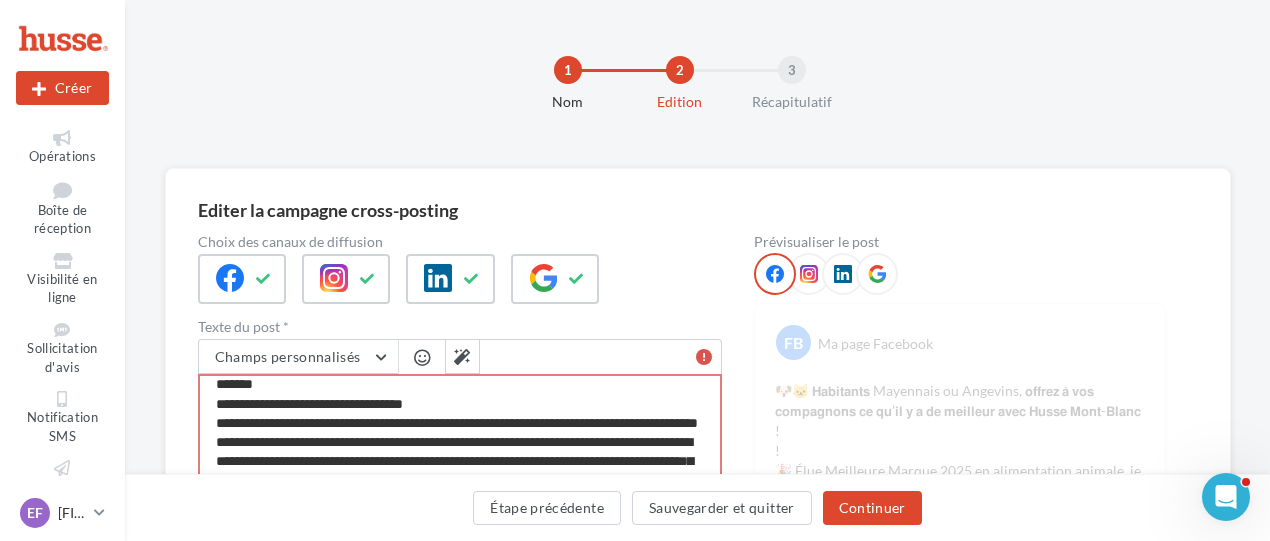 type on "**********" 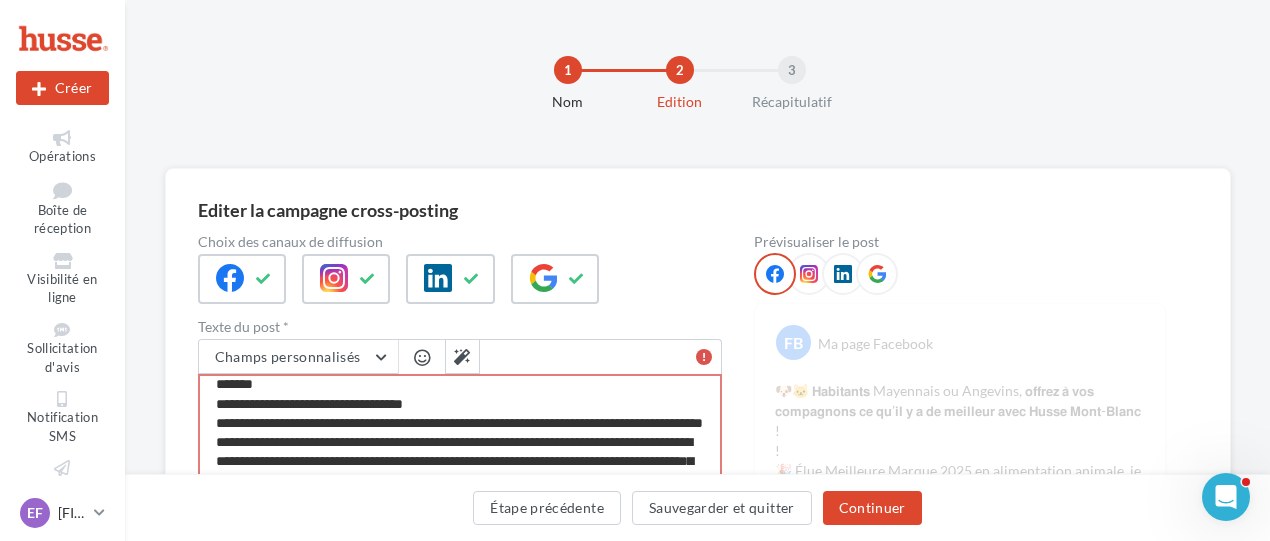 type on "**********" 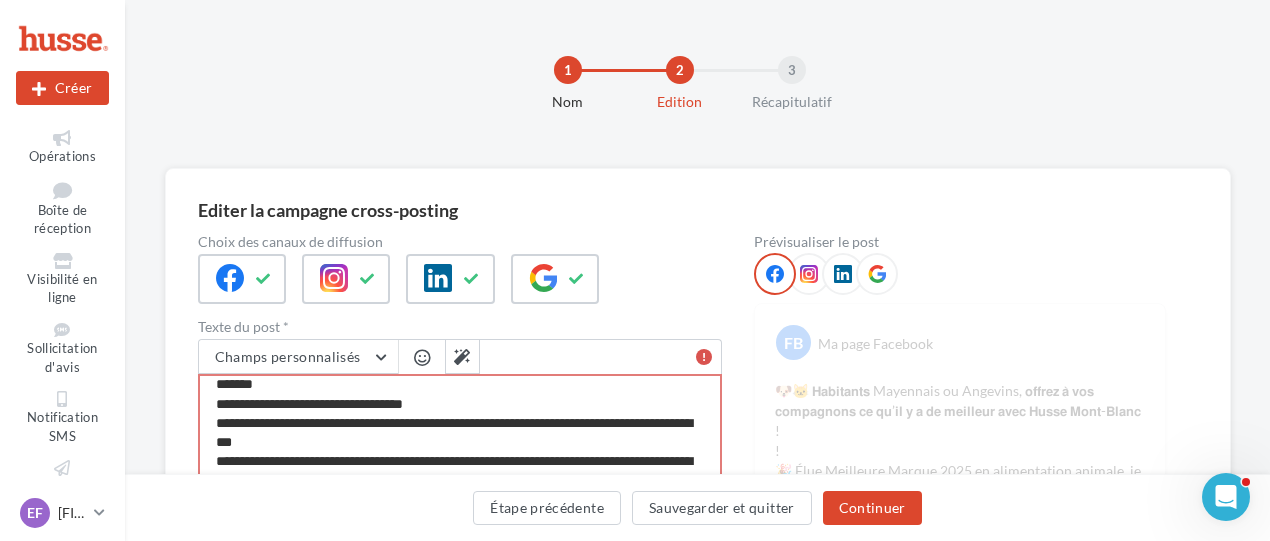 type on "**********" 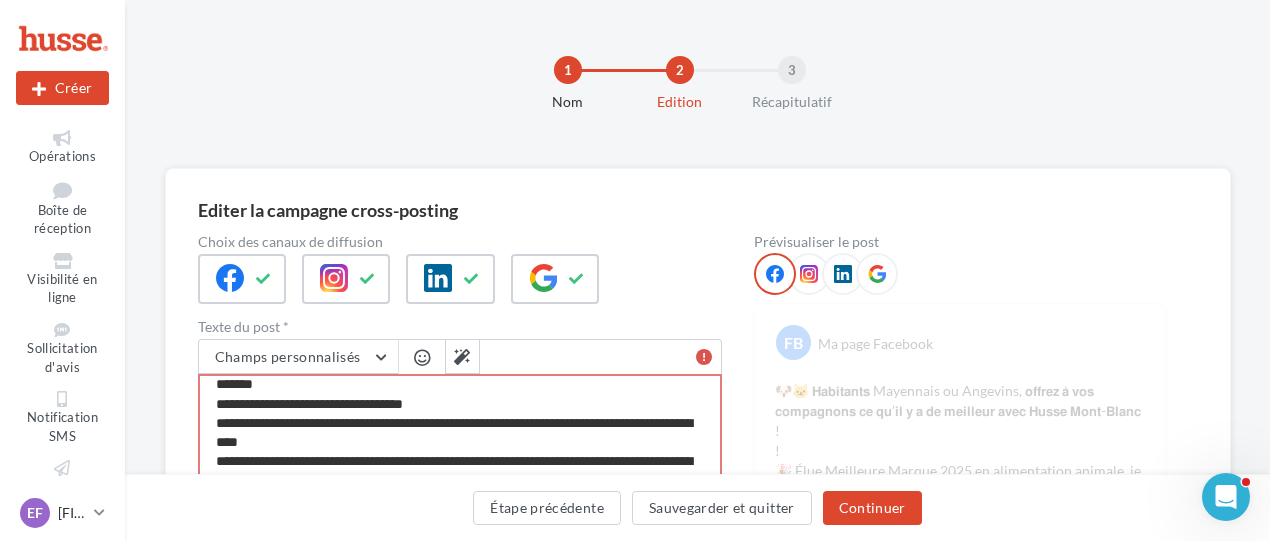 type on "**********" 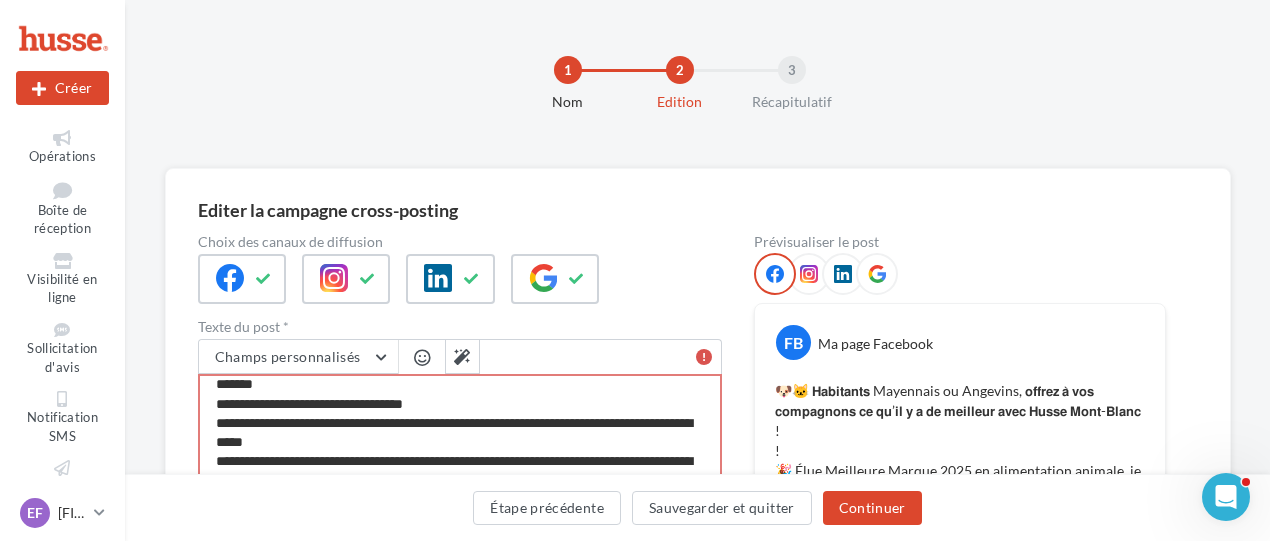 type on "**********" 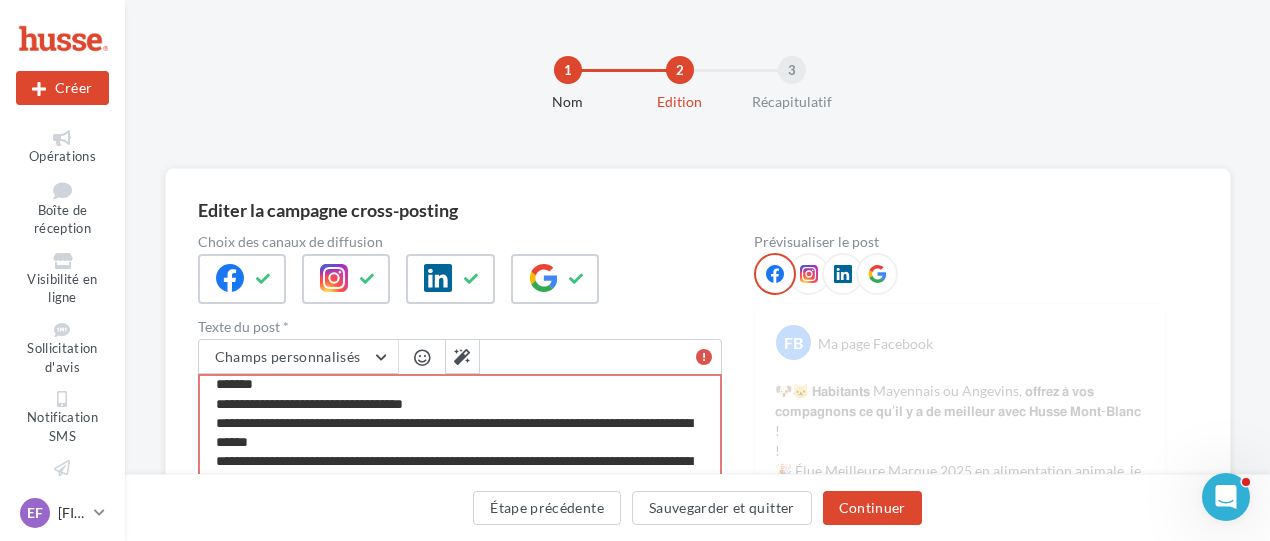 drag, startPoint x: 608, startPoint y: 423, endPoint x: 532, endPoint y: 429, distance: 76.23647 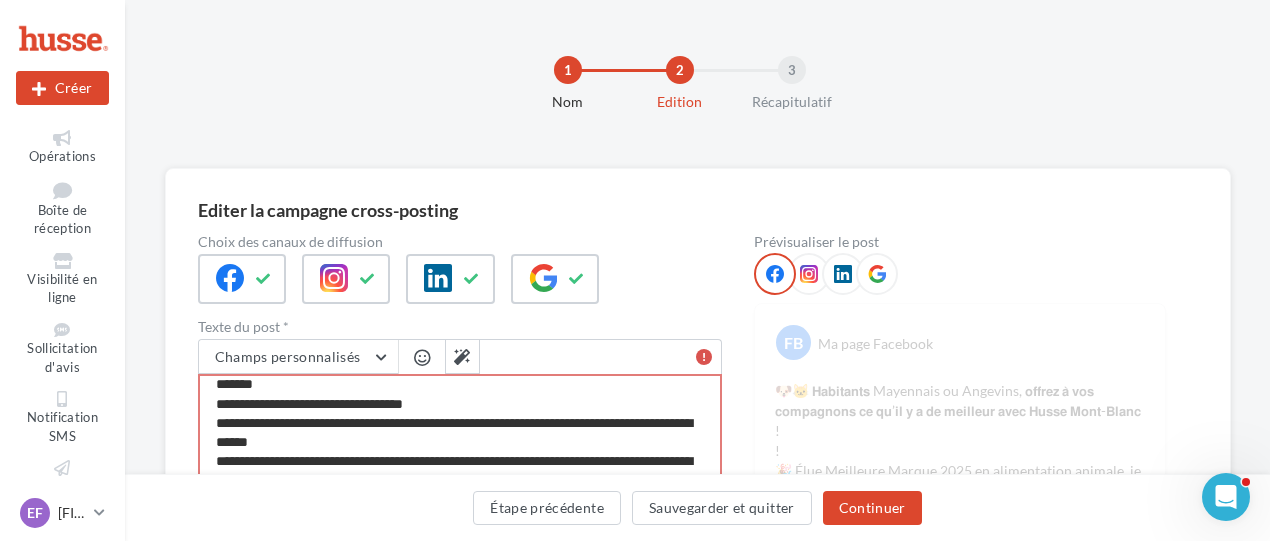 click on "1612/1500" at bounding box center [460, 431] 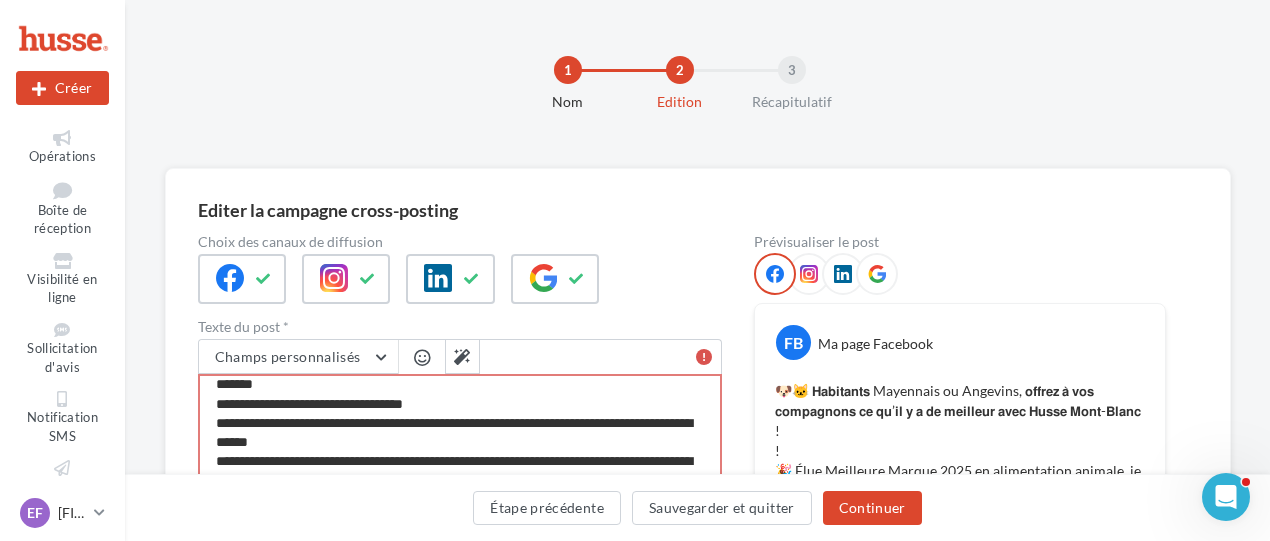 type on "**********" 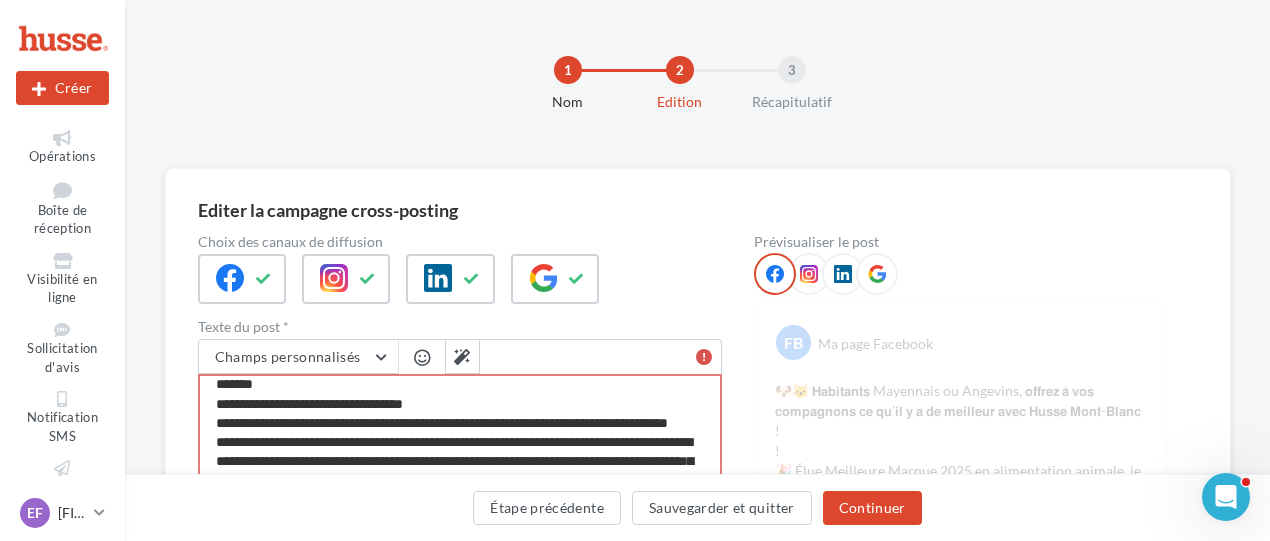 click on "1601/1500" at bounding box center [460, 431] 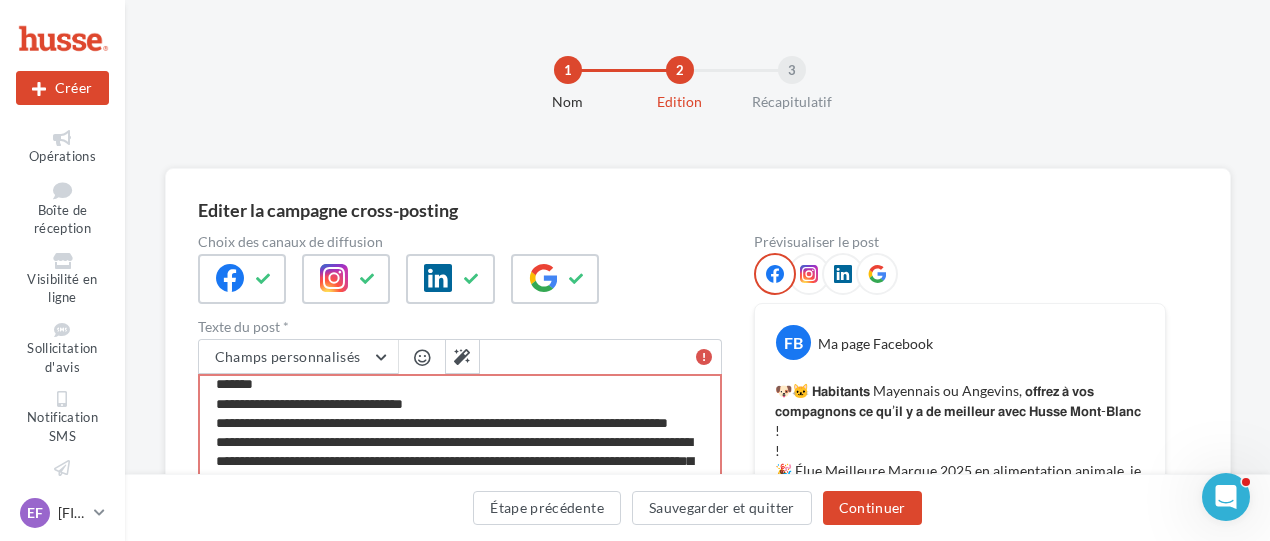 drag, startPoint x: 292, startPoint y: 440, endPoint x: 539, endPoint y: 427, distance: 247.34187 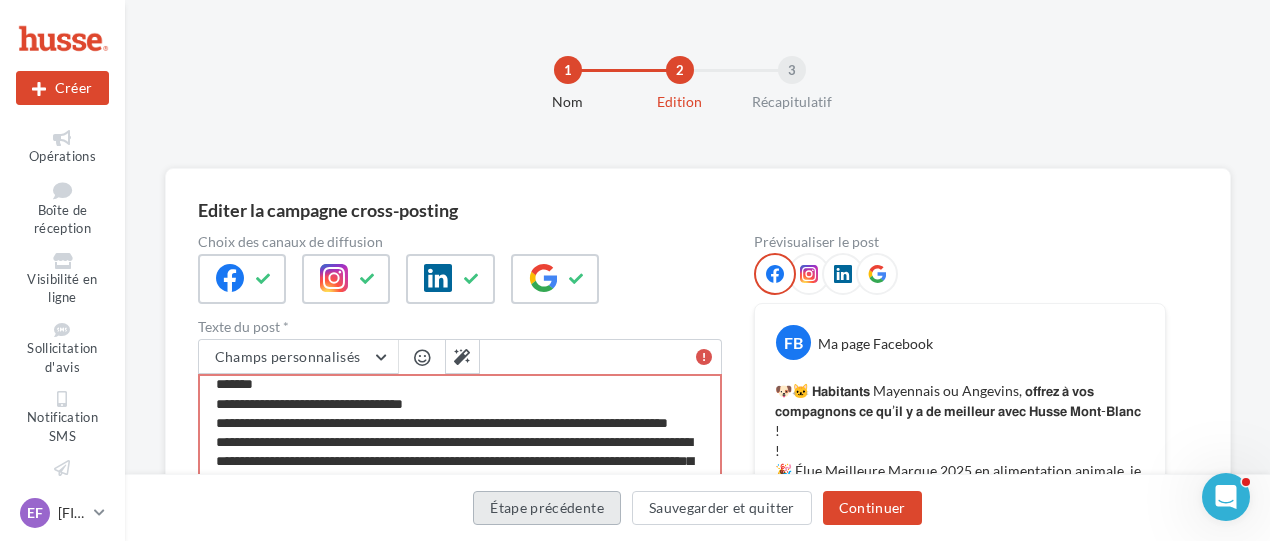 type on "**********" 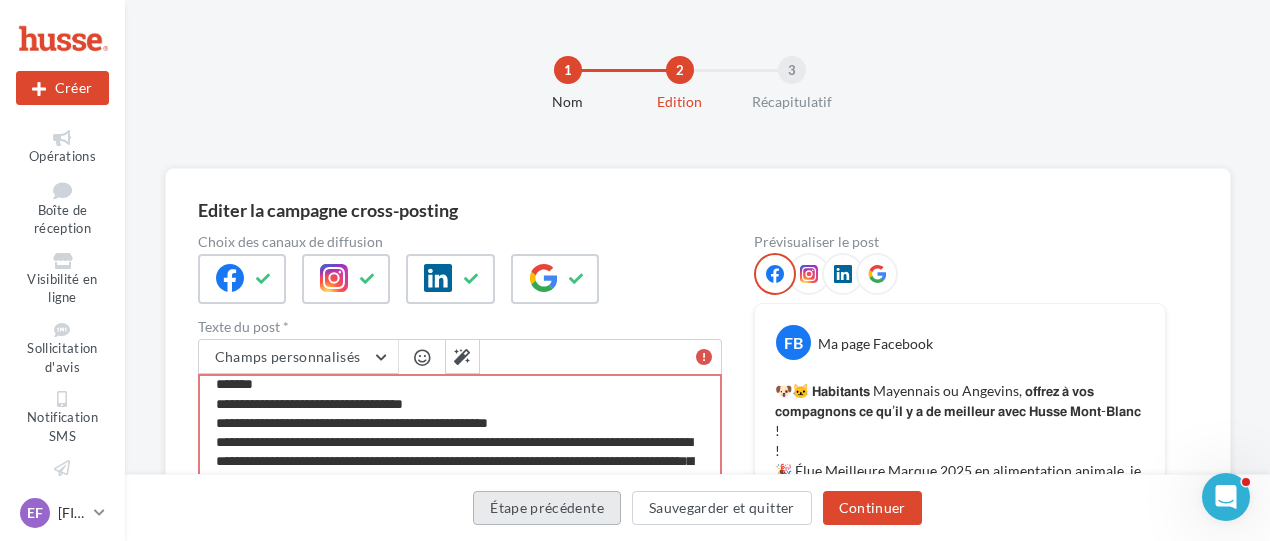 type on "**********" 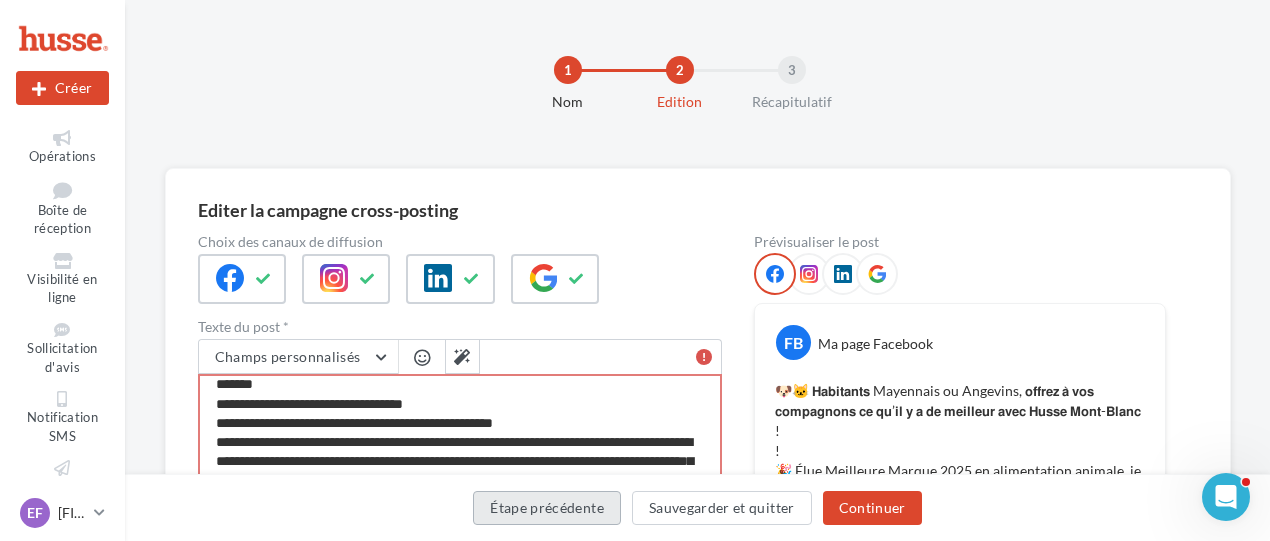 type on "**********" 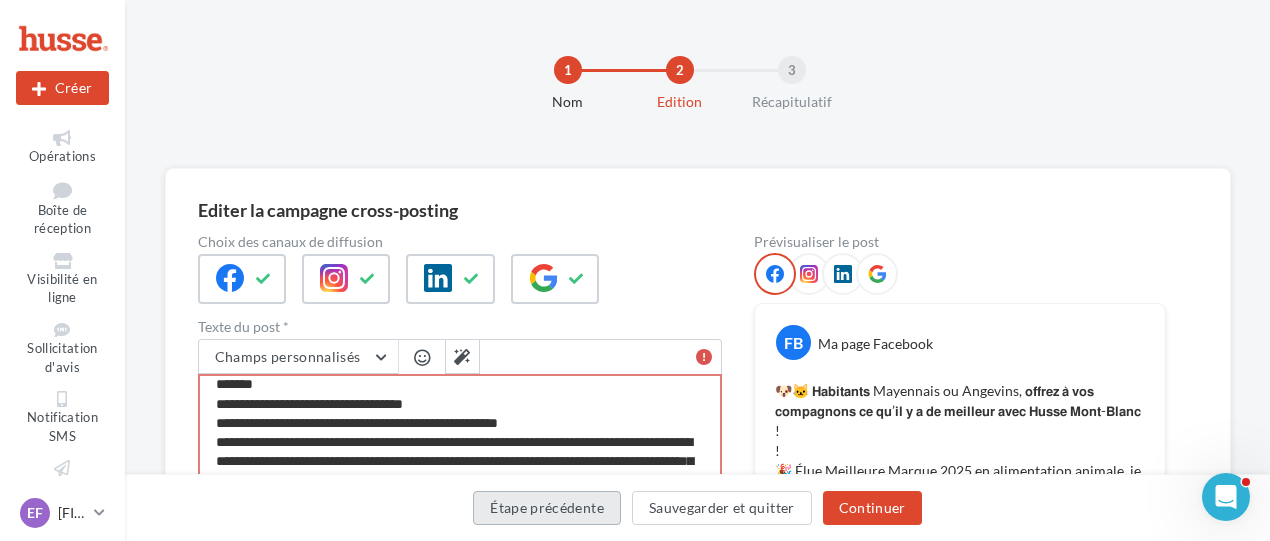 type on "**********" 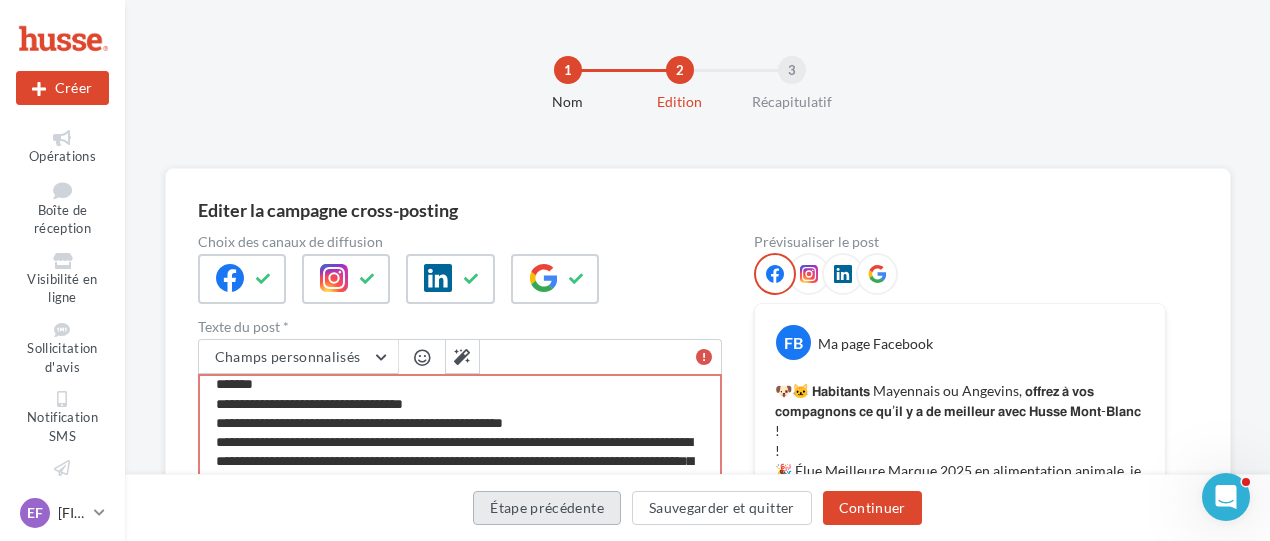 type on "**********" 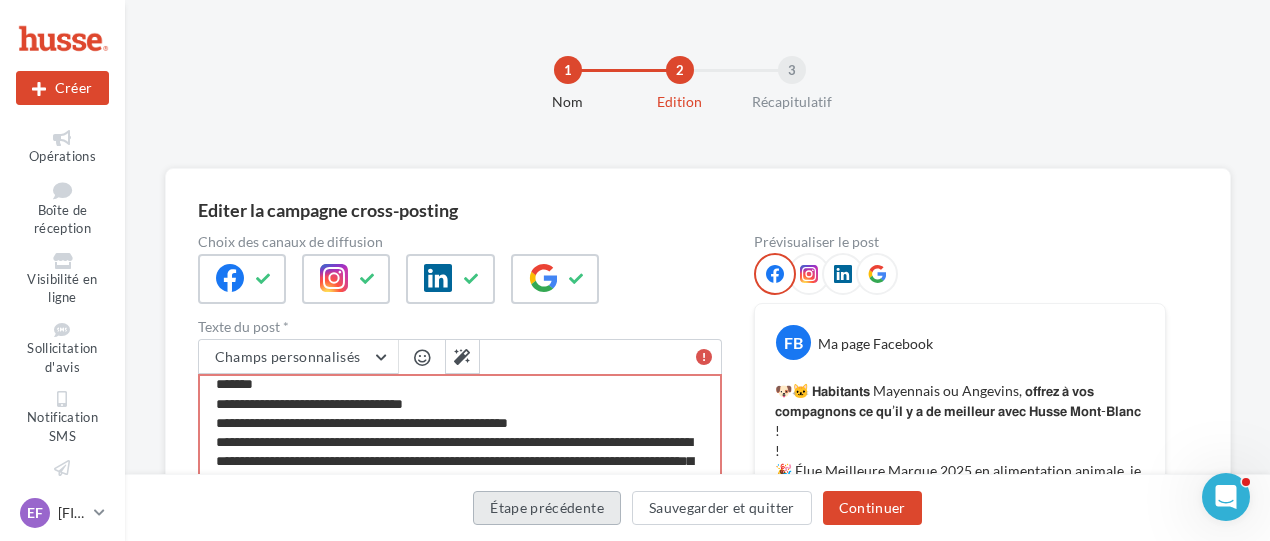 type on "**********" 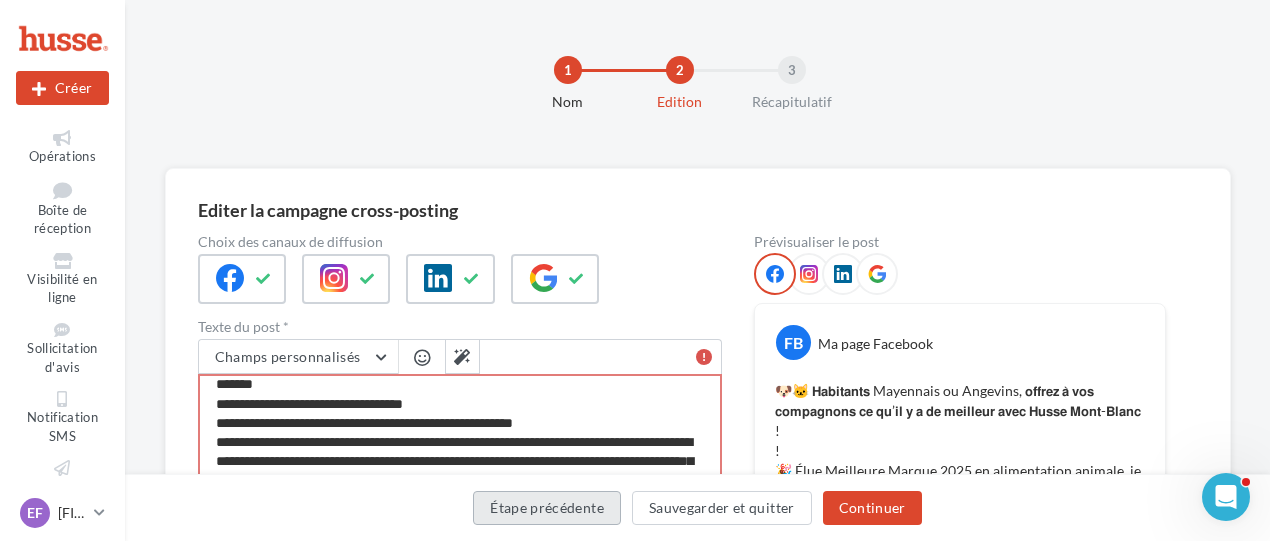 type on "**********" 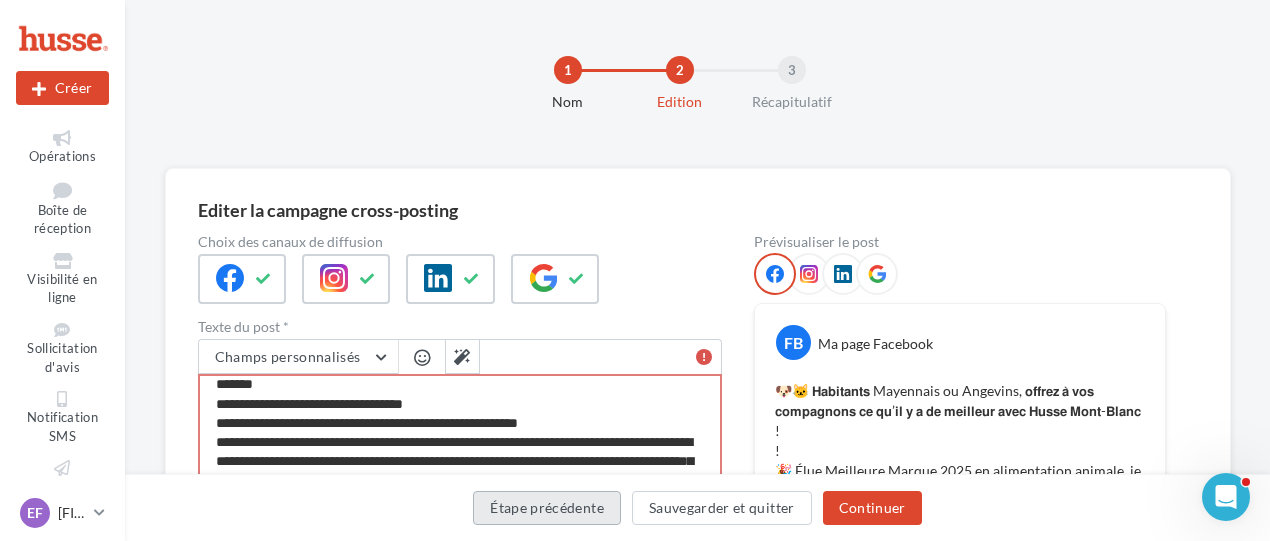 type on "**********" 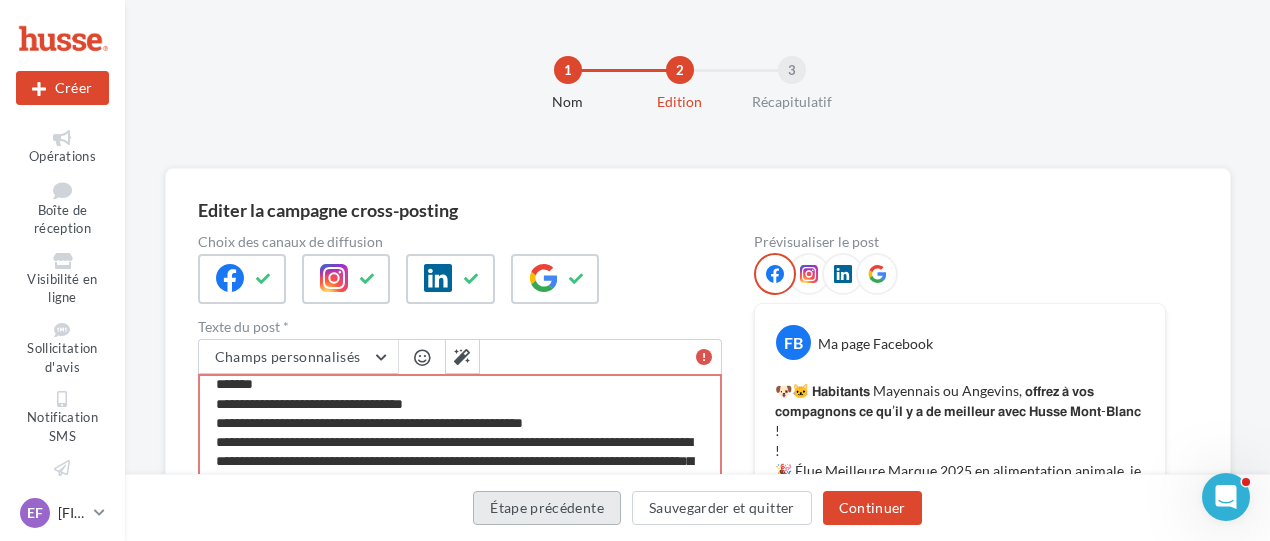 type on "**********" 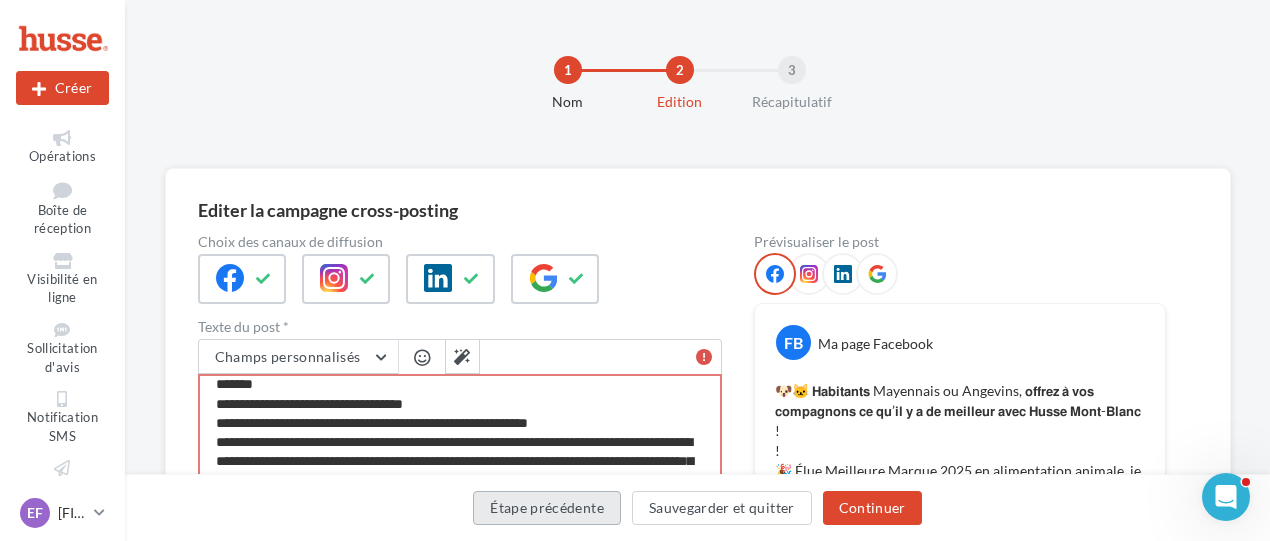type on "**********" 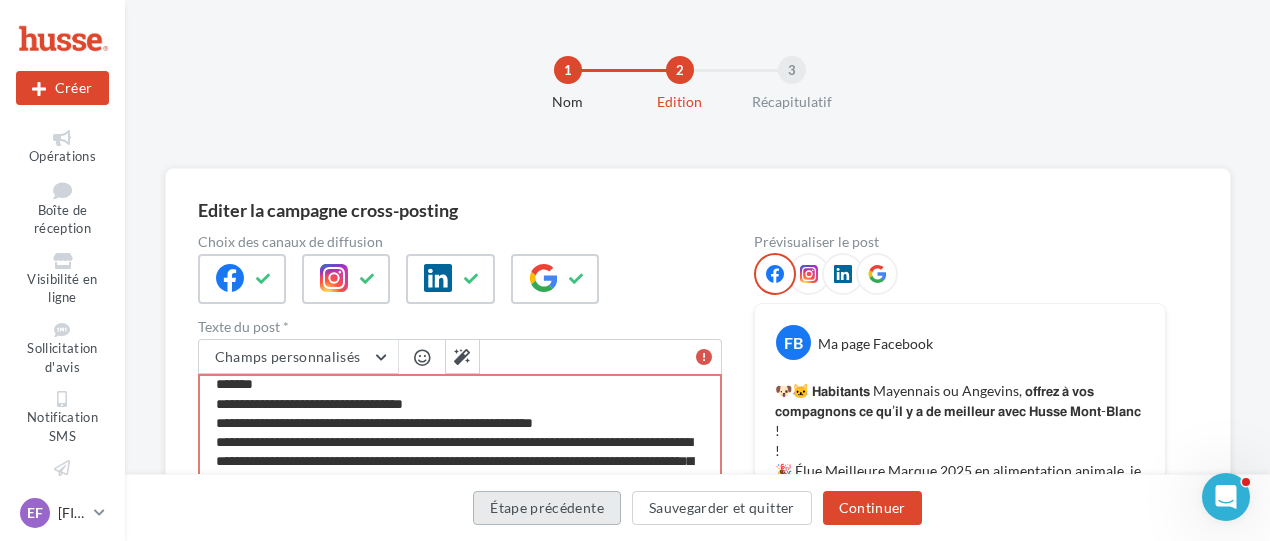 type on "**********" 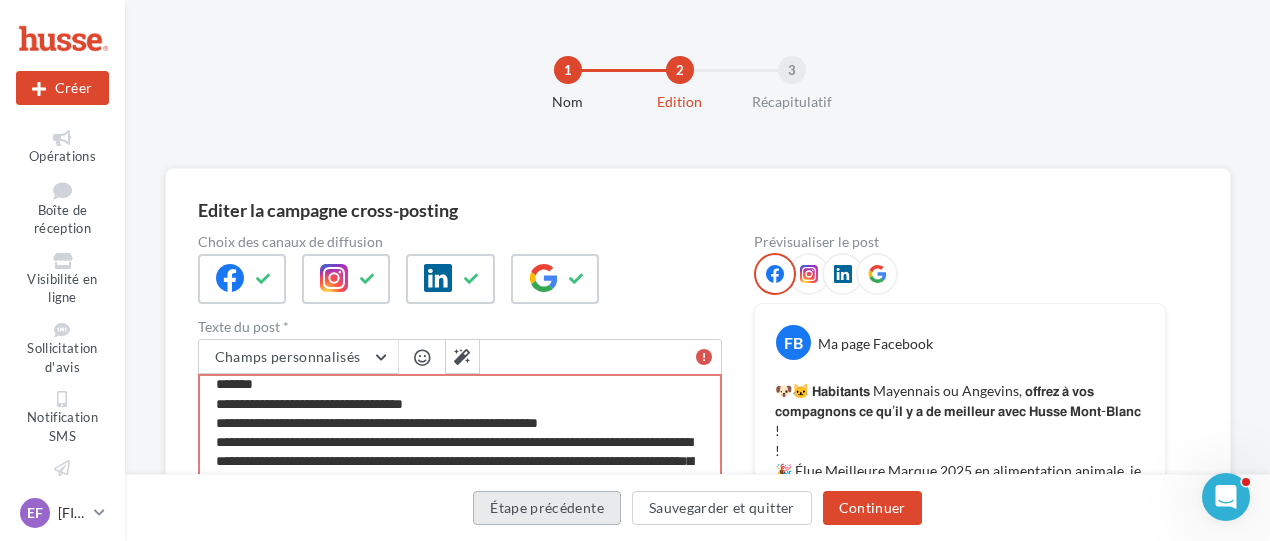 type on "**********" 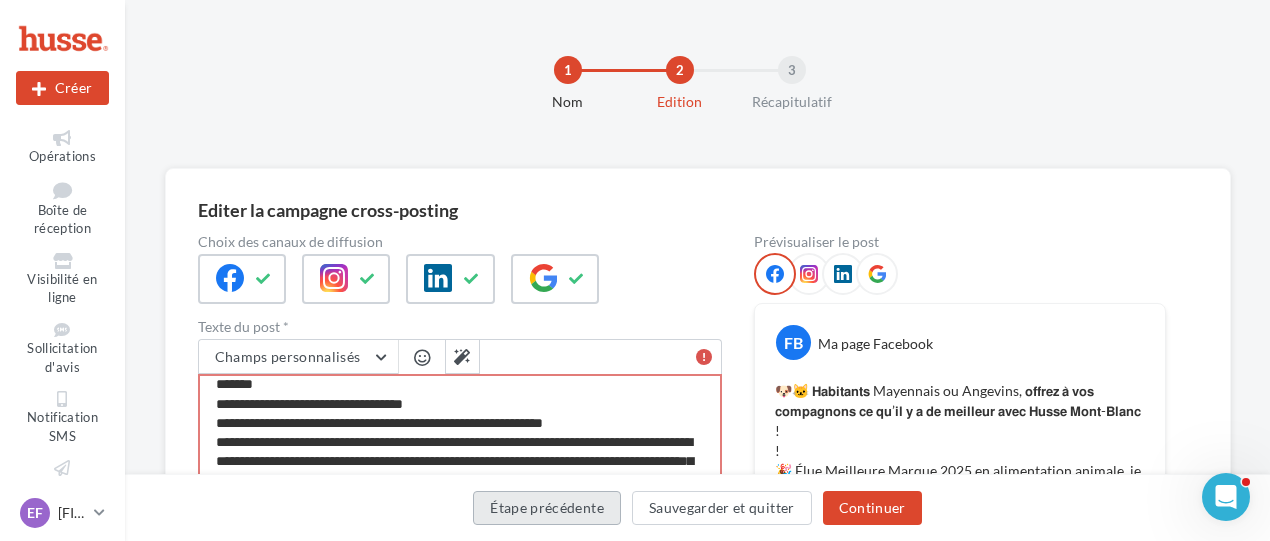 type on "**********" 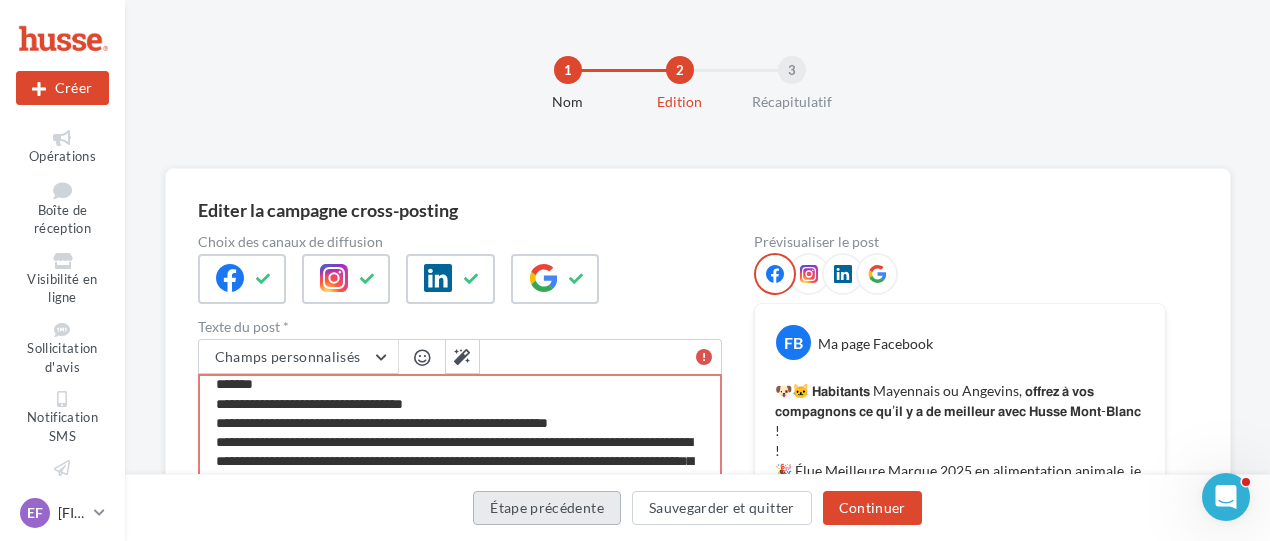 type on "**********" 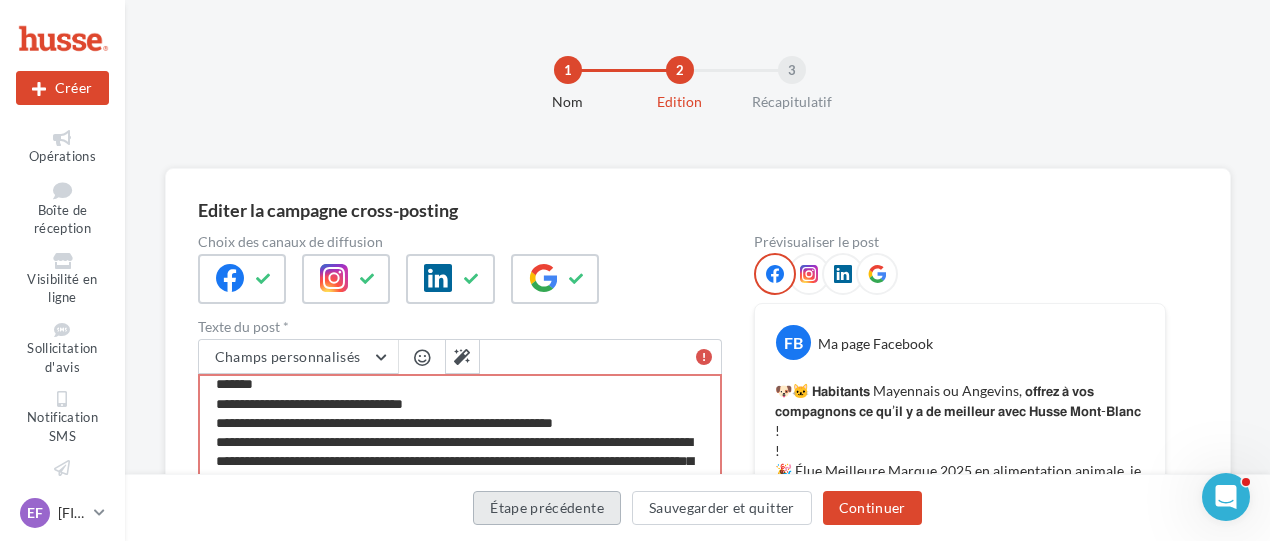 type on "**********" 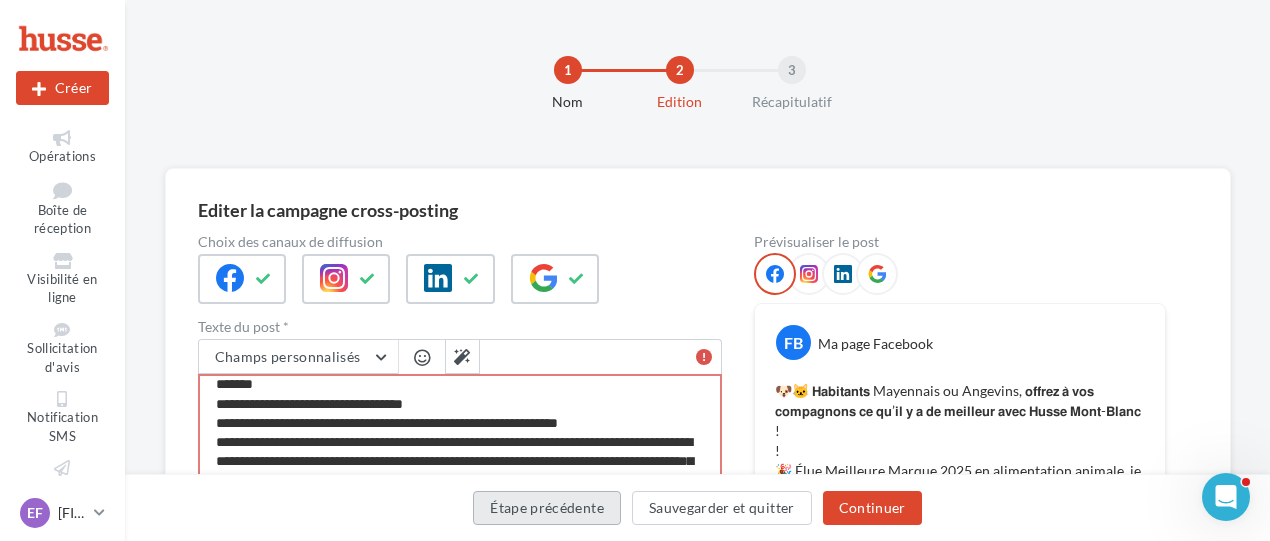 type on "**********" 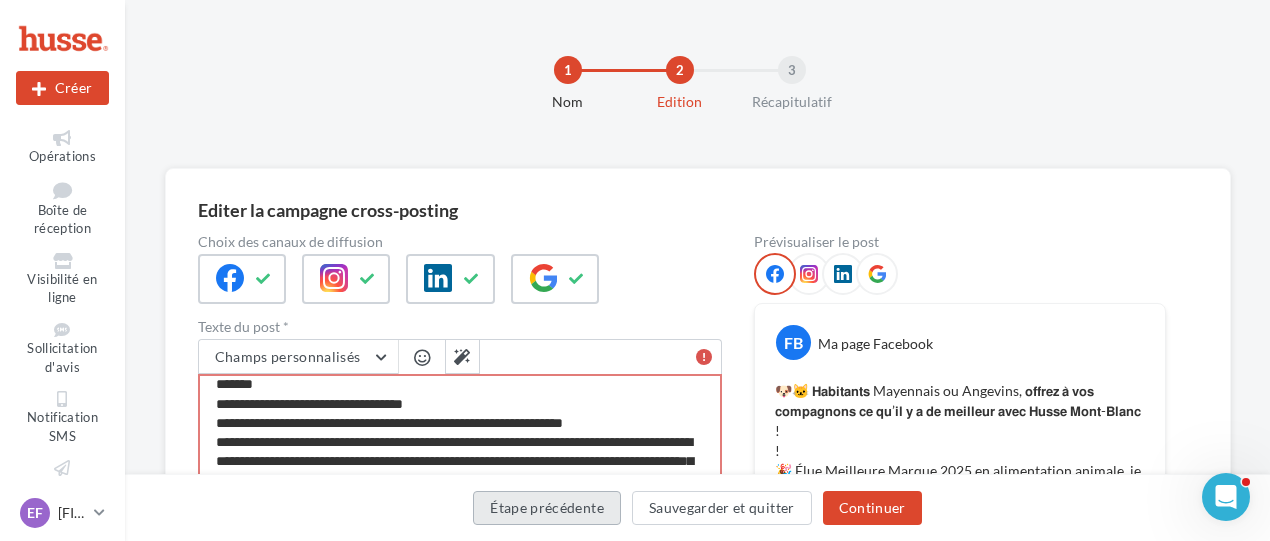 type on "**********" 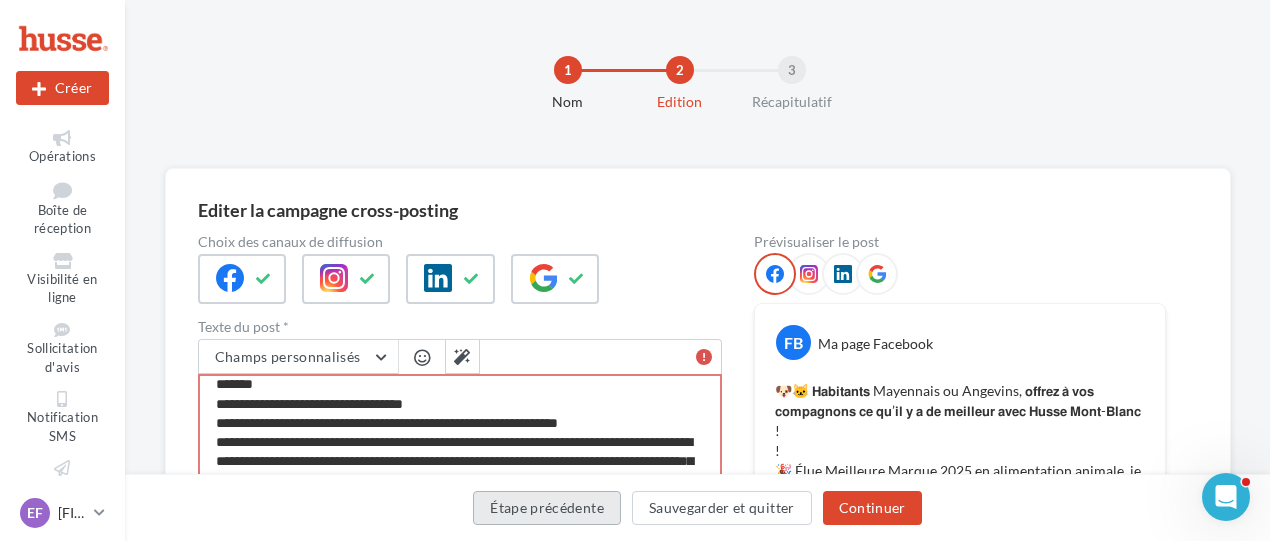 type on "**********" 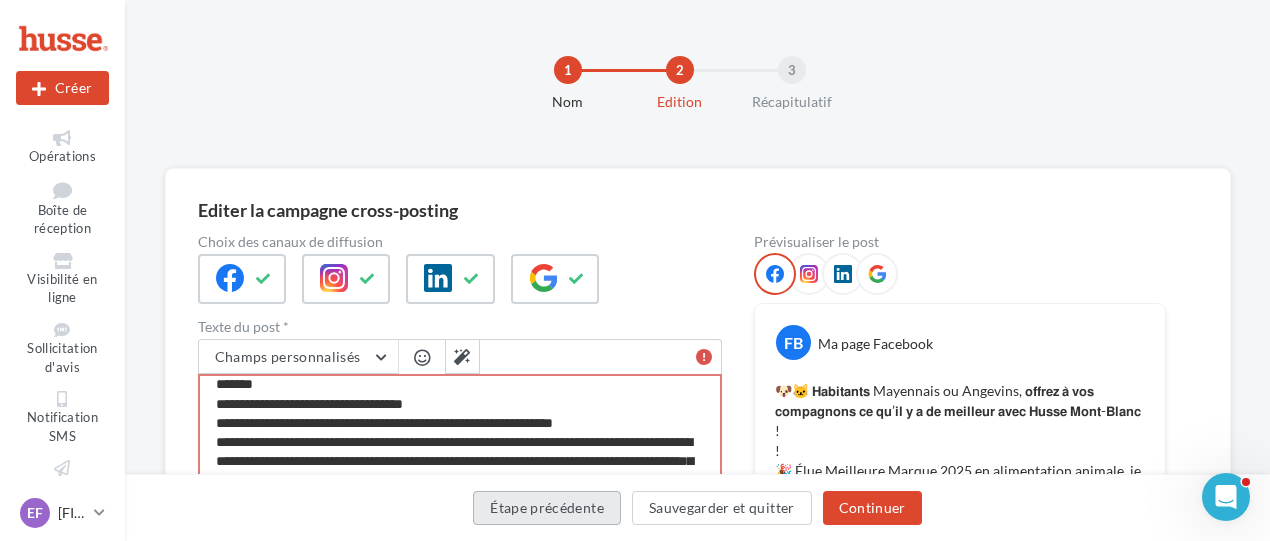 type on "**********" 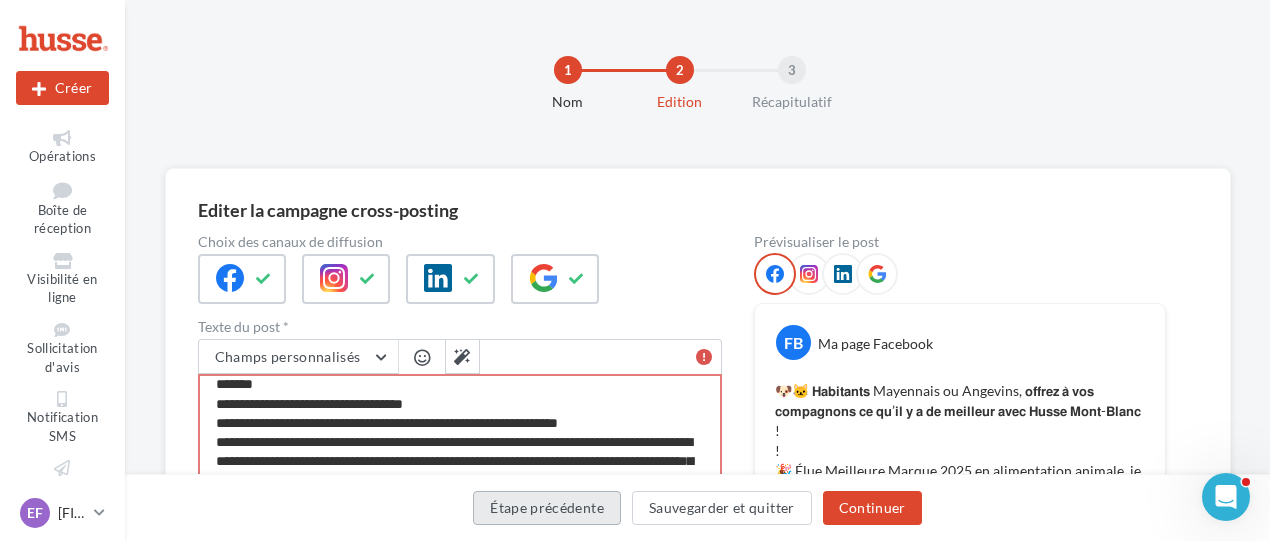 type on "**********" 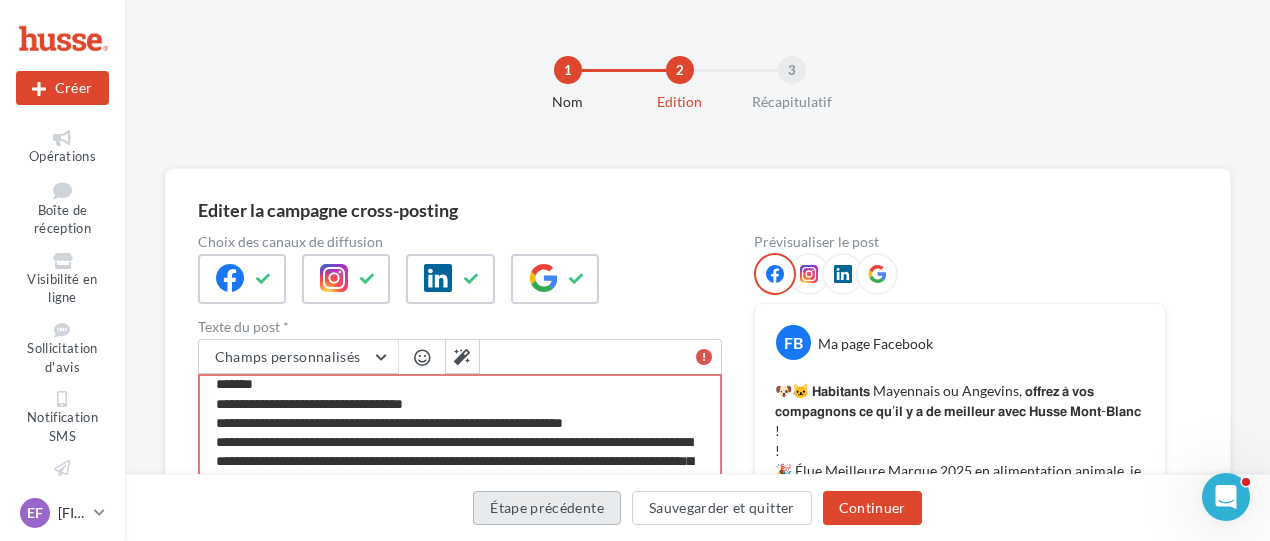 type on "**********" 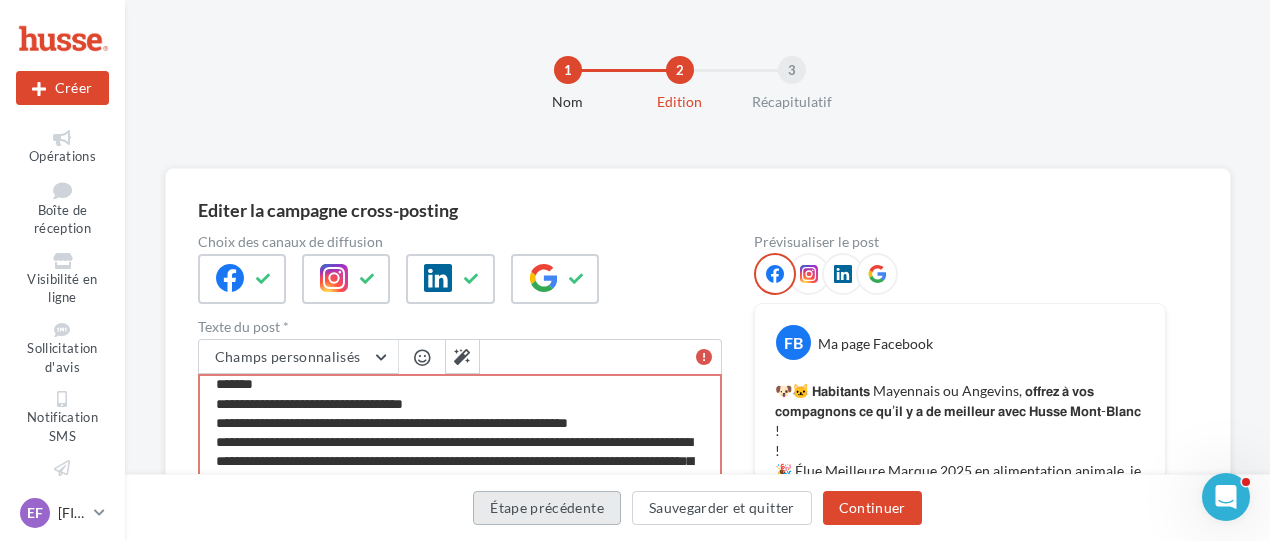 type on "**********" 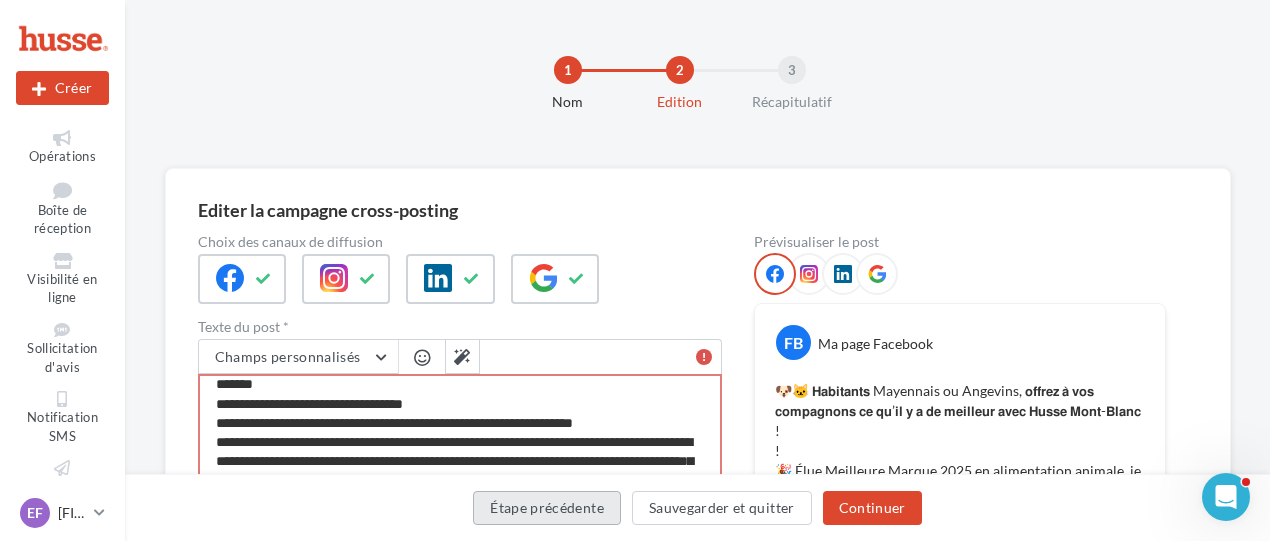 type on "**********" 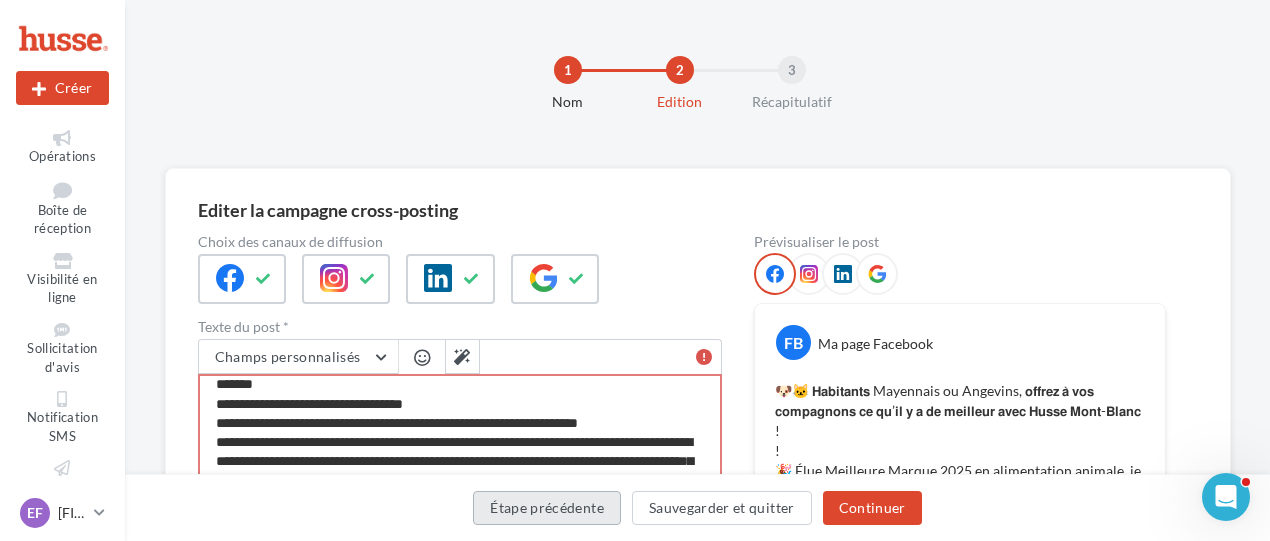 type on "**********" 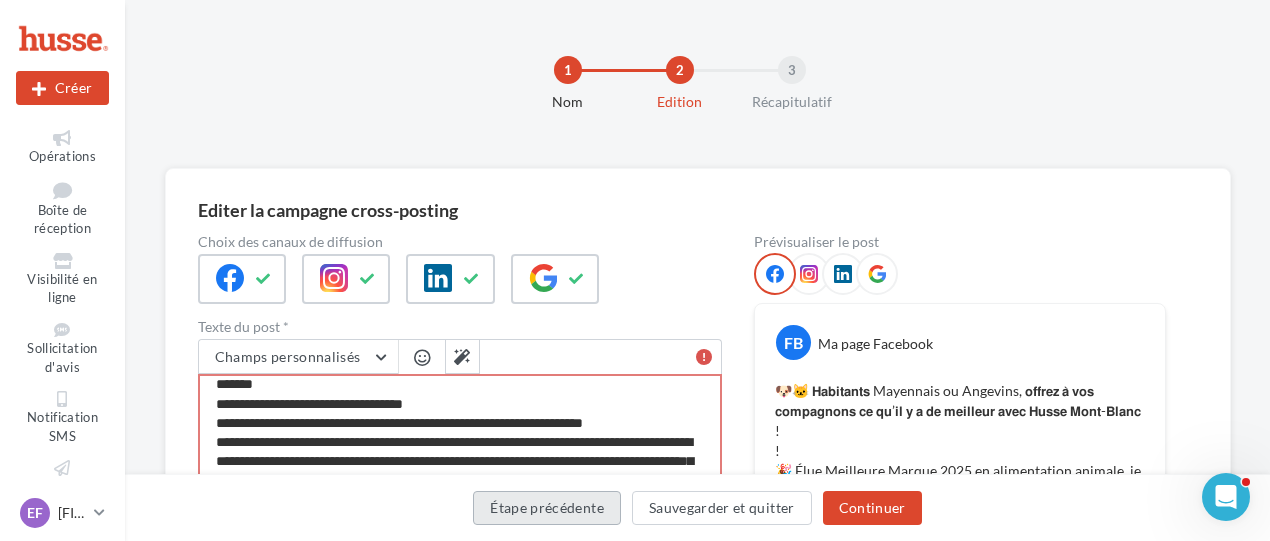 type on "**********" 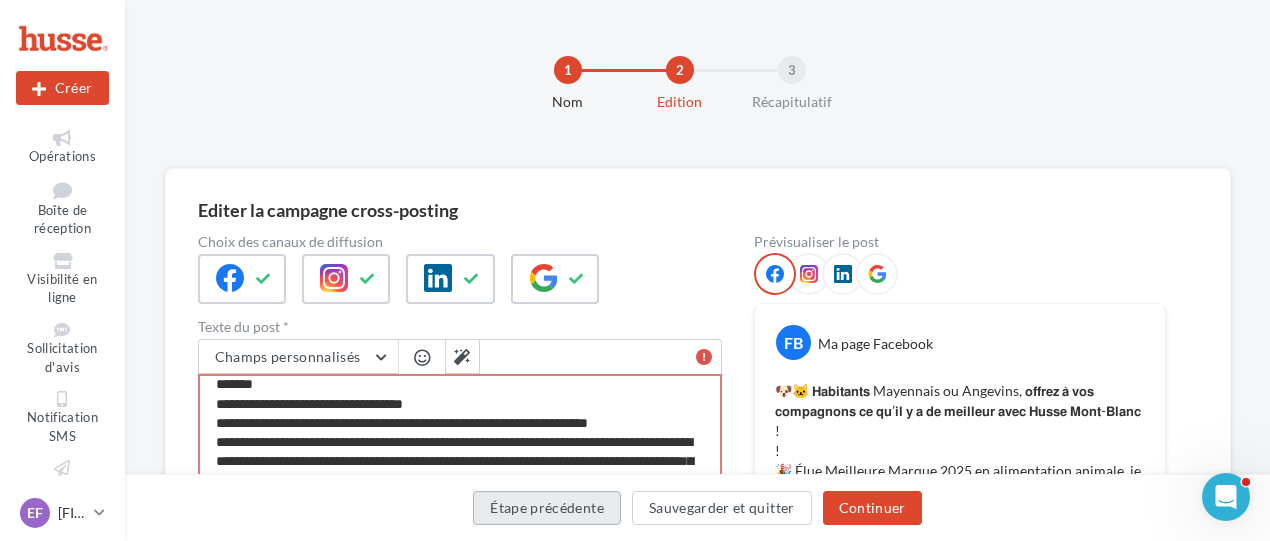type on "**********" 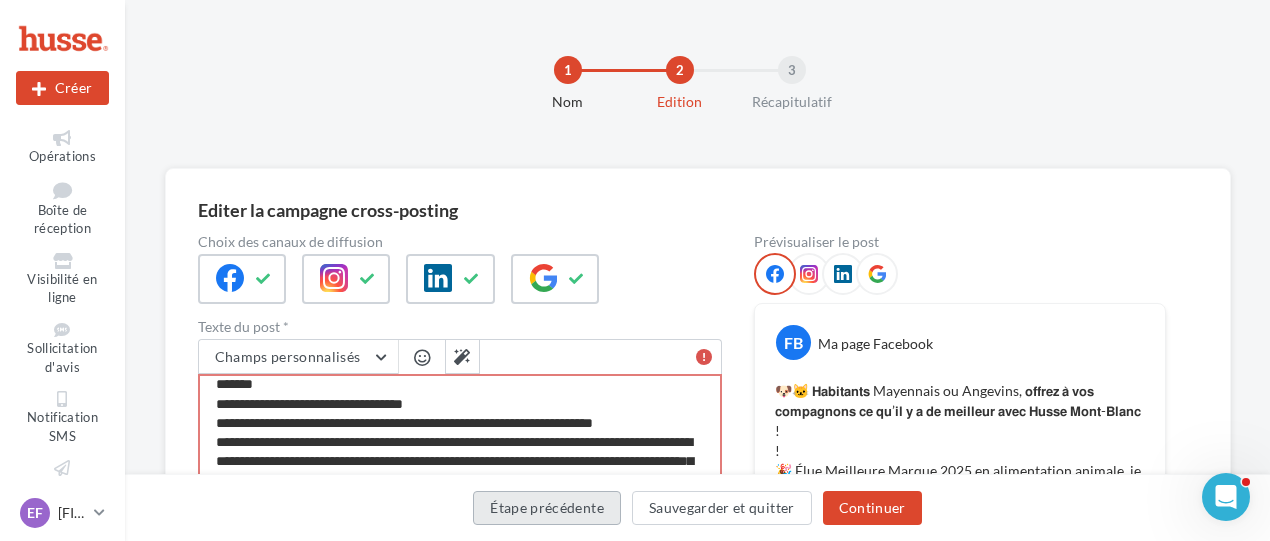 type on "**********" 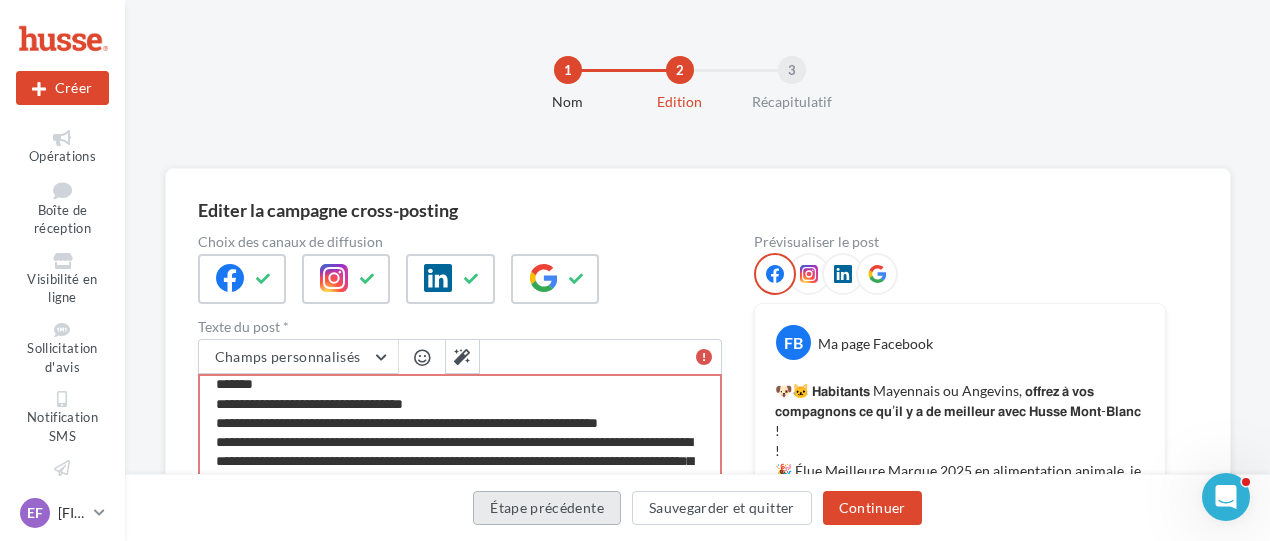 type on "**********" 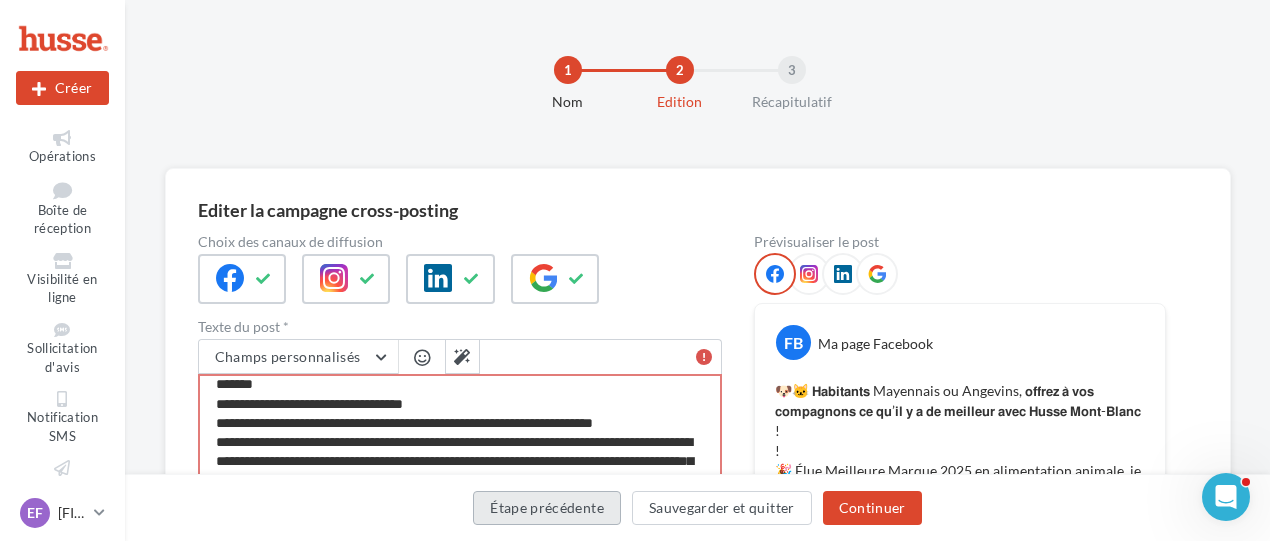 type on "**********" 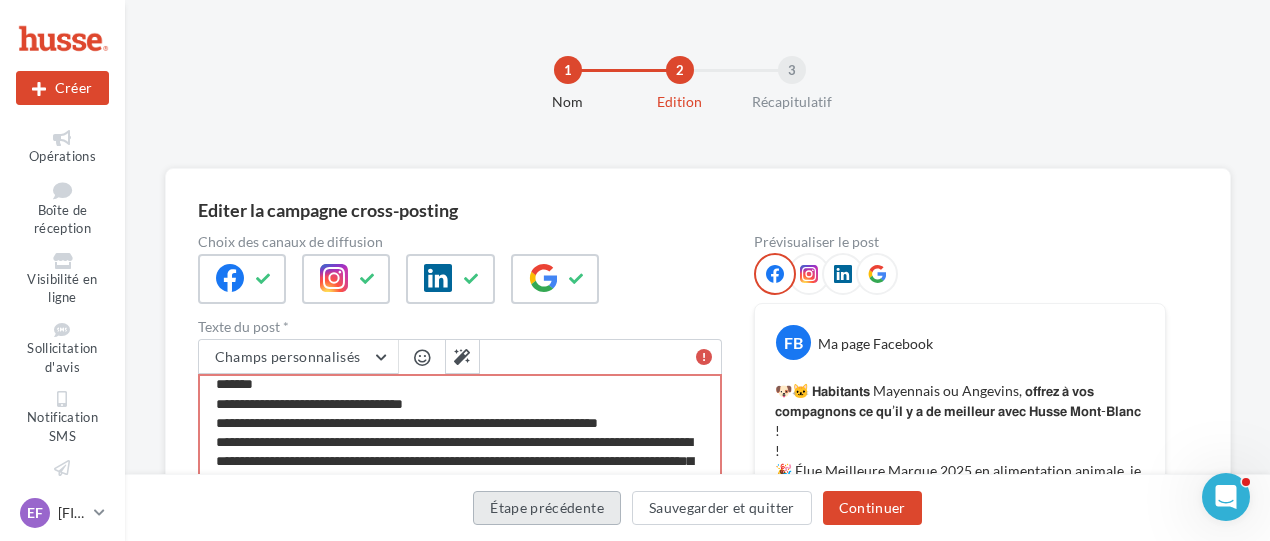 type on "**********" 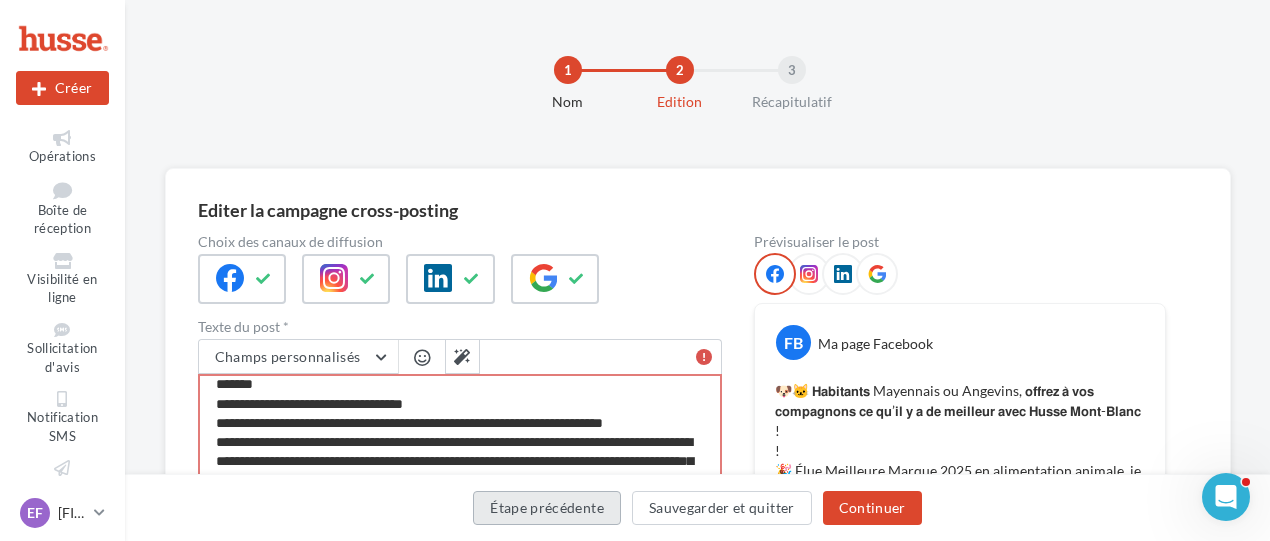 type on "**********" 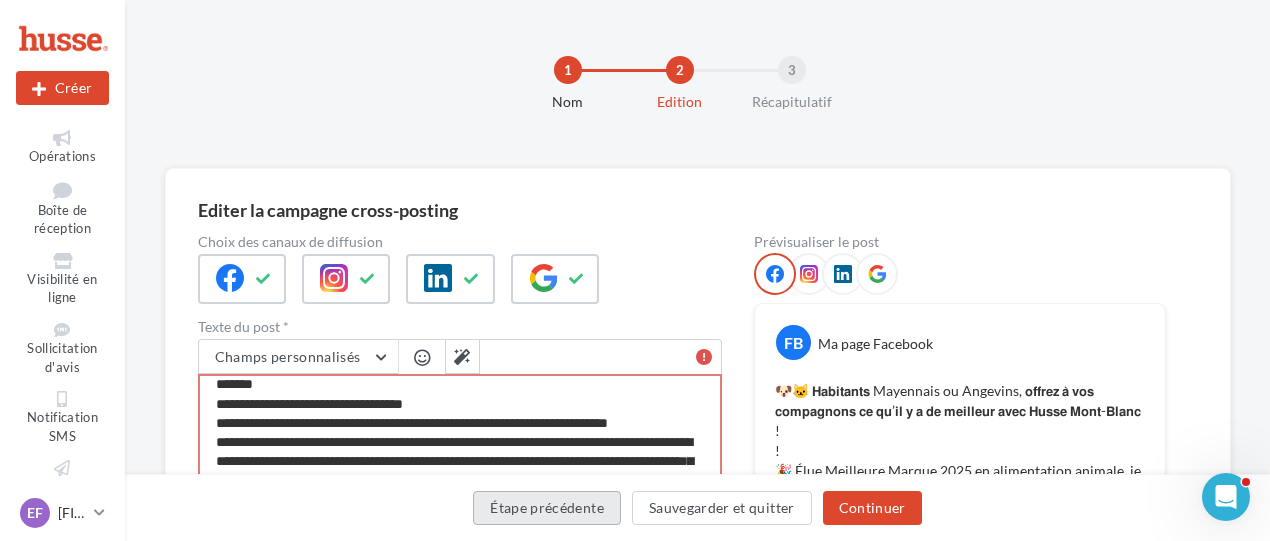 type on "**********" 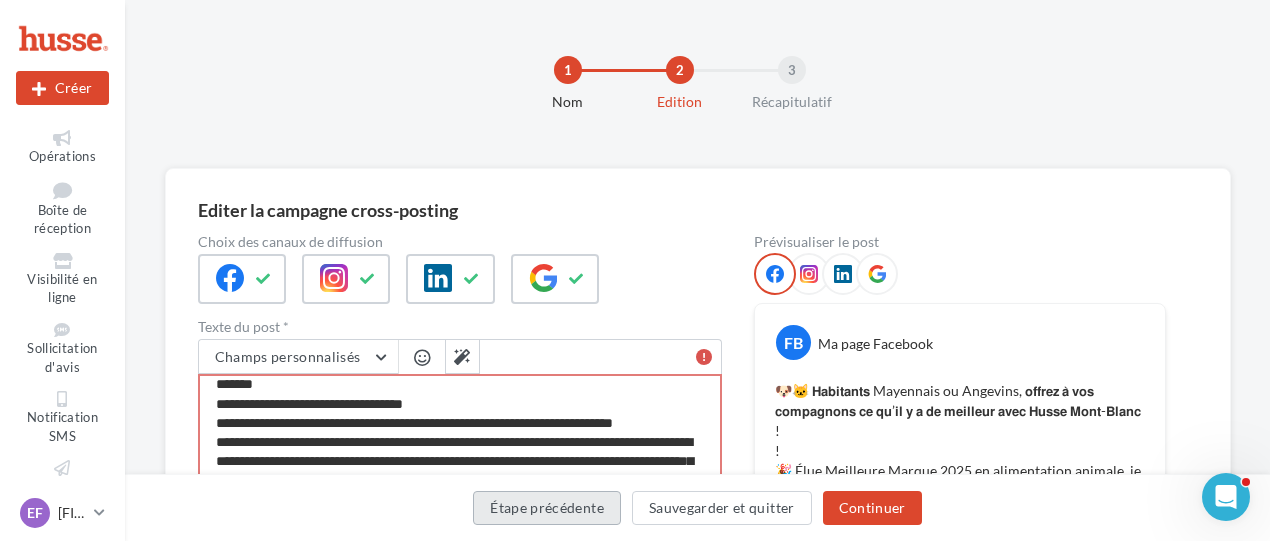 type on "**********" 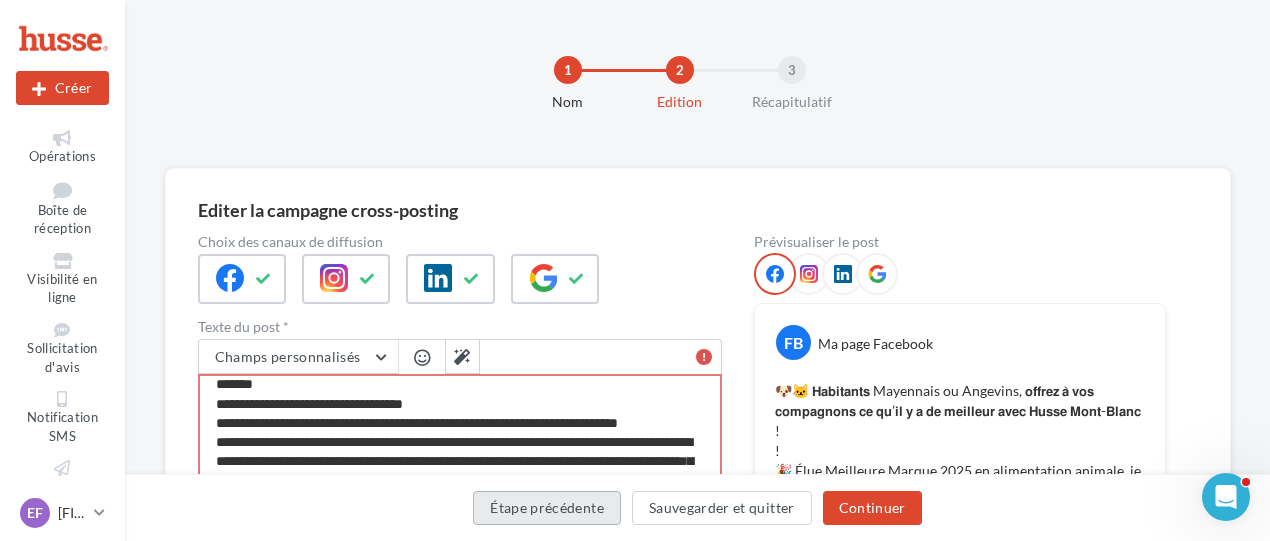 type on "**********" 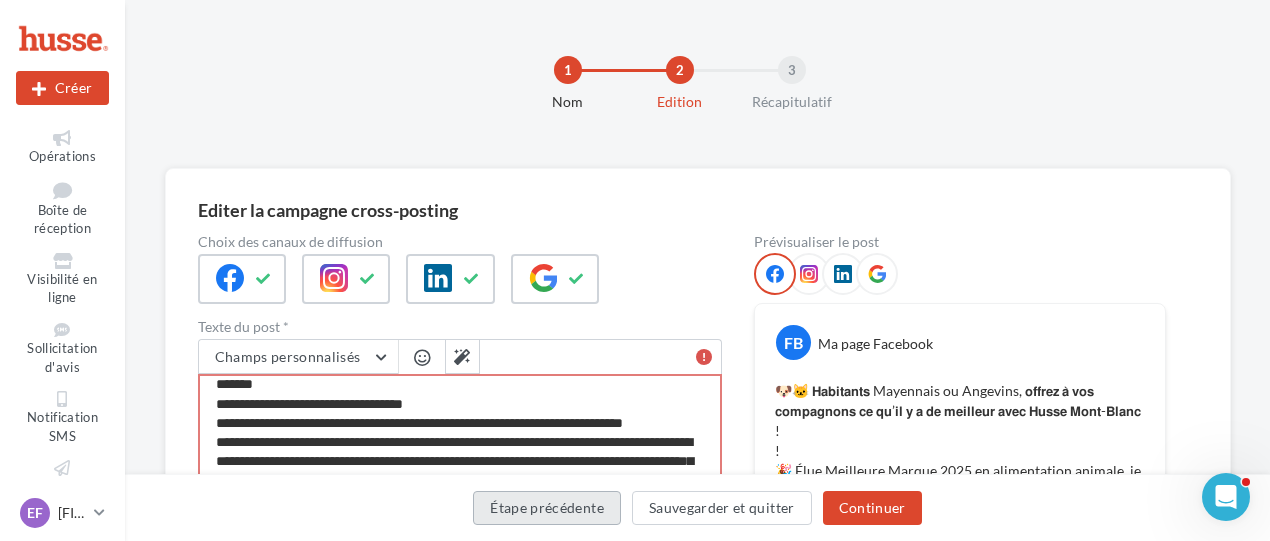 type on "**********" 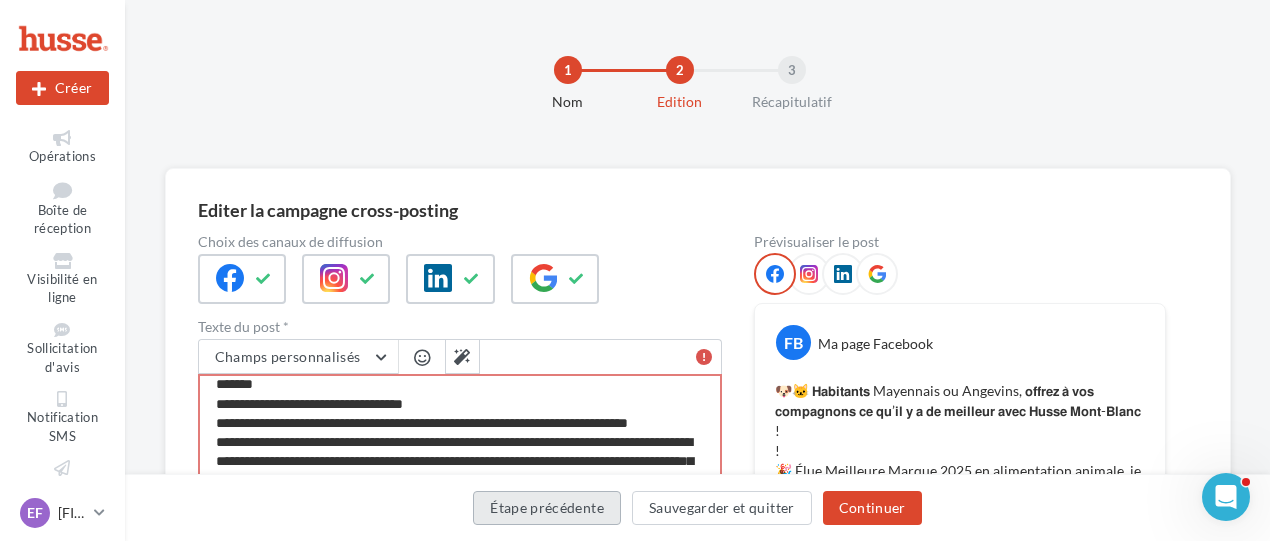 type on "**********" 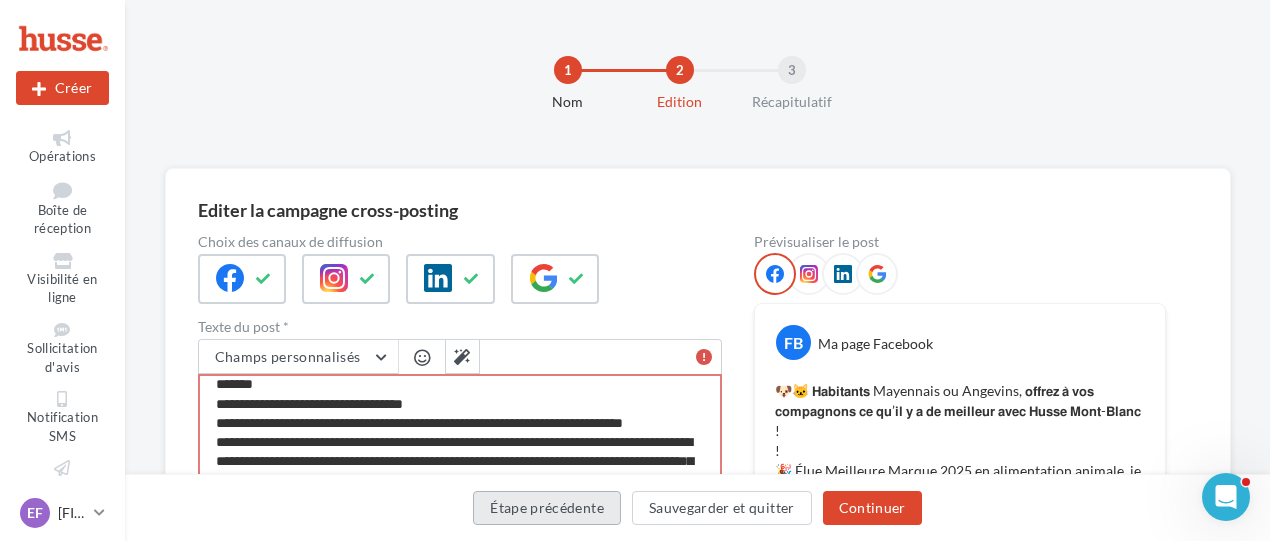 type on "**********" 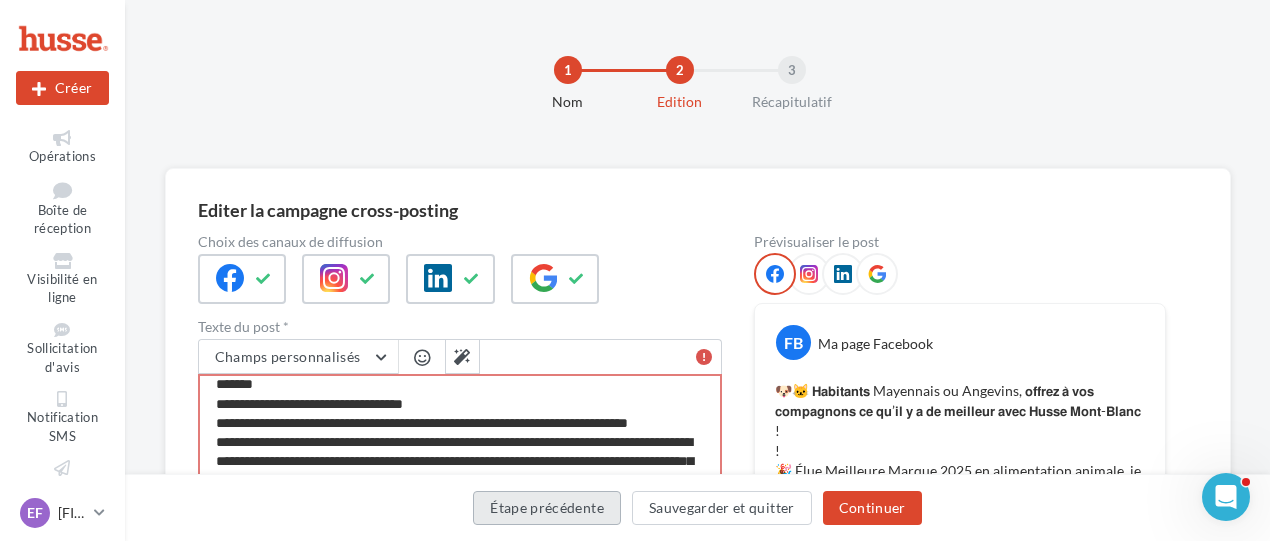 type on "**********" 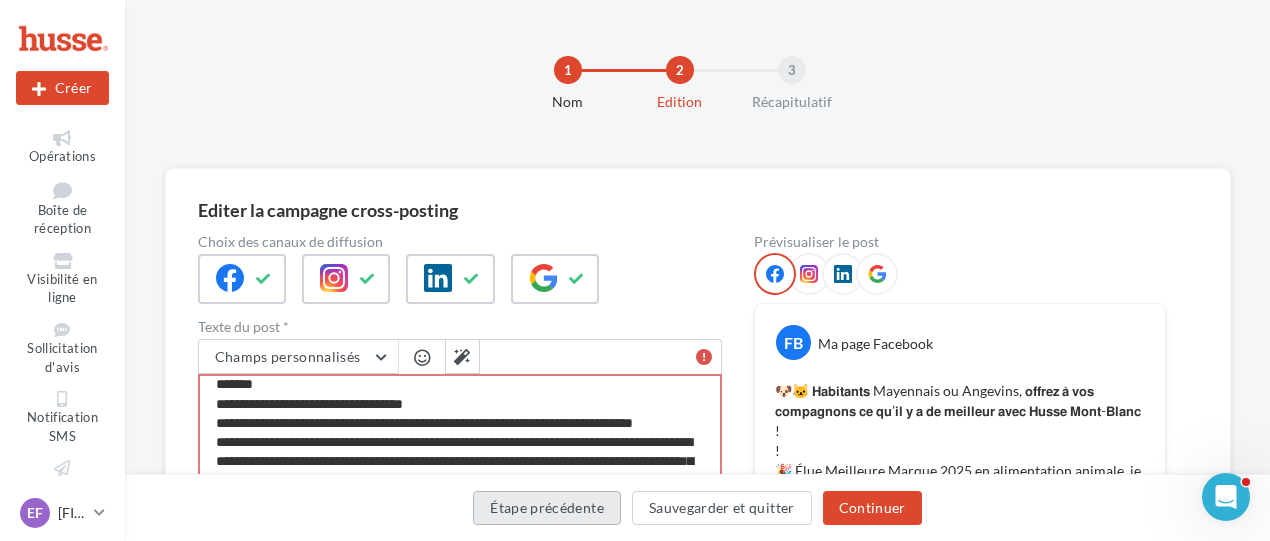 type on "**********" 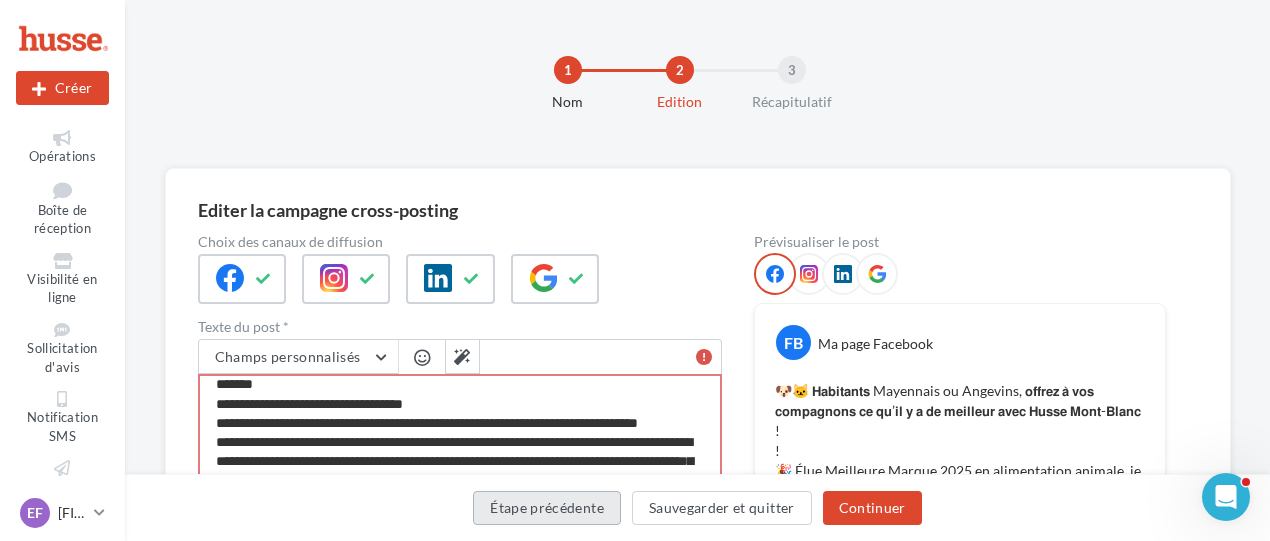 type on "**********" 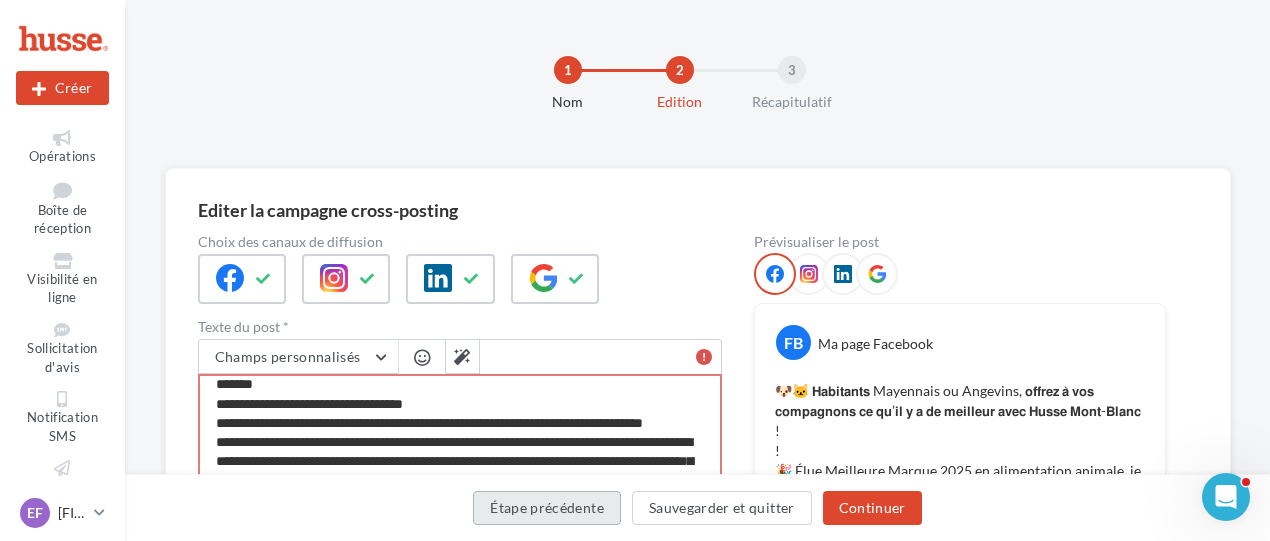 type on "**********" 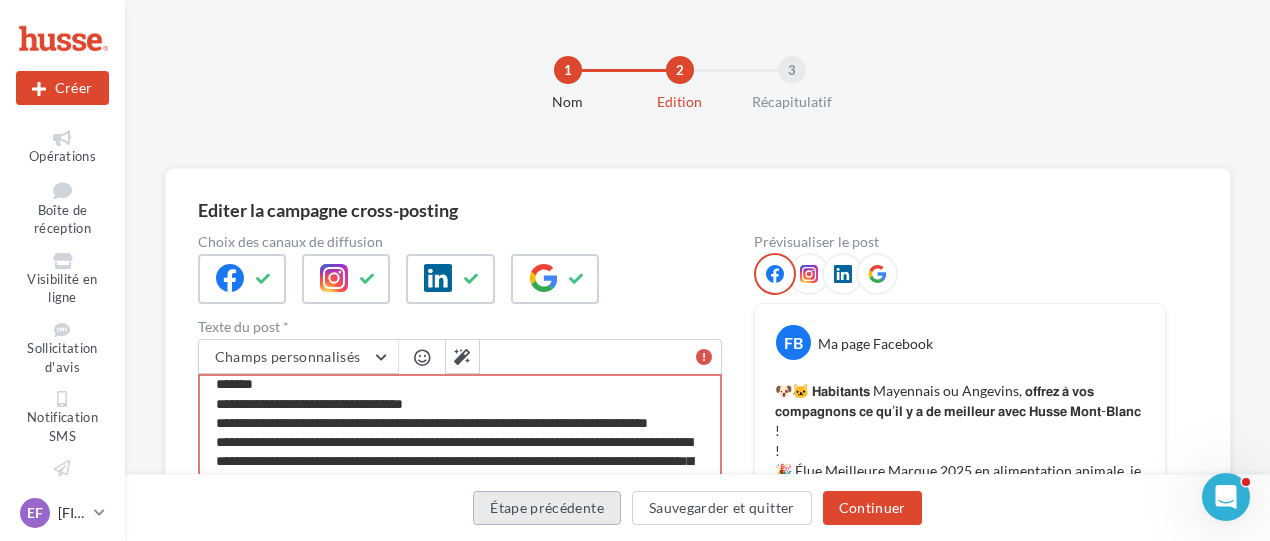 type on "**********" 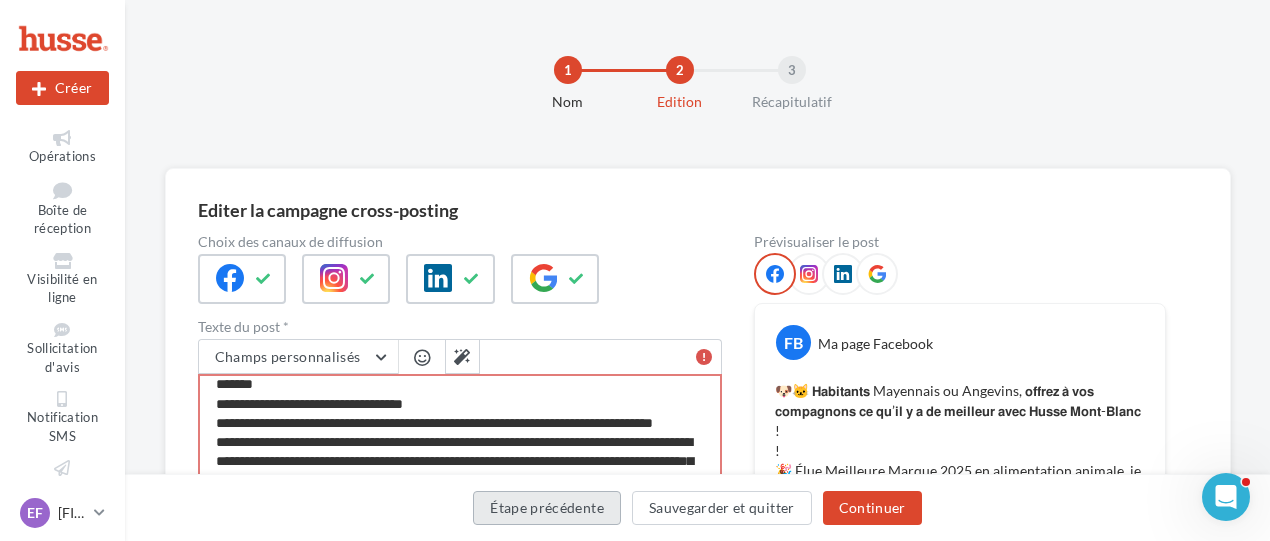 type on "**********" 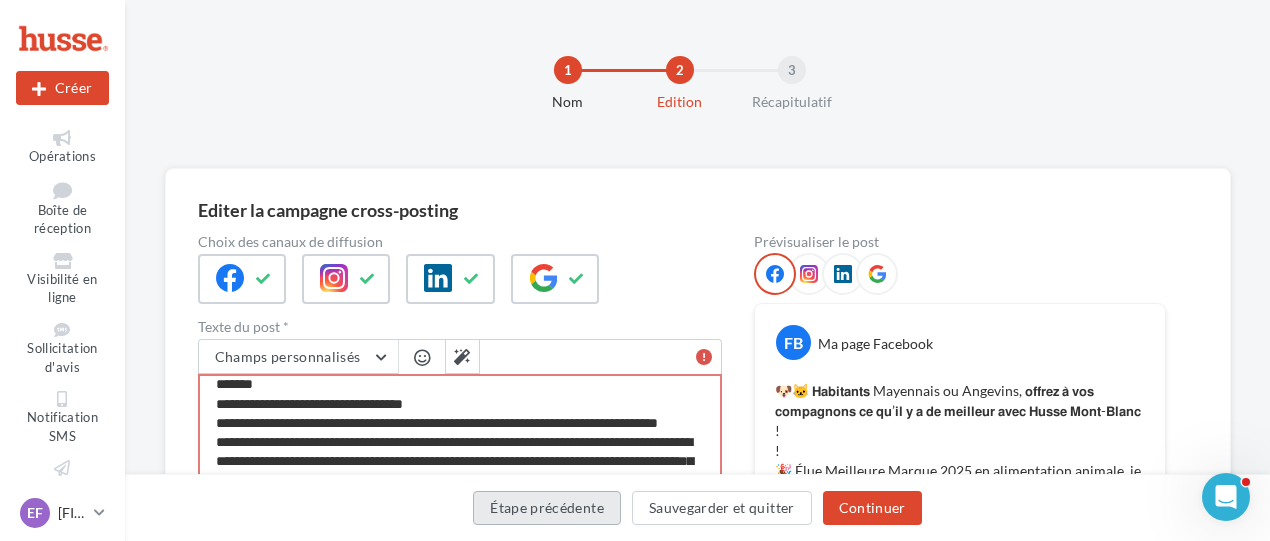 type on "**********" 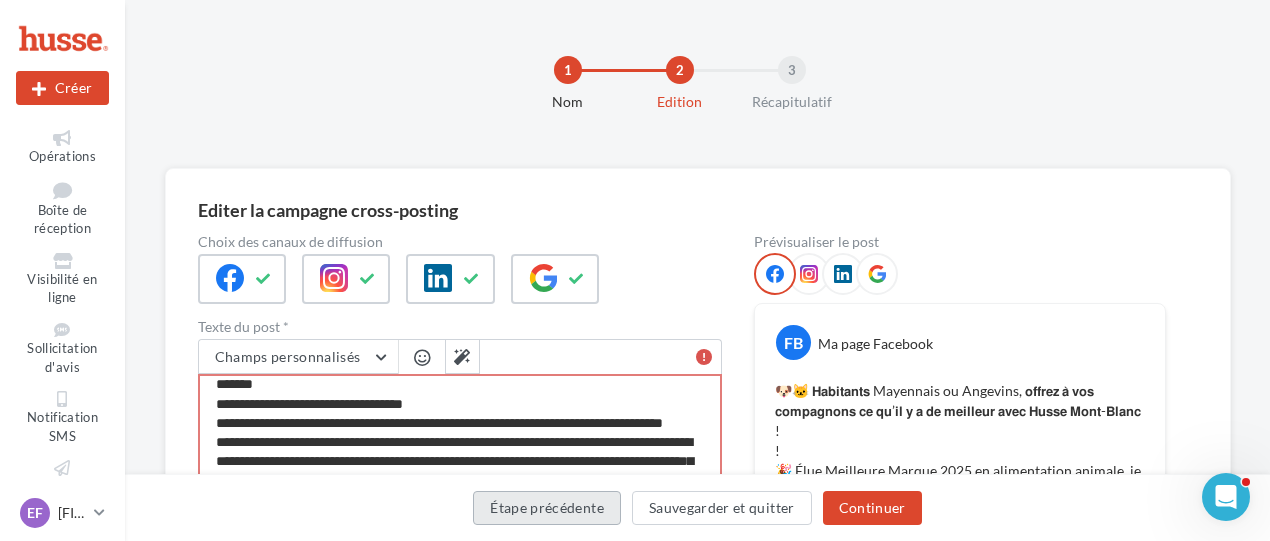 type on "**********" 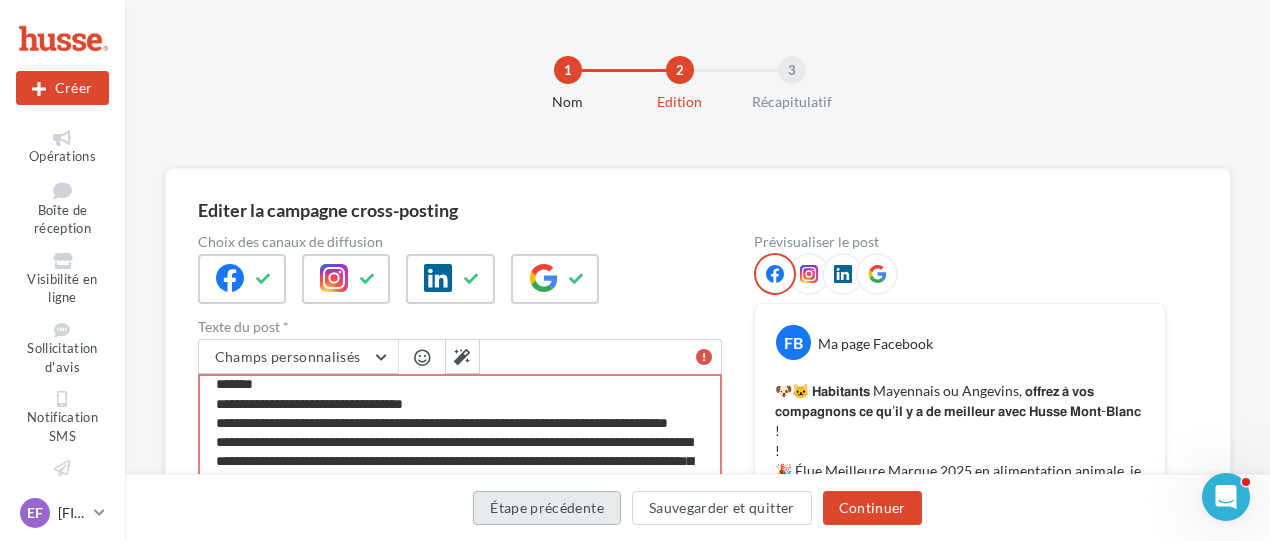 type on "**********" 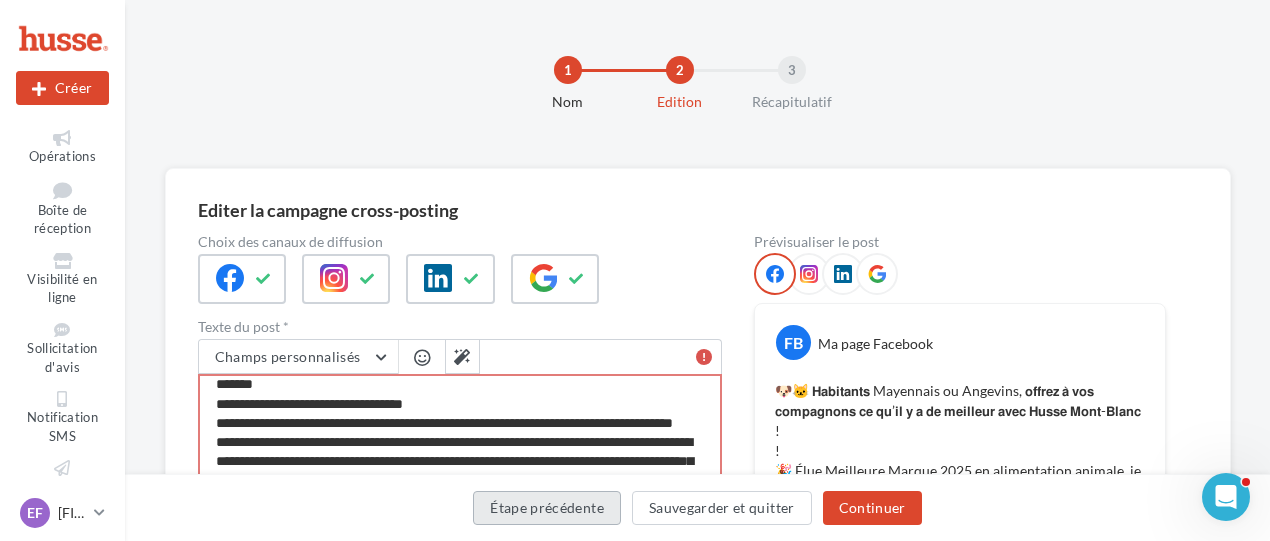 type on "**********" 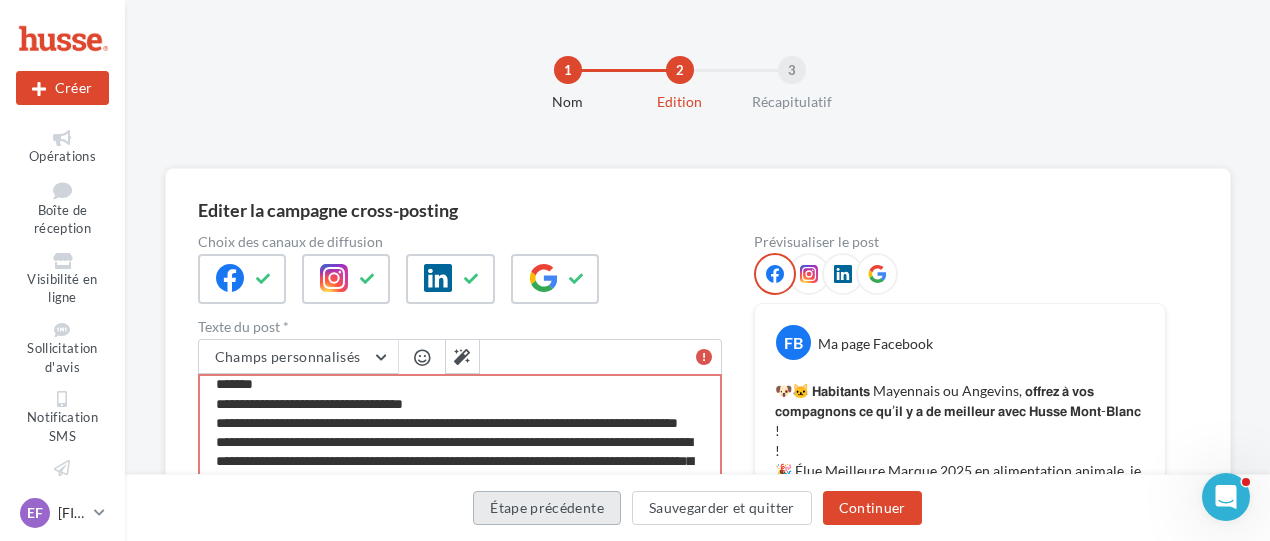 type on "**********" 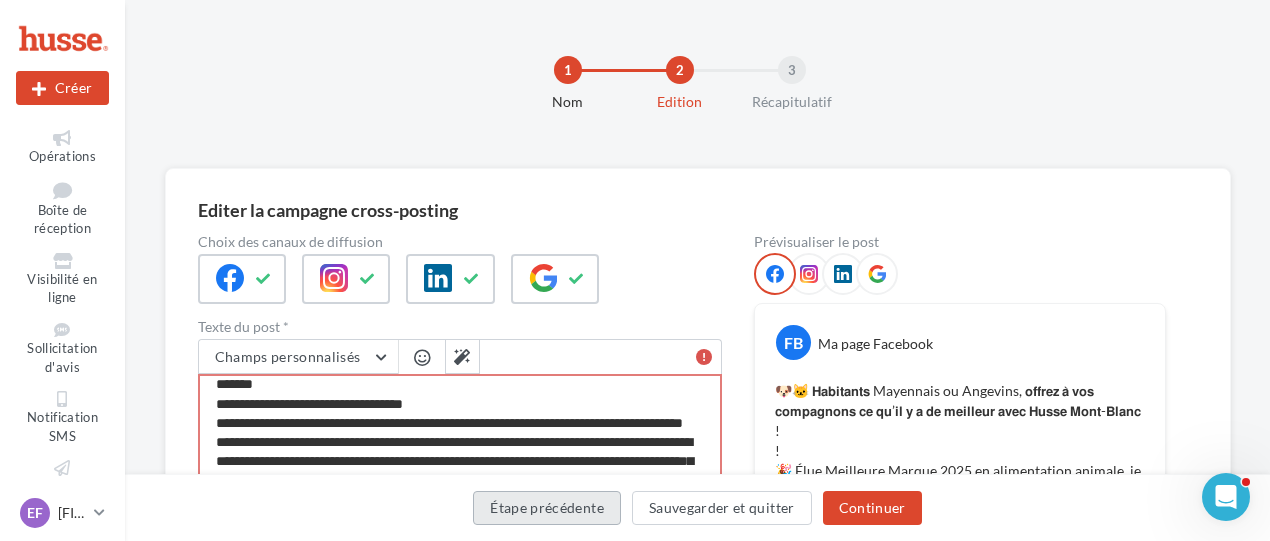 type on "**********" 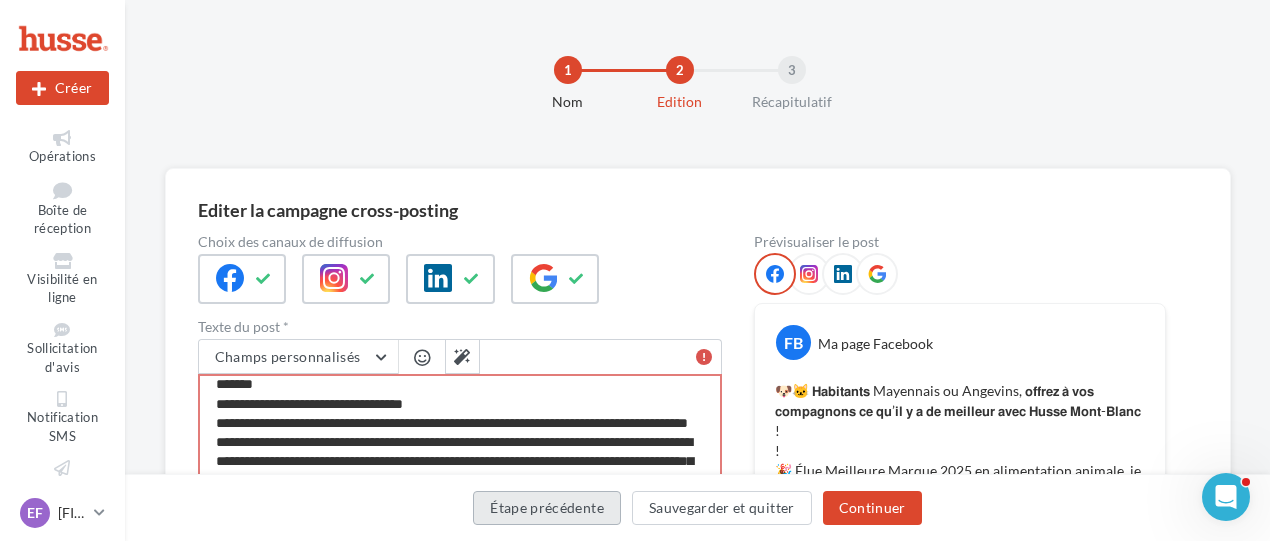 type on "**********" 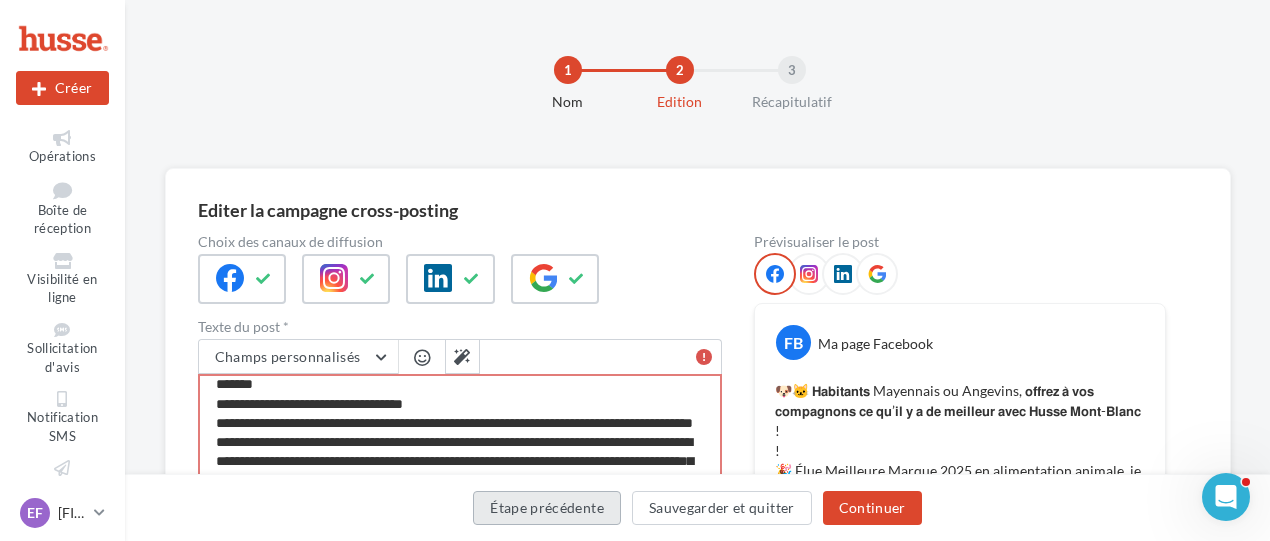 type on "**********" 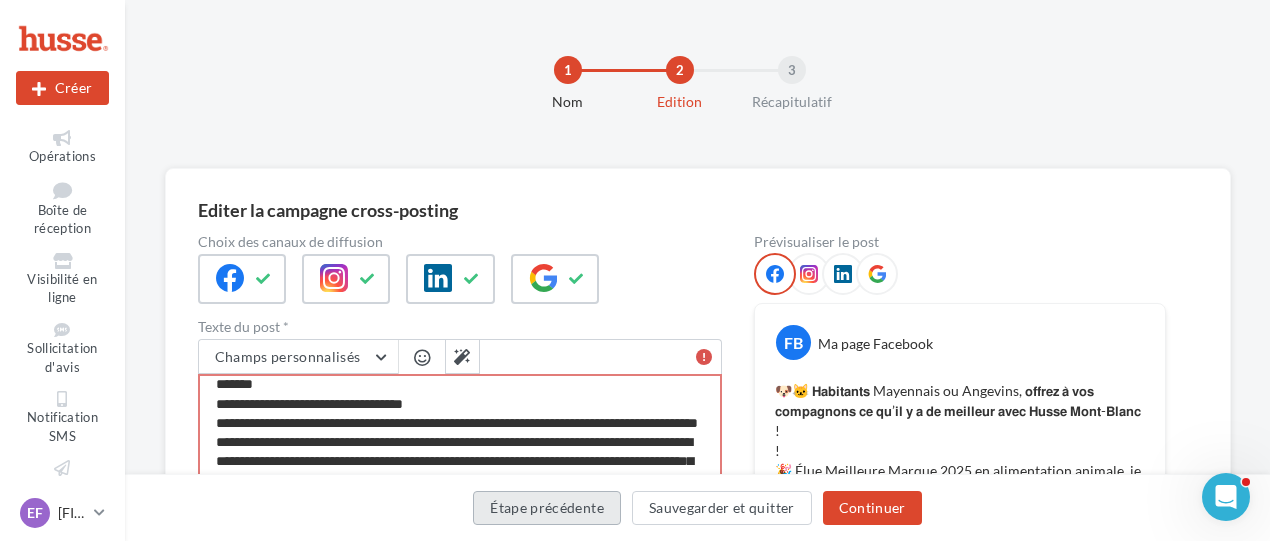 type on "**********" 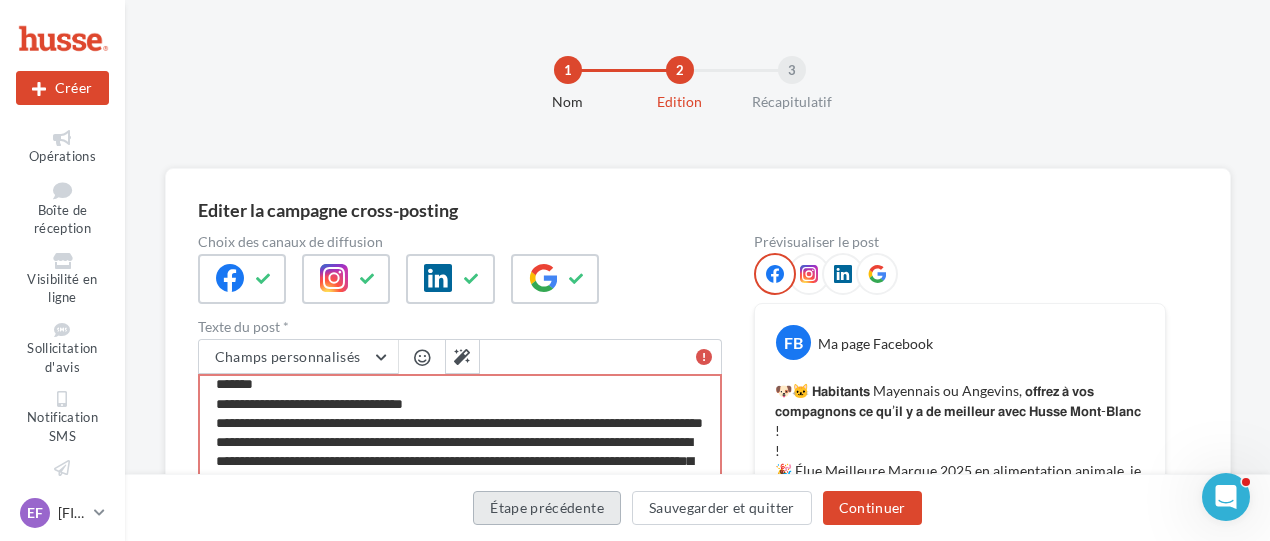 type on "**********" 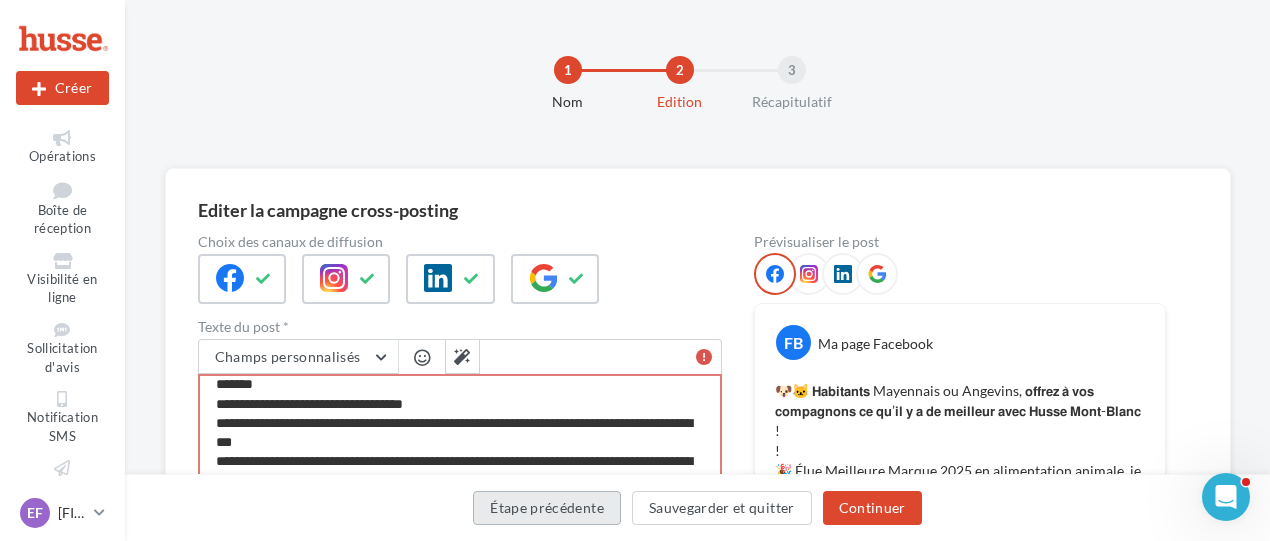 type on "**********" 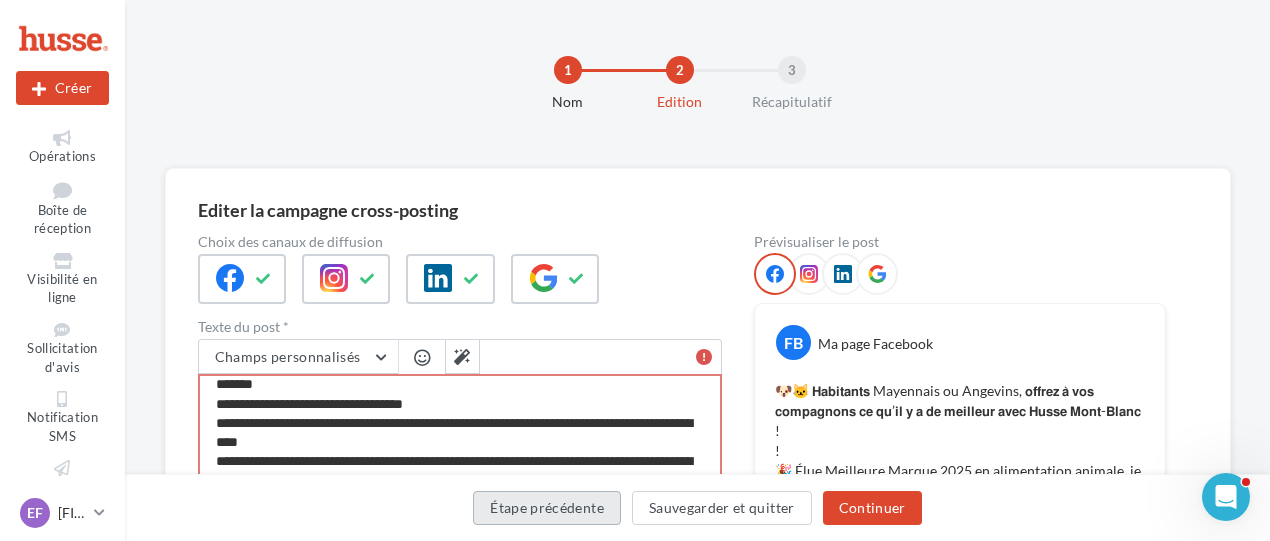 type on "**********" 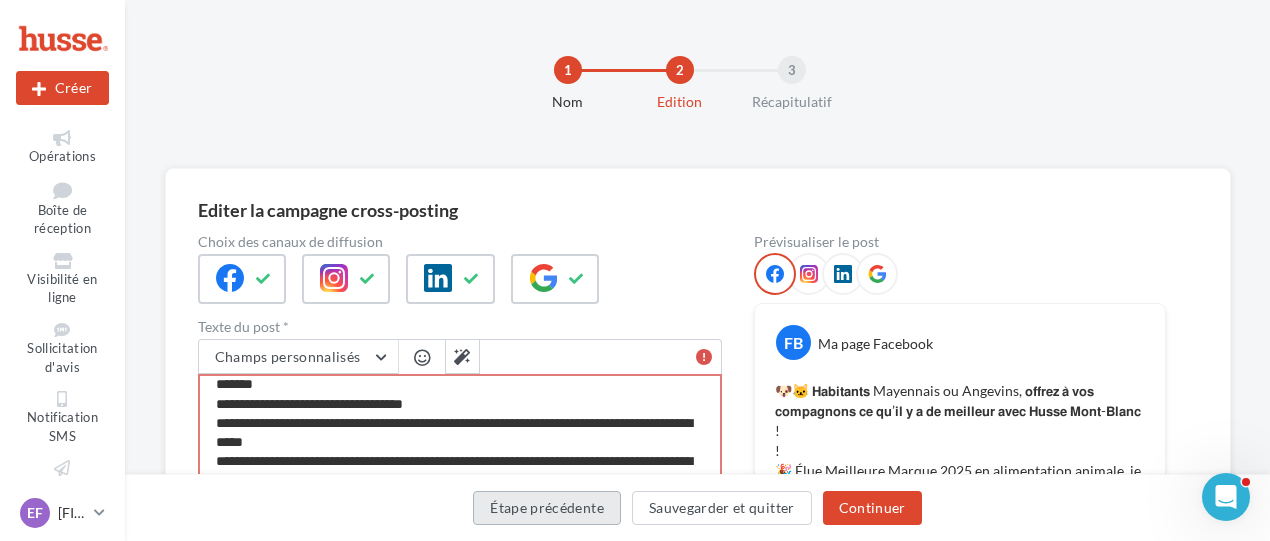 type on "**********" 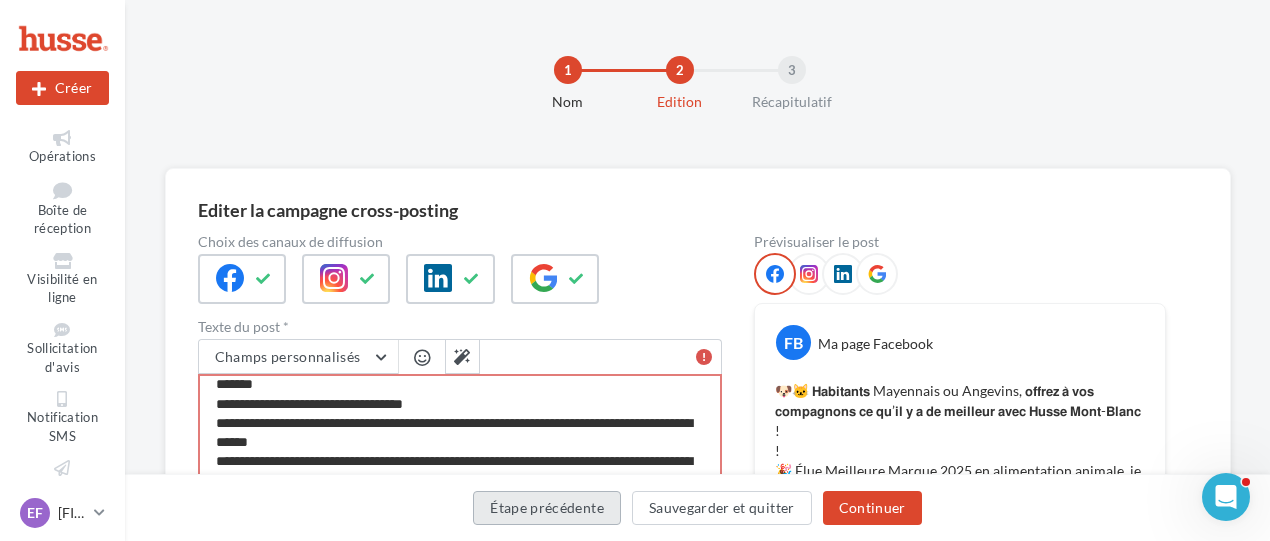 type on "**********" 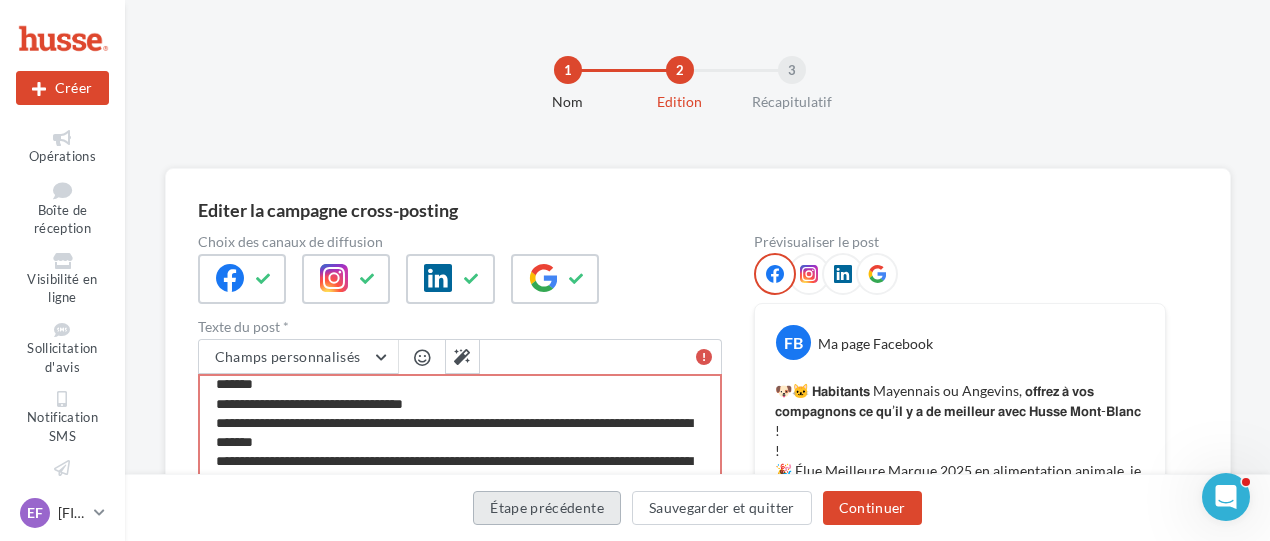 type on "**********" 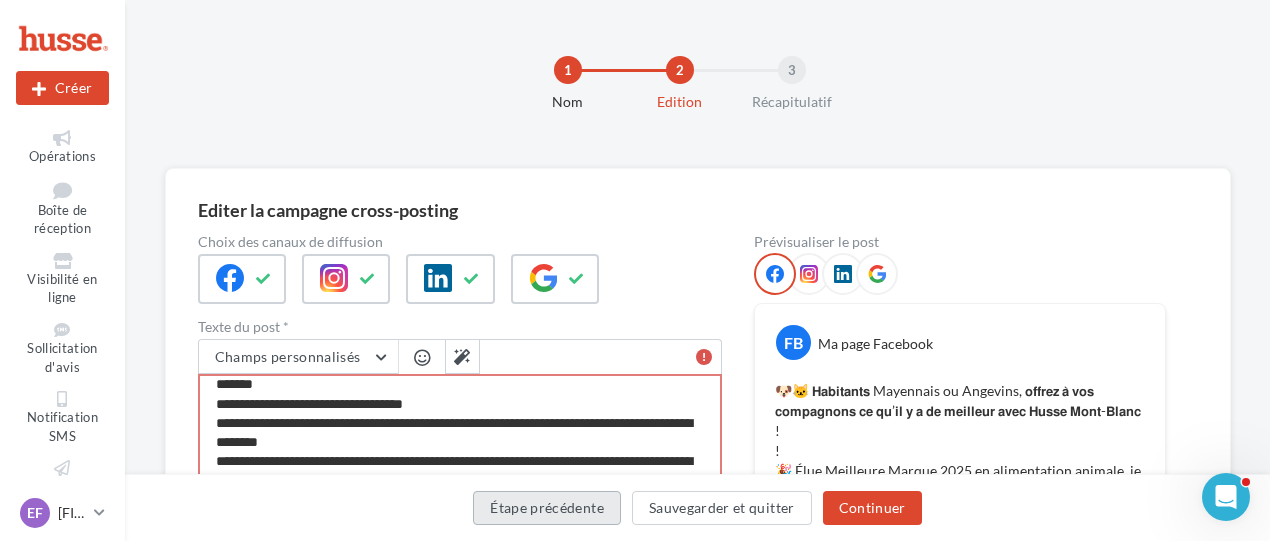 type on "**********" 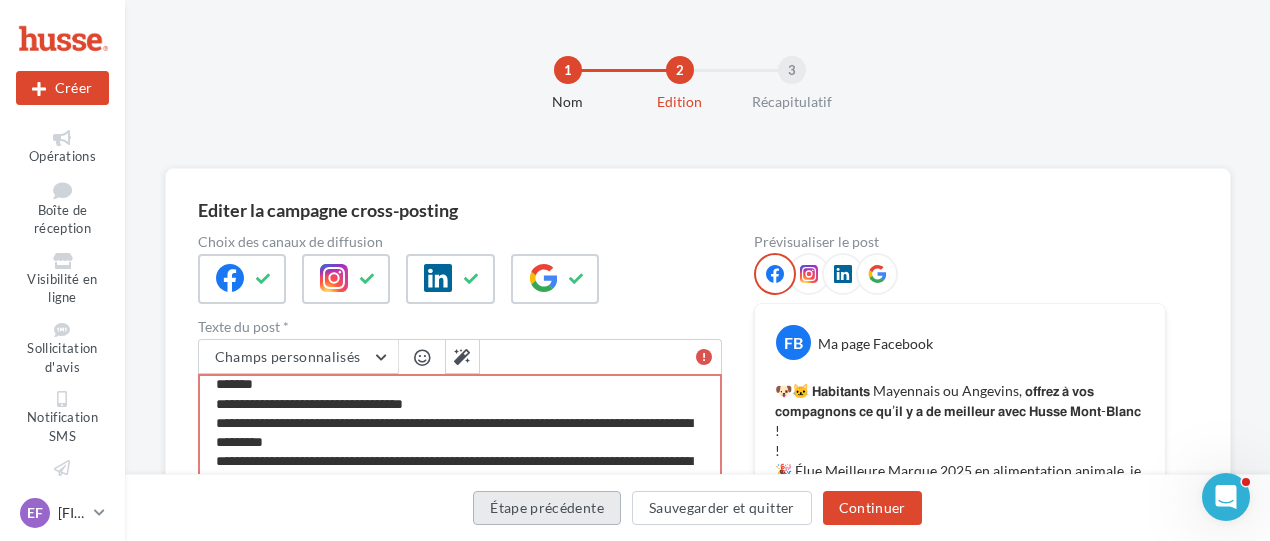 type on "**********" 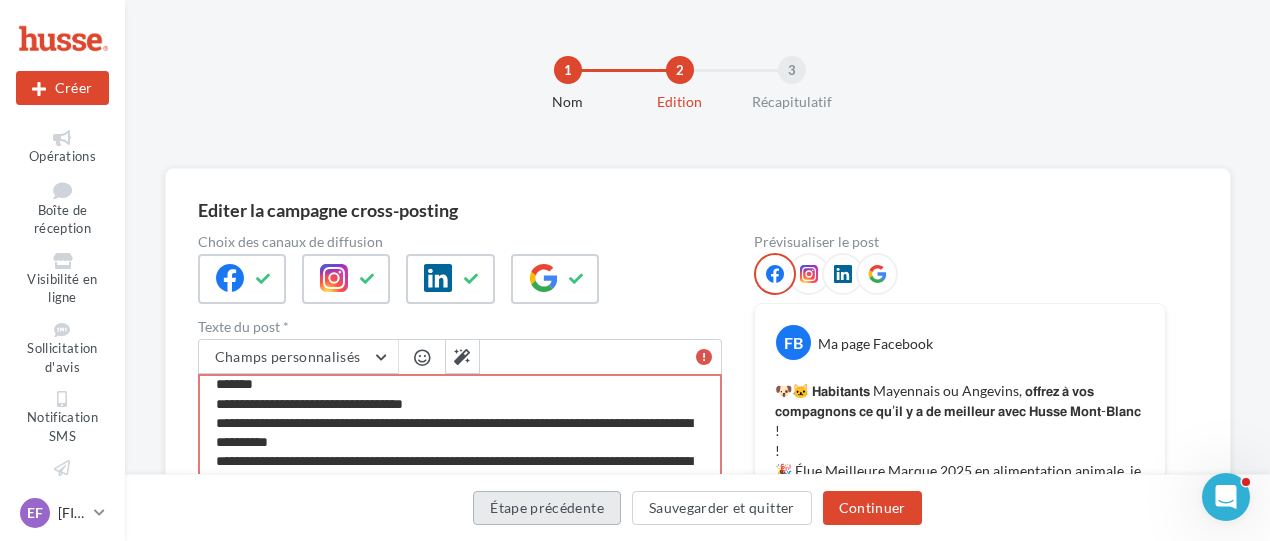 type on "**********" 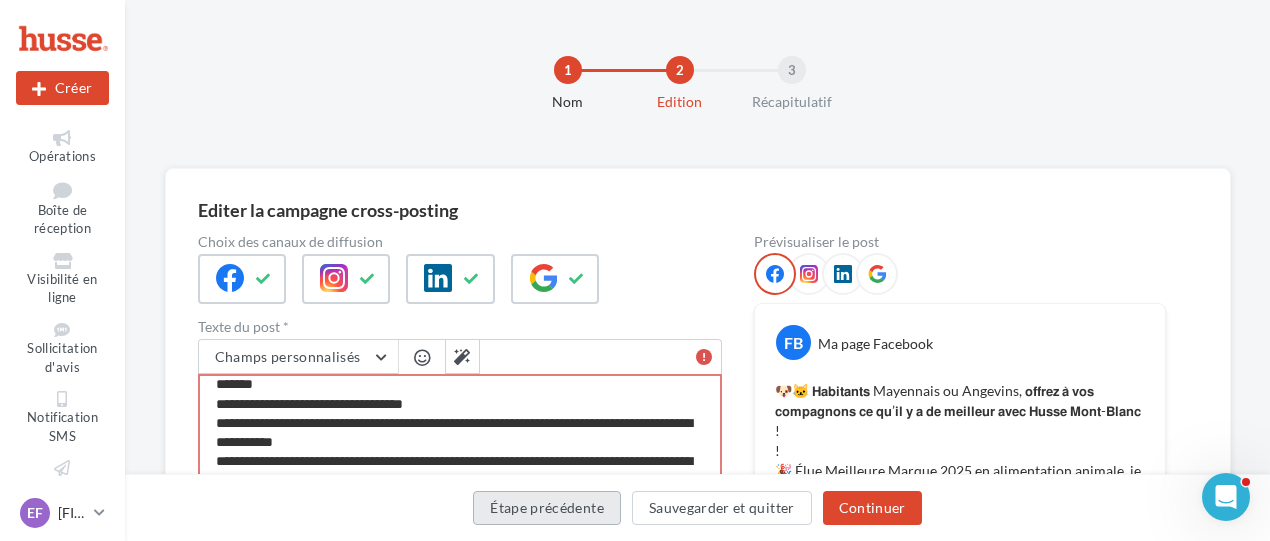 type 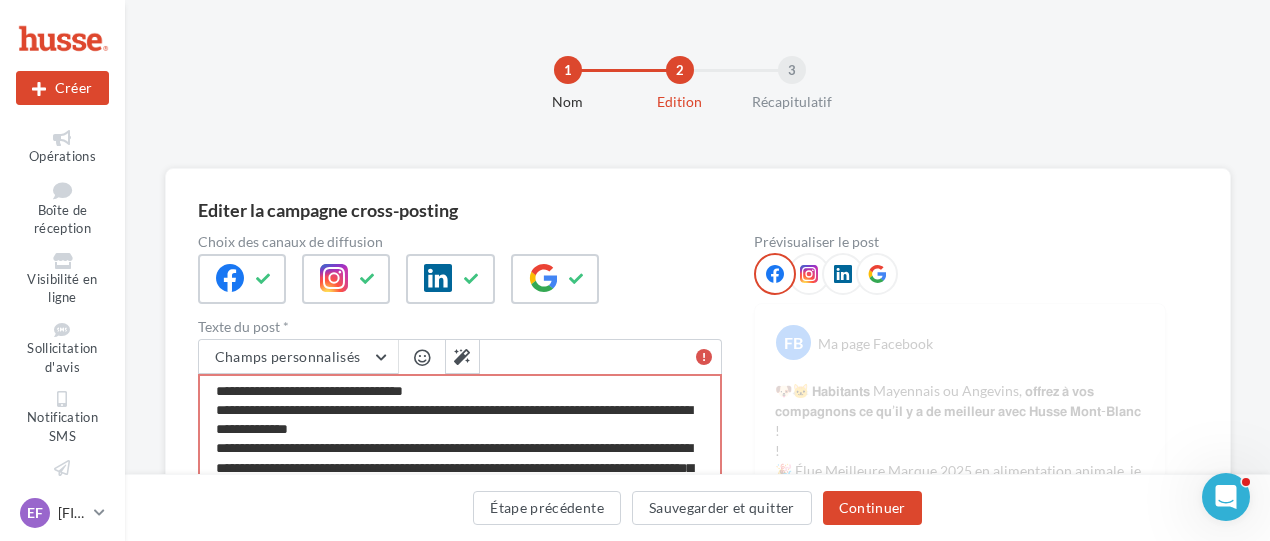 scroll, scrollTop: 105, scrollLeft: 0, axis: vertical 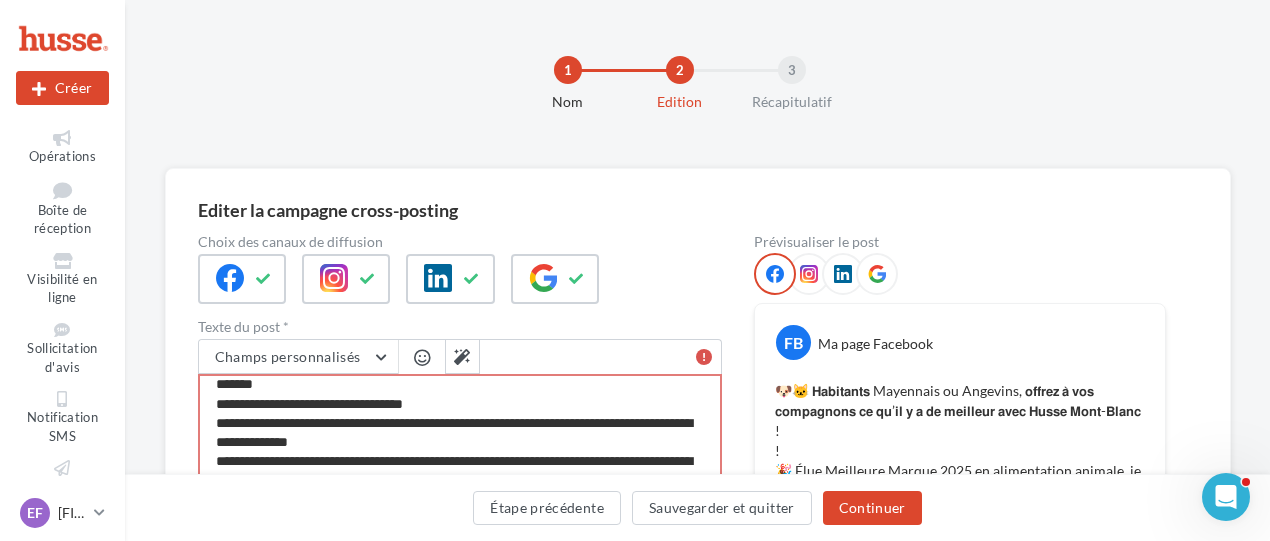 drag, startPoint x: 283, startPoint y: 463, endPoint x: 240, endPoint y: 467, distance: 43.185646 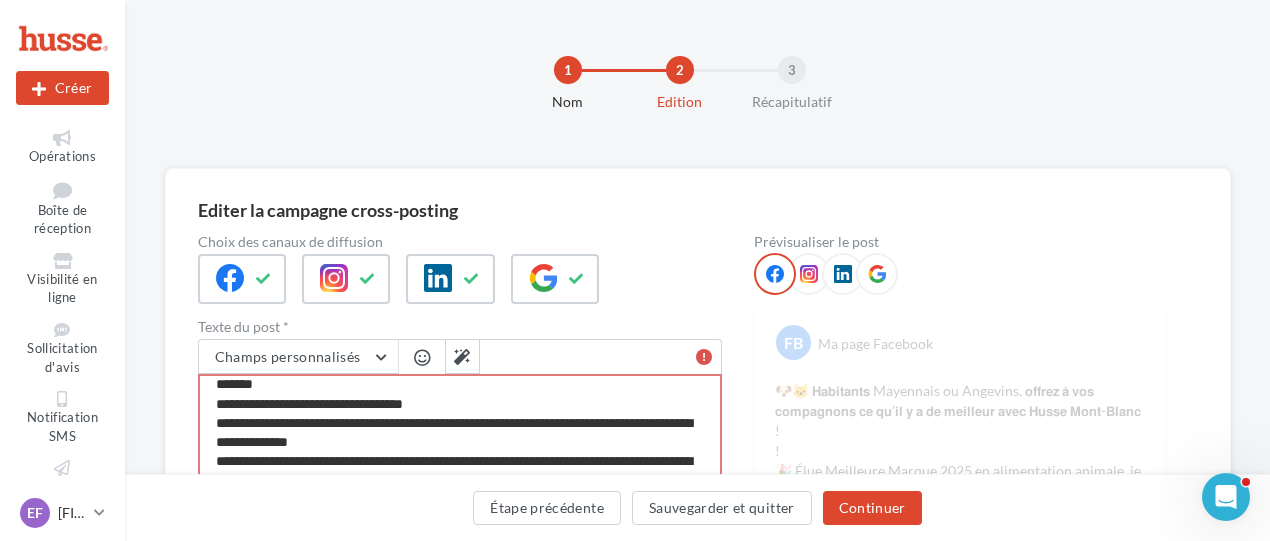 click on "1620/1500" at bounding box center [460, 431] 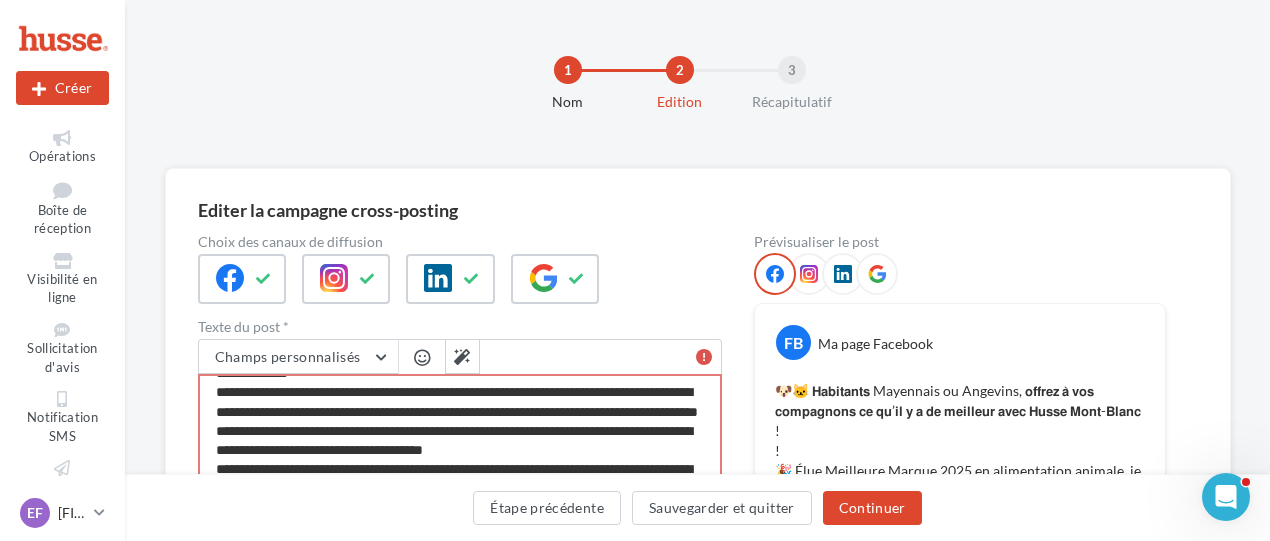 scroll, scrollTop: 205, scrollLeft: 0, axis: vertical 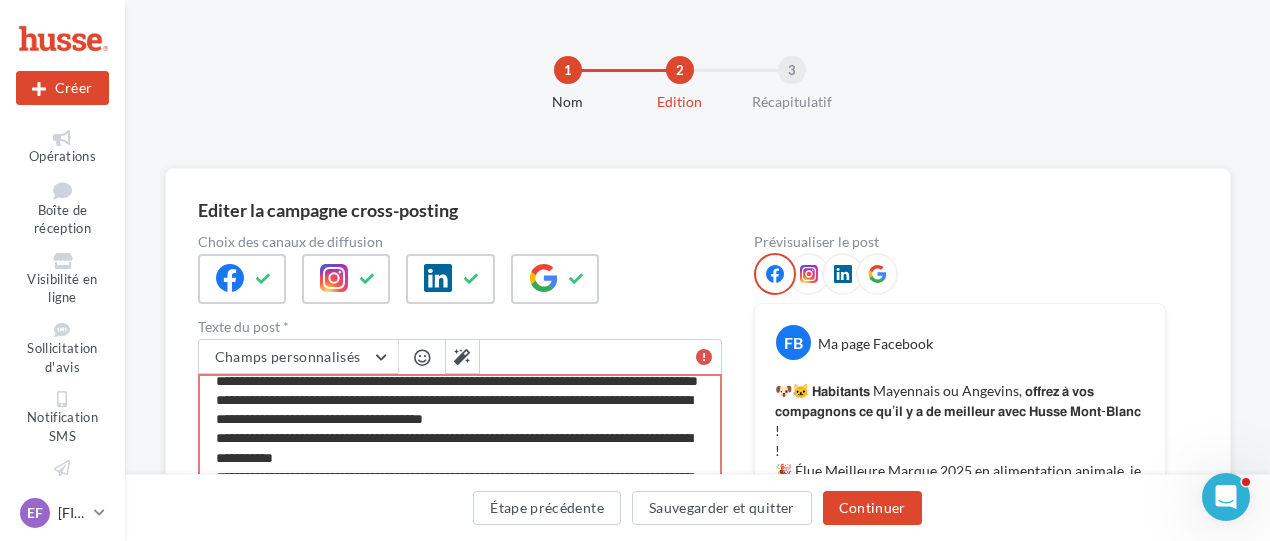 click on "1617/1500" at bounding box center [460, 431] 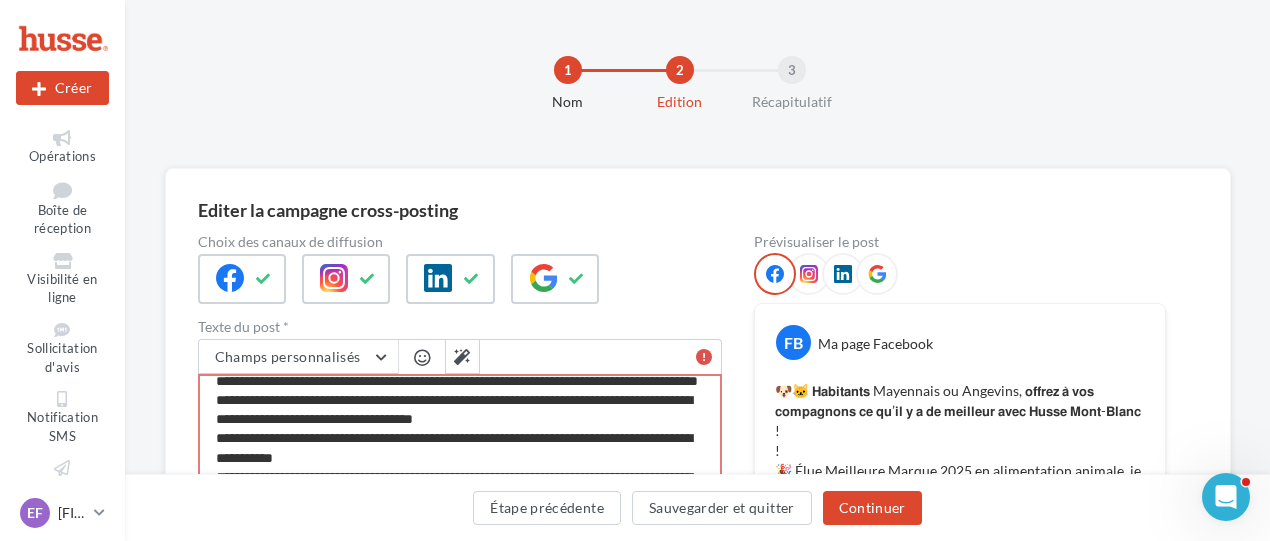 drag, startPoint x: 522, startPoint y: 417, endPoint x: 428, endPoint y: 420, distance: 94.04786 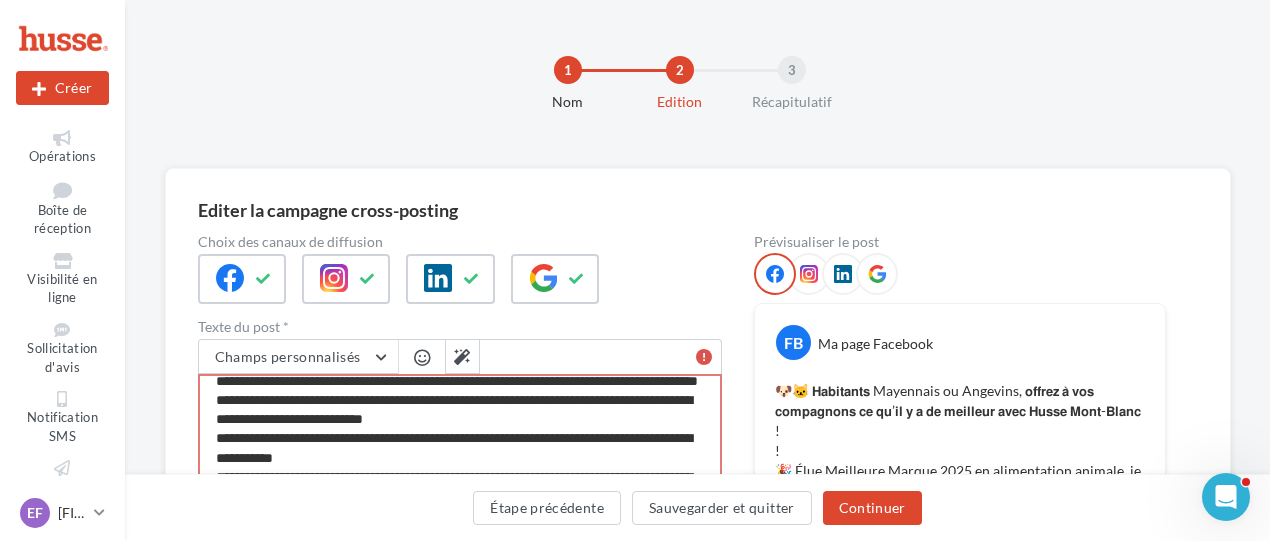 drag, startPoint x: 600, startPoint y: 421, endPoint x: 528, endPoint y: 427, distance: 72.249565 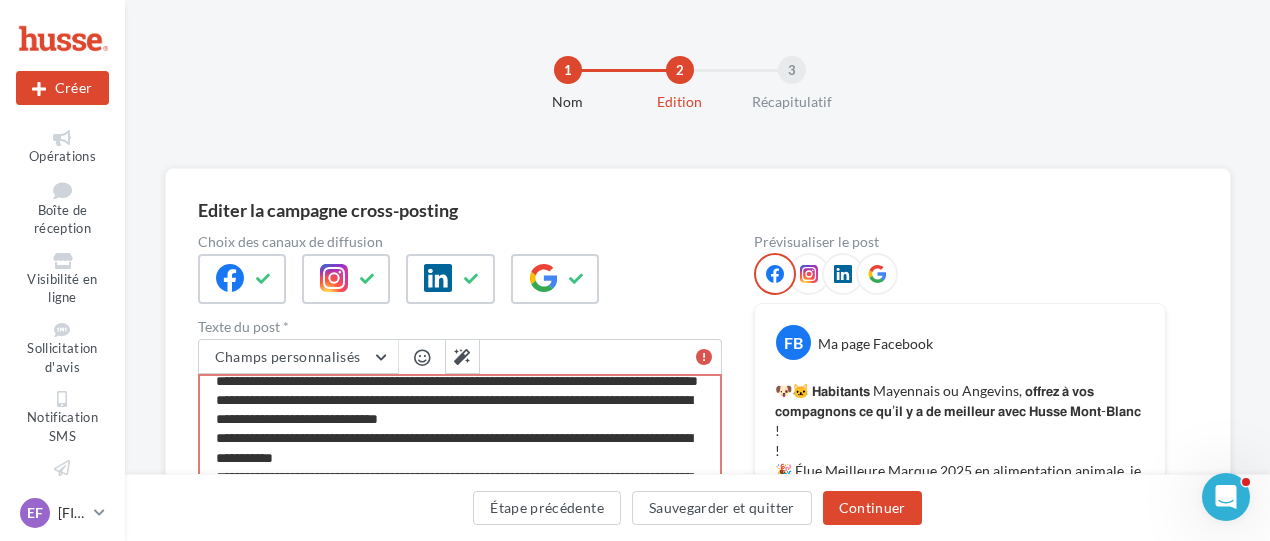click on "1608/1500" at bounding box center (460, 431) 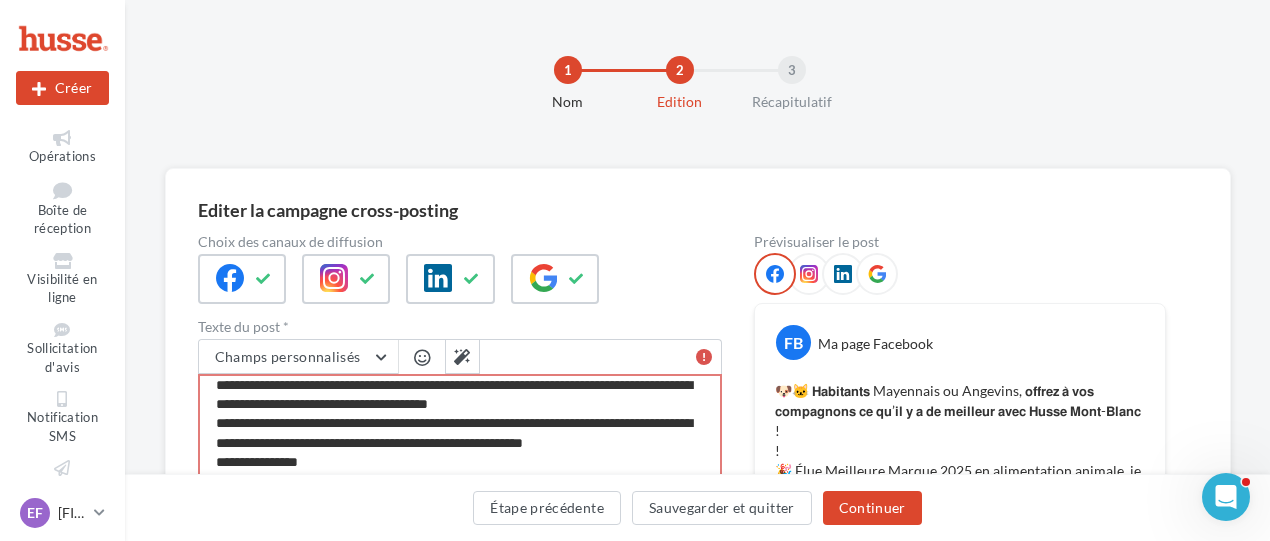 scroll, scrollTop: 316, scrollLeft: 0, axis: vertical 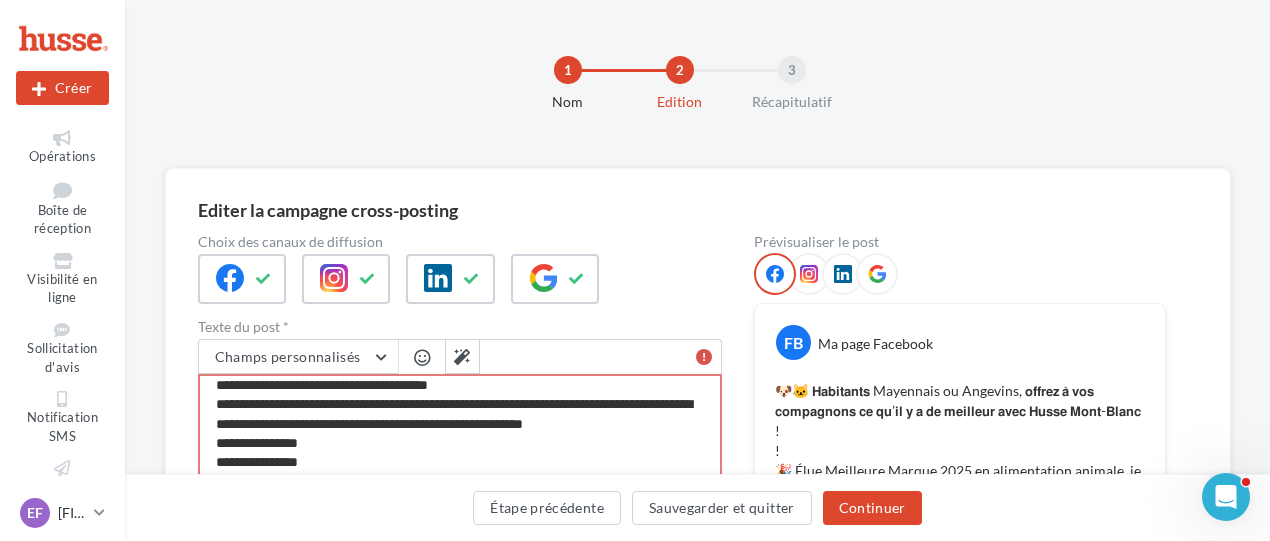 drag, startPoint x: 524, startPoint y: 427, endPoint x: 226, endPoint y: 428, distance: 298.00168 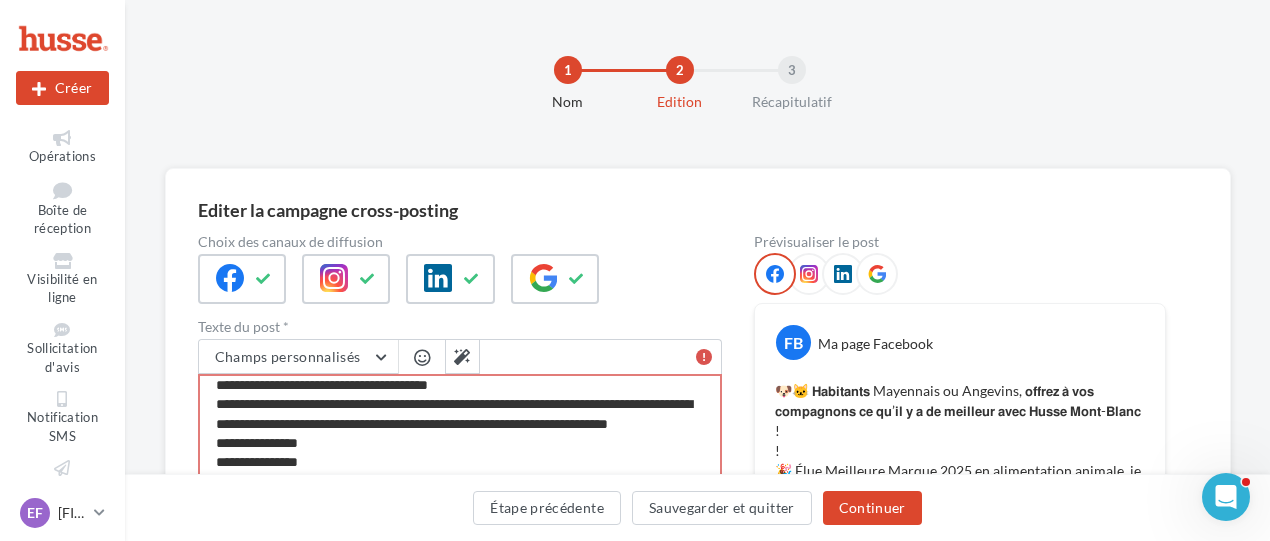 drag, startPoint x: 498, startPoint y: 443, endPoint x: 363, endPoint y: 449, distance: 135.13327 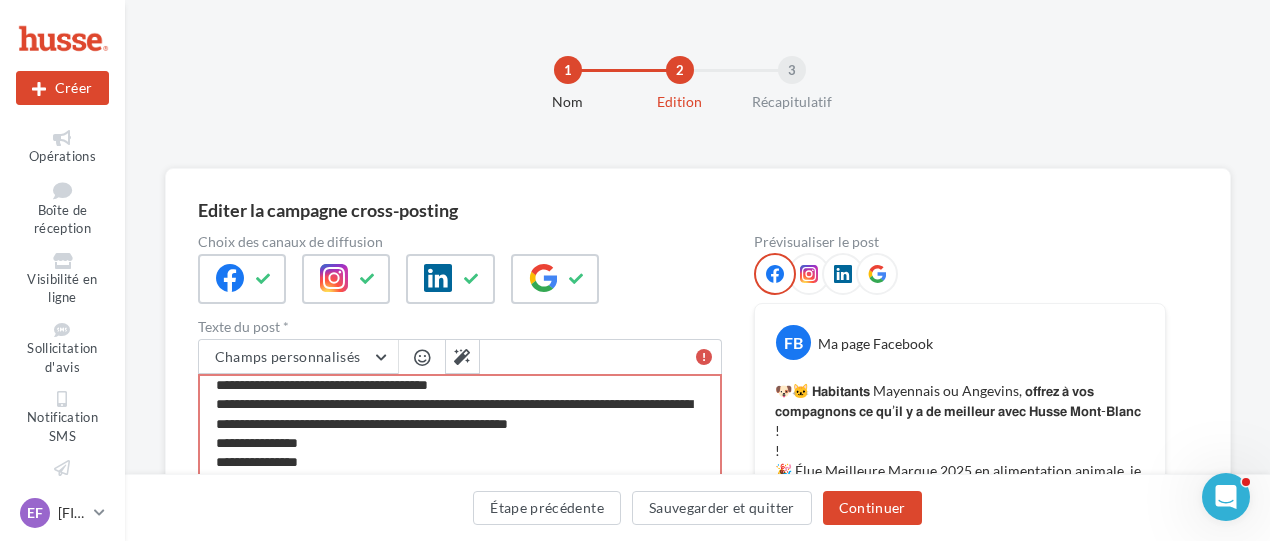 click on "1601/1500" at bounding box center [460, 431] 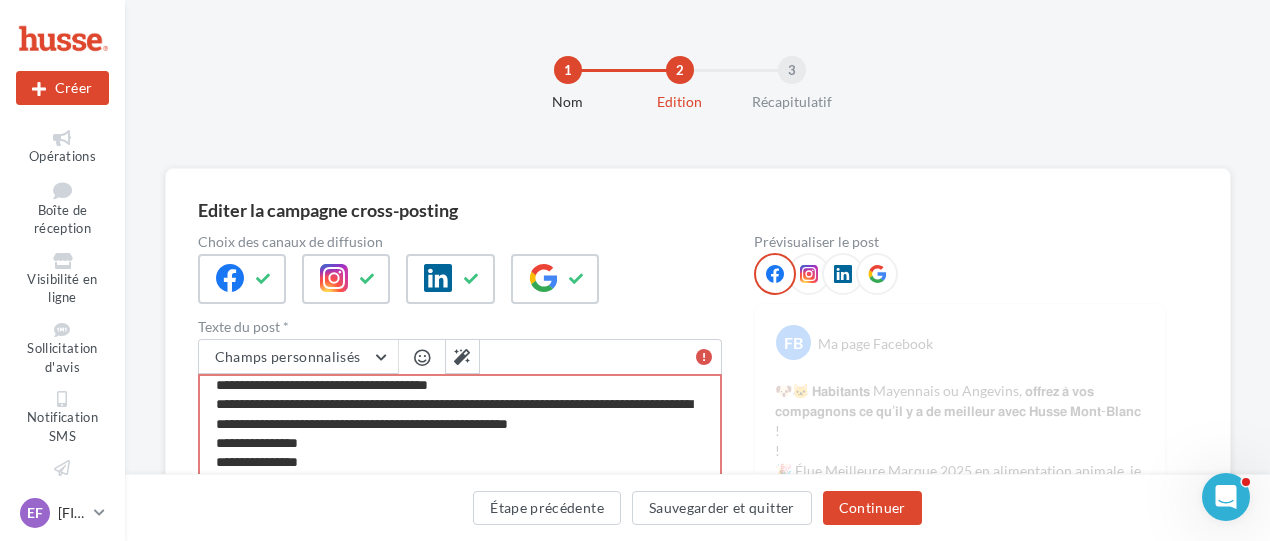 click on "1601/1500" at bounding box center (460, 431) 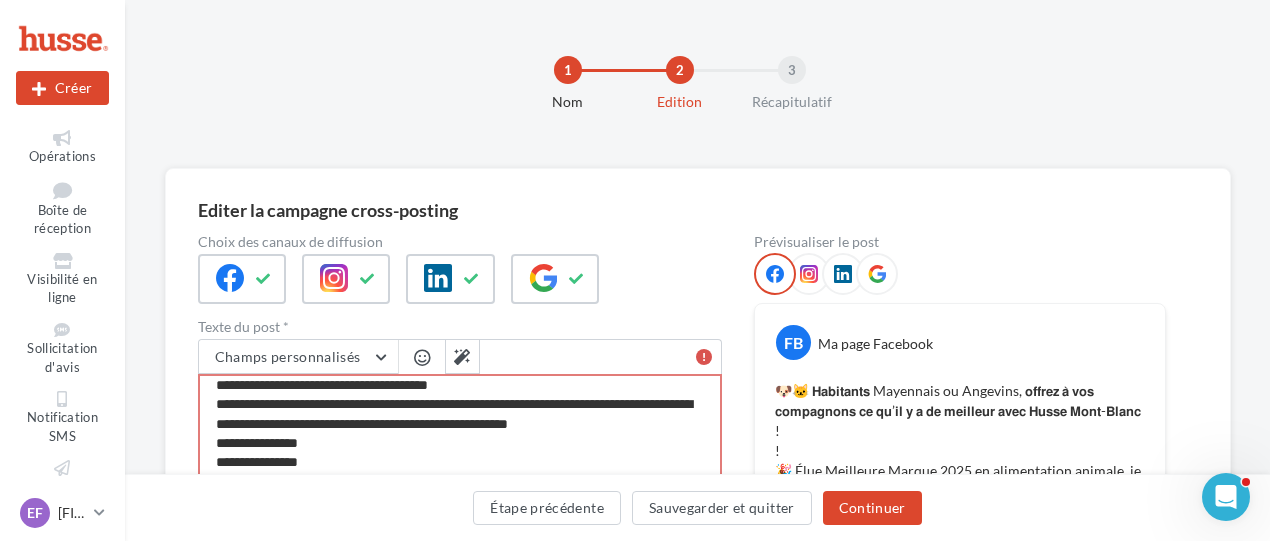 scroll, scrollTop: 336, scrollLeft: 0, axis: vertical 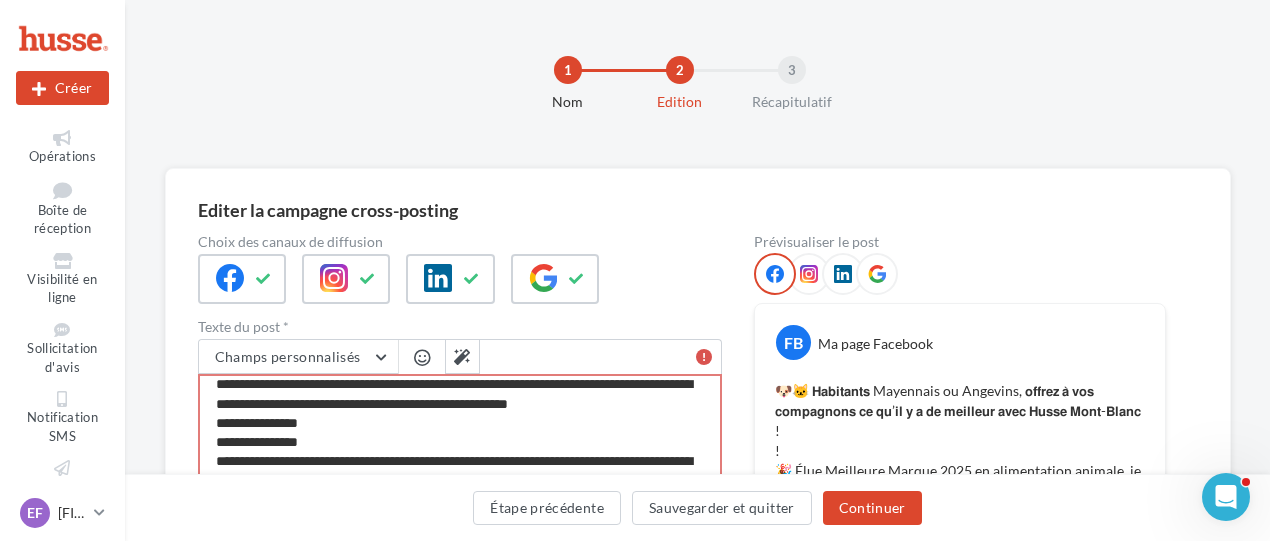 drag, startPoint x: 332, startPoint y: 462, endPoint x: 188, endPoint y: 453, distance: 144.28098 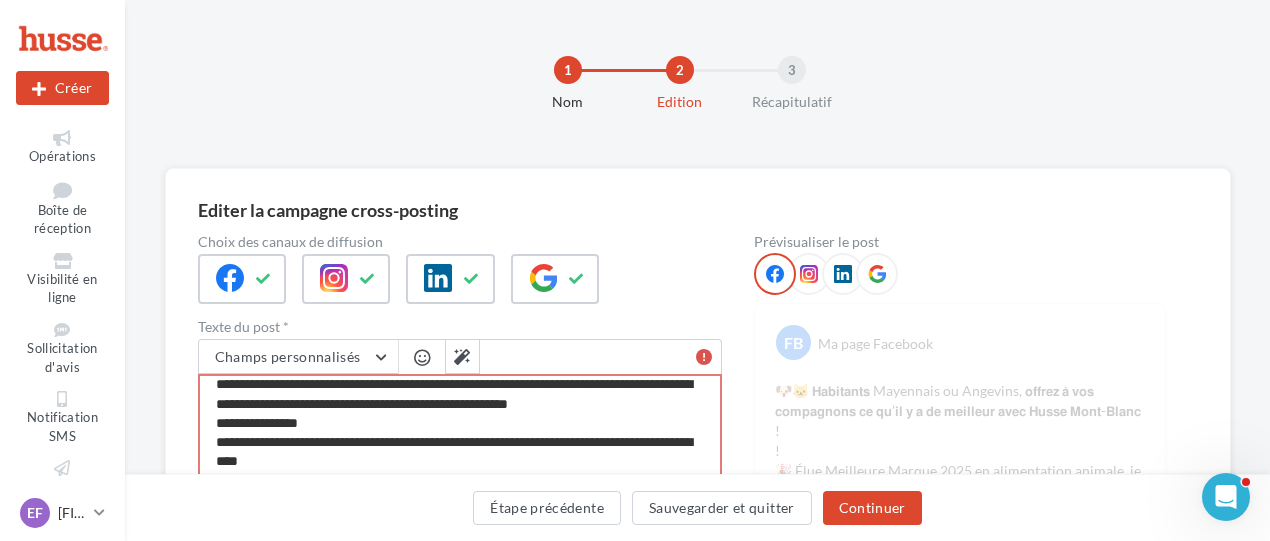 drag, startPoint x: 340, startPoint y: 459, endPoint x: 162, endPoint y: 452, distance: 178.13759 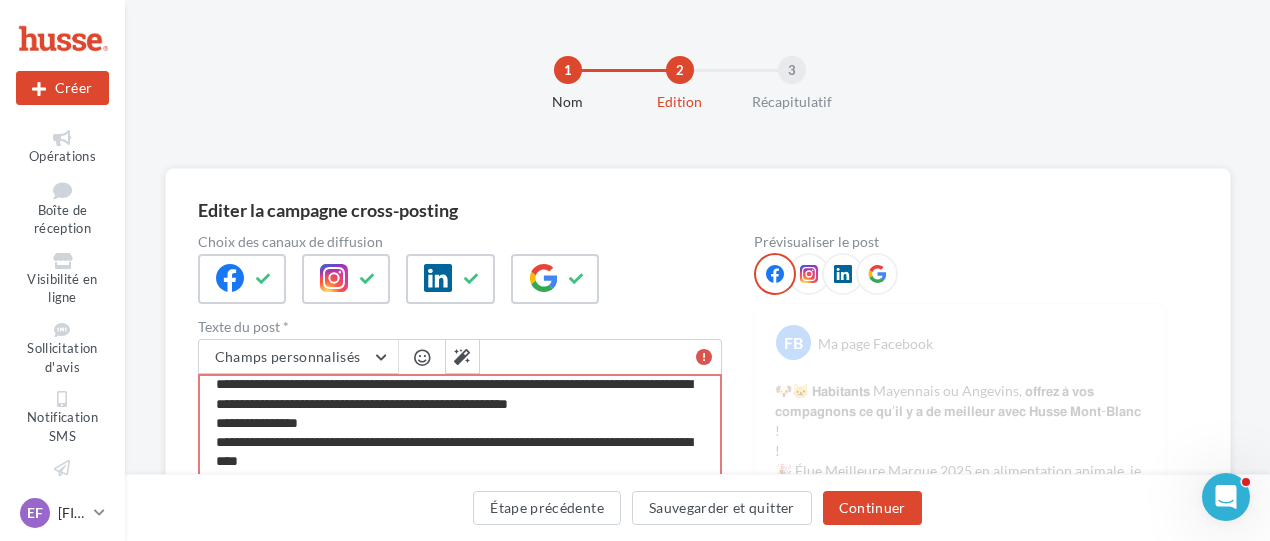 click on "Editer la campagne cross-posting
Choix des canaux de diffusion
Texte du post
*       Champs personnalisés         Adresse de l'entreprise     Nom de l'entreprise     Téléphone de l'entreprise     Signature de l'entreprise     Site internet de l'entreprise     Lien de sollicitation d'avis Google     Prénom     Prénom     franchisé (F ou M)     texte : je suis fier(e) ou nous sommes fiers     Expediteur Mail     Lien Facebook     Lien Instagram     Lien Google     Contactez-moi     je suis ou nous sommes     votre conseiller     Possède     Date insertion
[NUMBER]/1500
Le nombre de caractères maximum est dépassé
Type de média
*
Image
GIF
Vidéo" at bounding box center (697, 952) 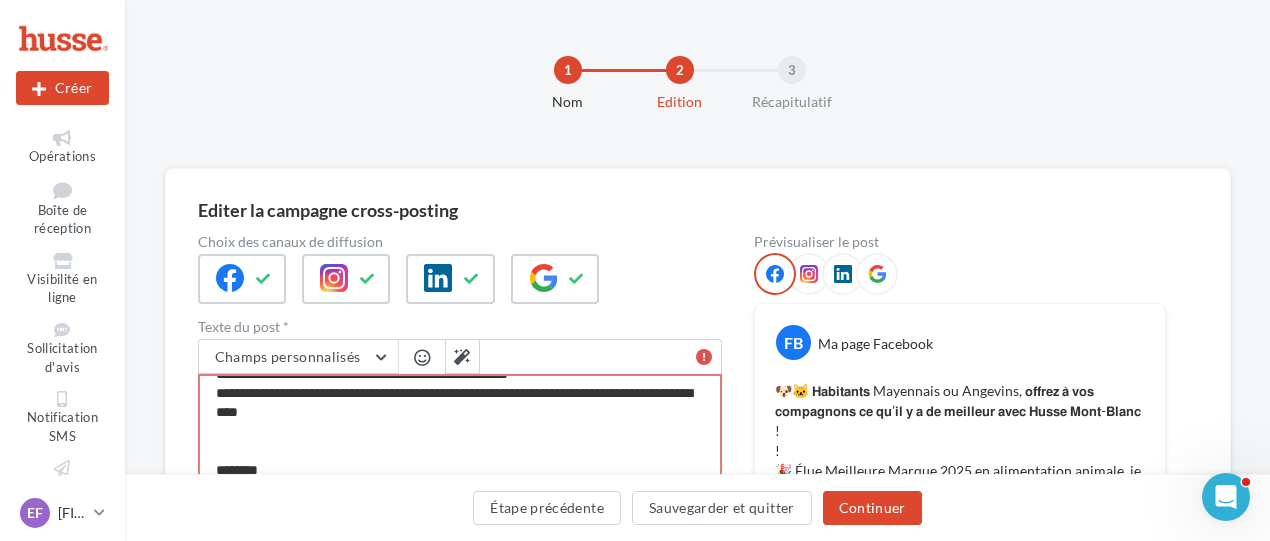 scroll, scrollTop: 336, scrollLeft: 0, axis: vertical 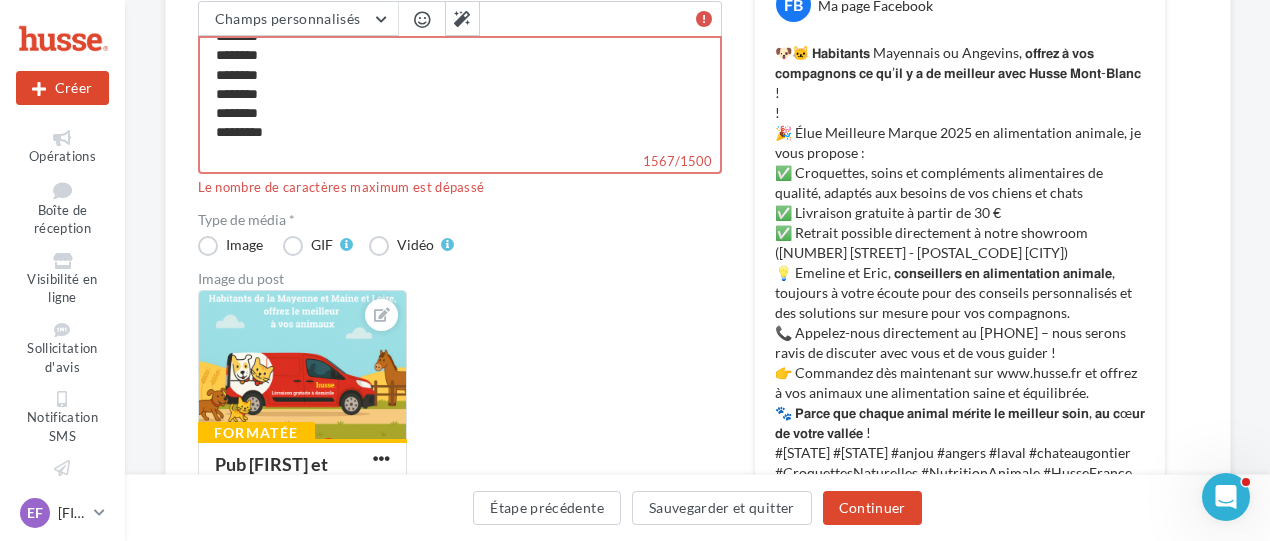 drag, startPoint x: 508, startPoint y: 441, endPoint x: 439, endPoint y: 142, distance: 306.85828 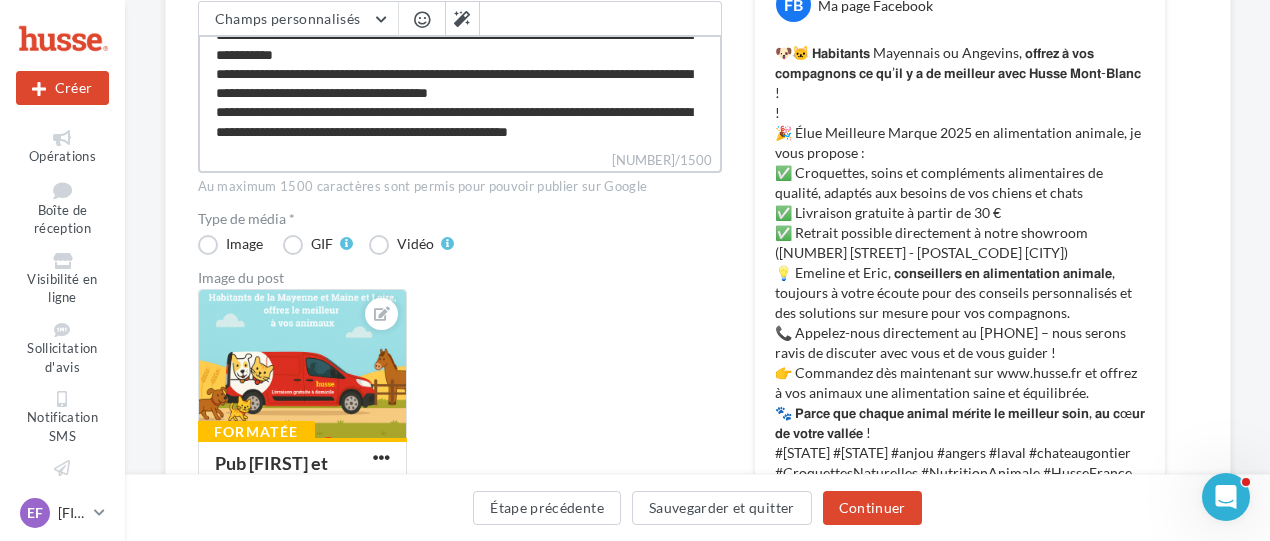 scroll, scrollTop: 306, scrollLeft: 0, axis: vertical 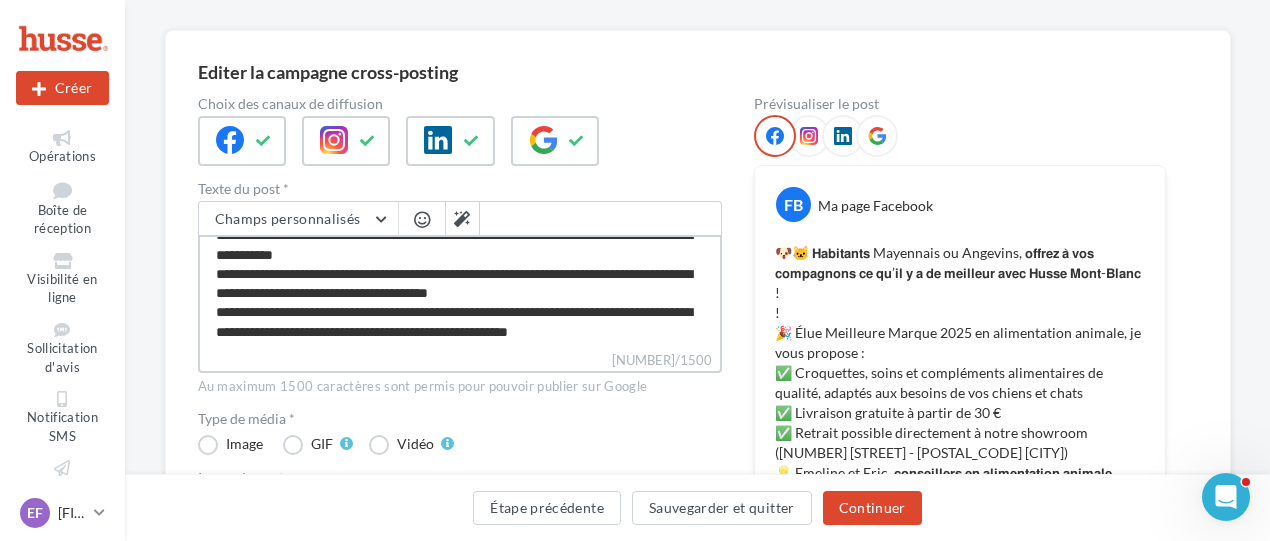 click on "[NUMBER]/1500" at bounding box center (460, 292) 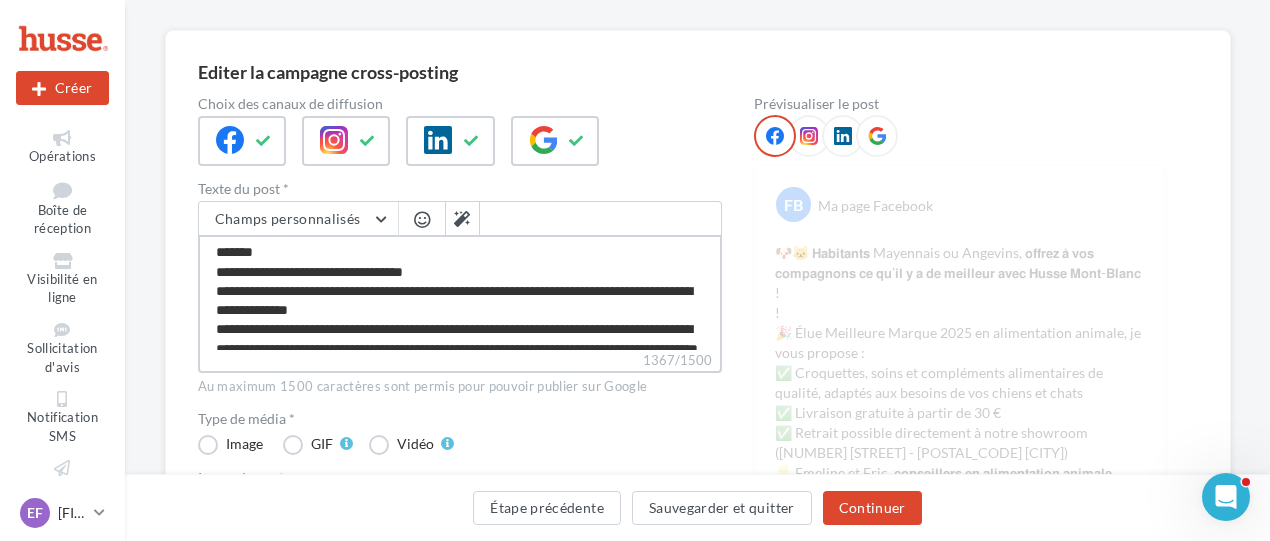 scroll, scrollTop: 306, scrollLeft: 0, axis: vertical 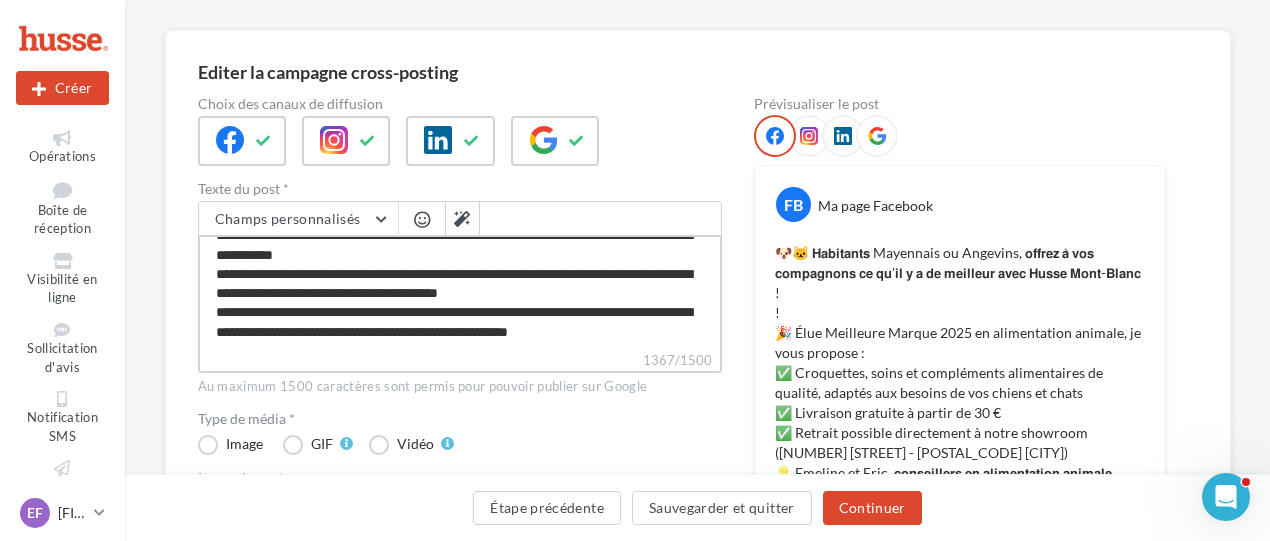 drag, startPoint x: 274, startPoint y: 275, endPoint x: 548, endPoint y: 258, distance: 274.52686 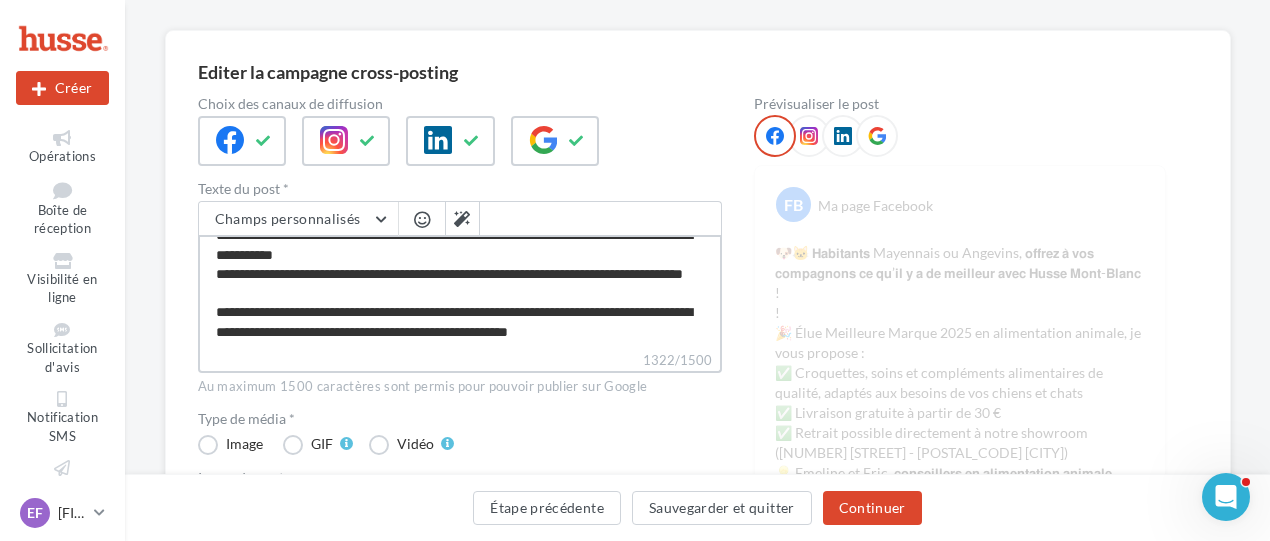 scroll, scrollTop: 306, scrollLeft: 0, axis: vertical 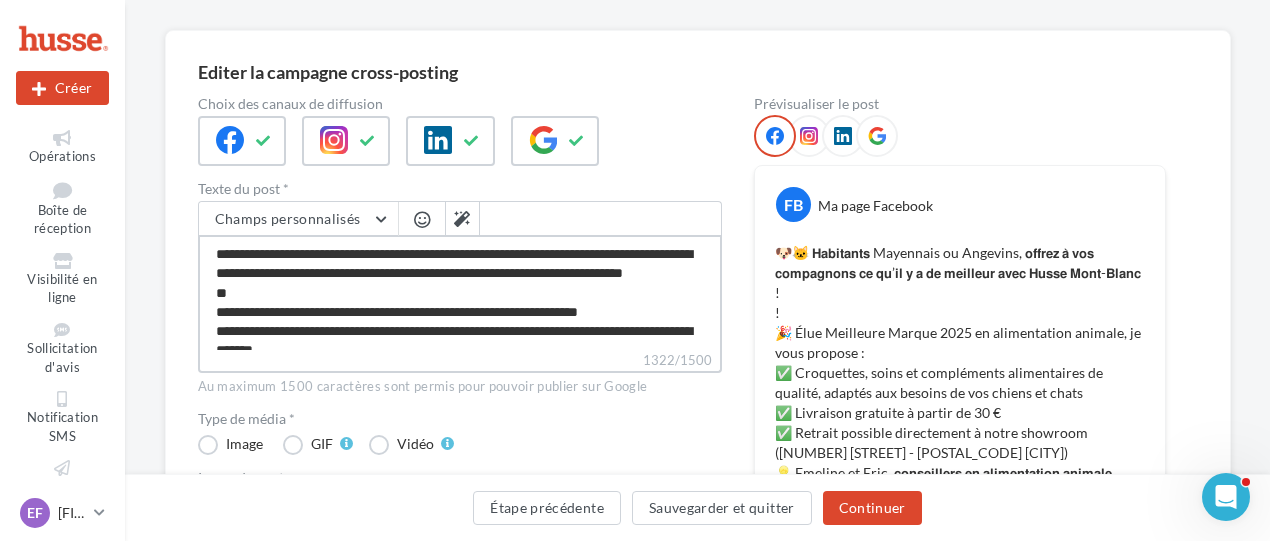 drag, startPoint x: 458, startPoint y: 273, endPoint x: 258, endPoint y: 249, distance: 201.43486 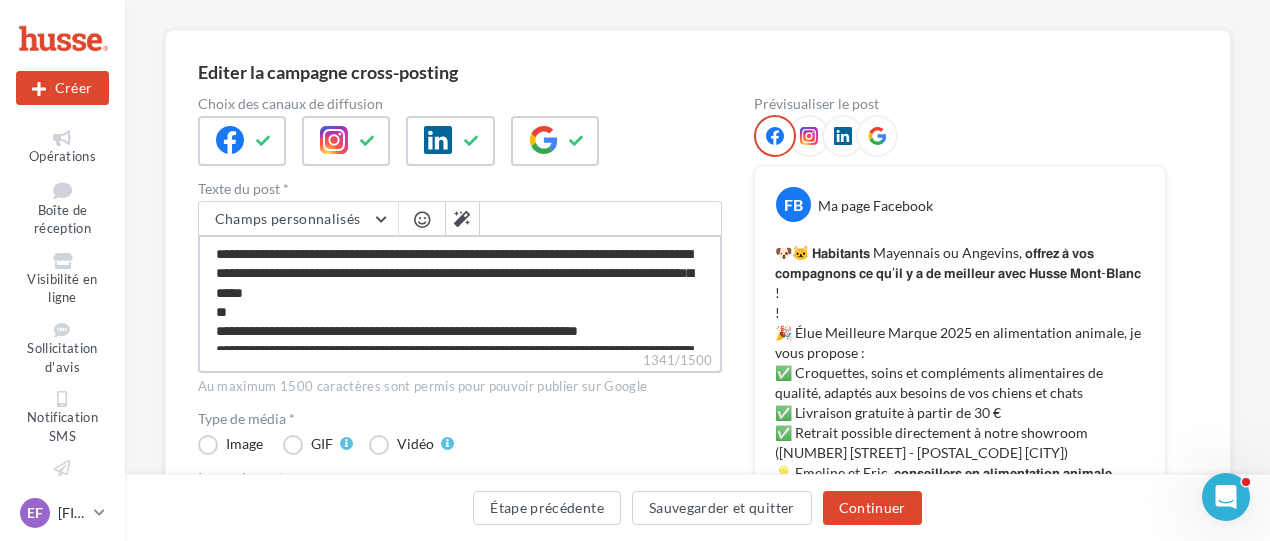 click on "1341/1500" at bounding box center [460, 292] 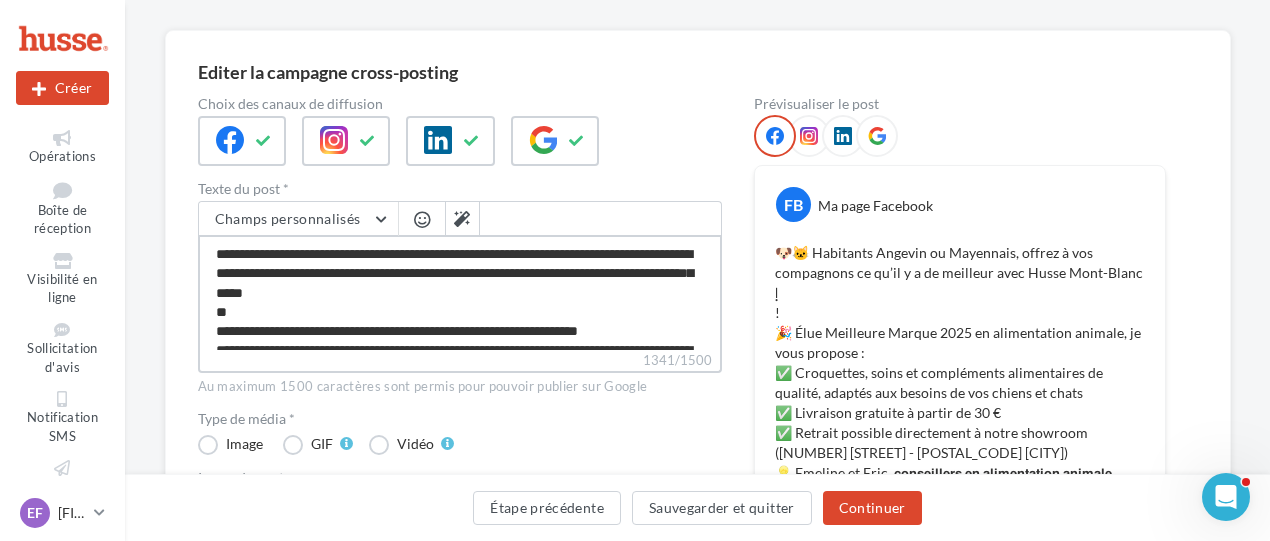 click on "1341/1500" at bounding box center [460, 292] 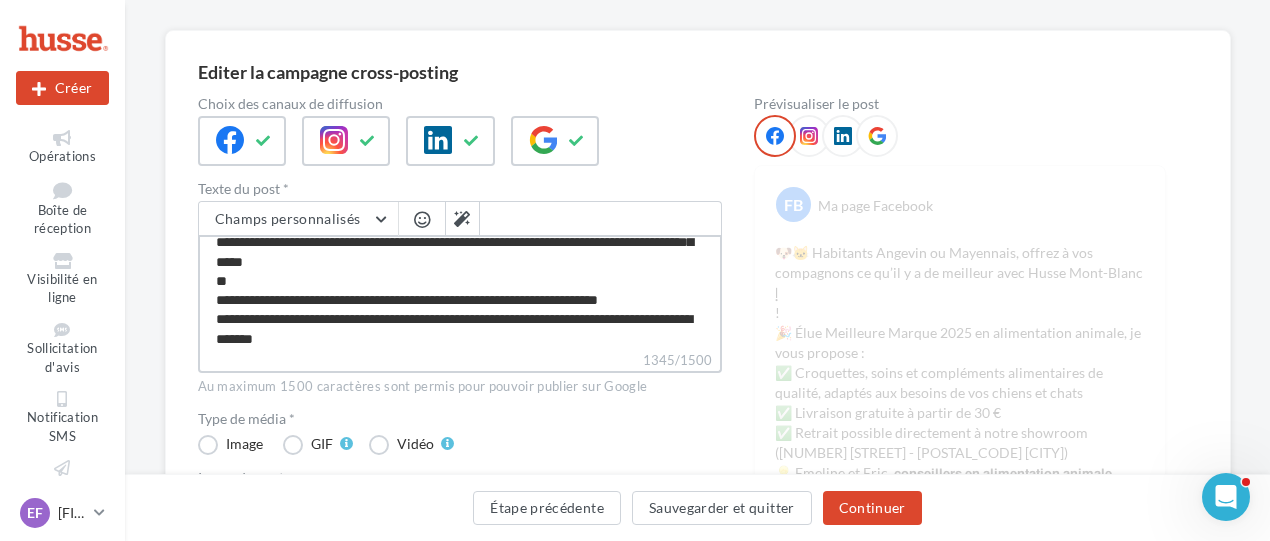 scroll, scrollTop: 0, scrollLeft: 0, axis: both 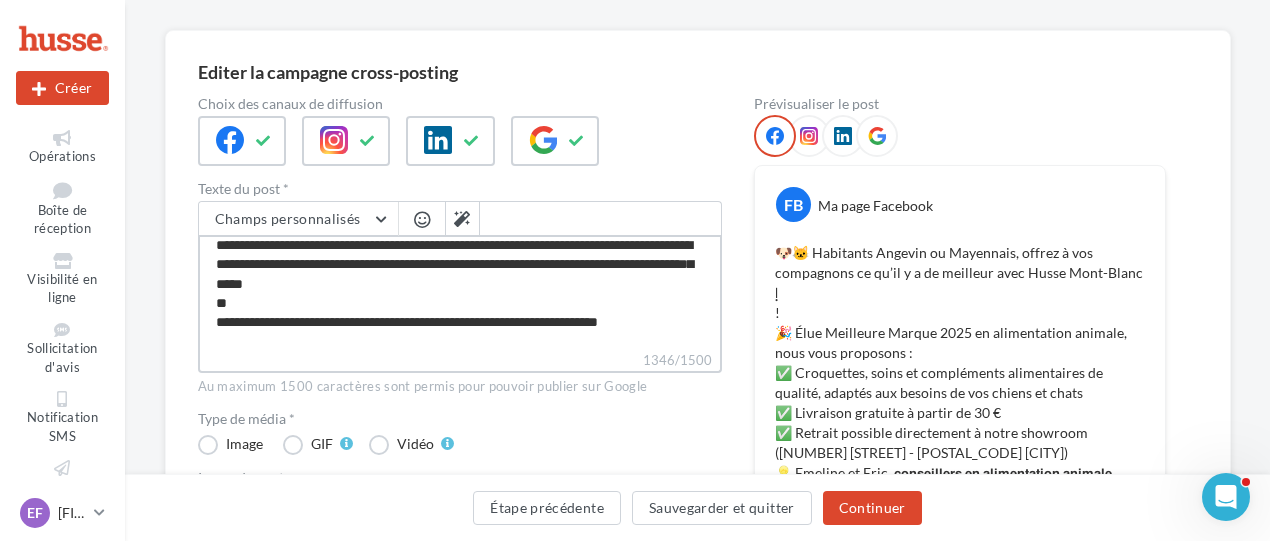 click on "1346/1500" at bounding box center (460, 292) 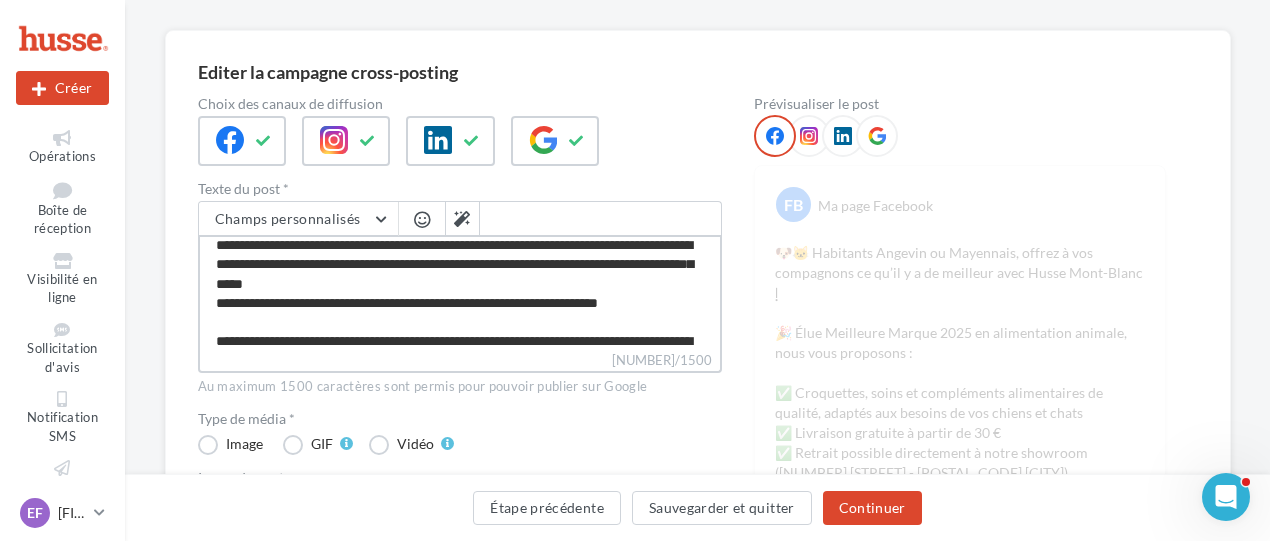 scroll, scrollTop: 0, scrollLeft: 0, axis: both 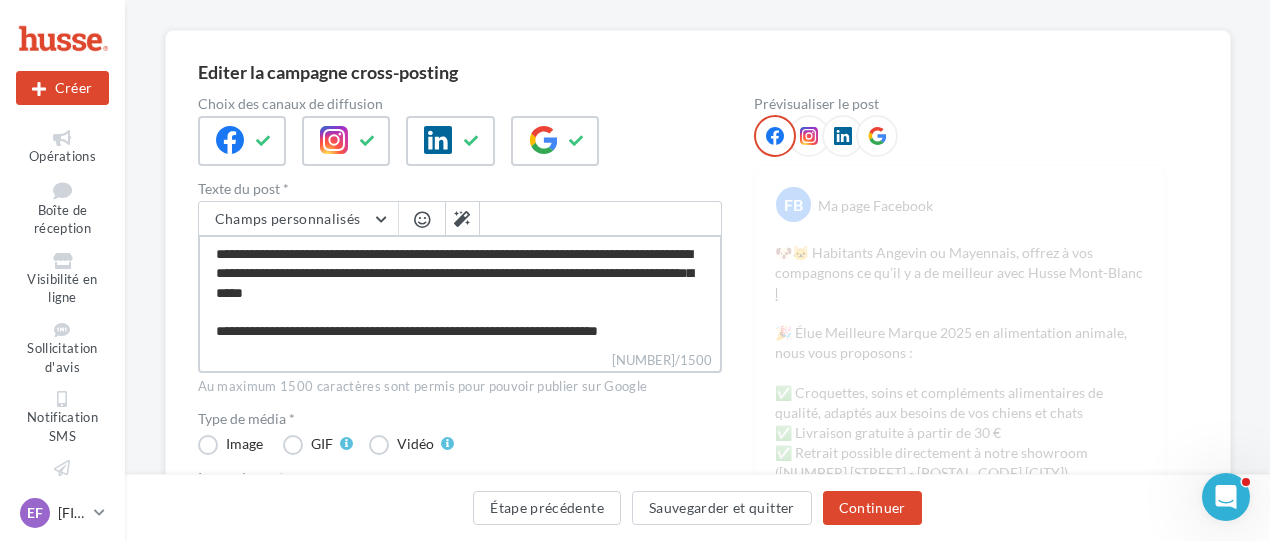 click on "[NUMBER]/1500" at bounding box center (460, 292) 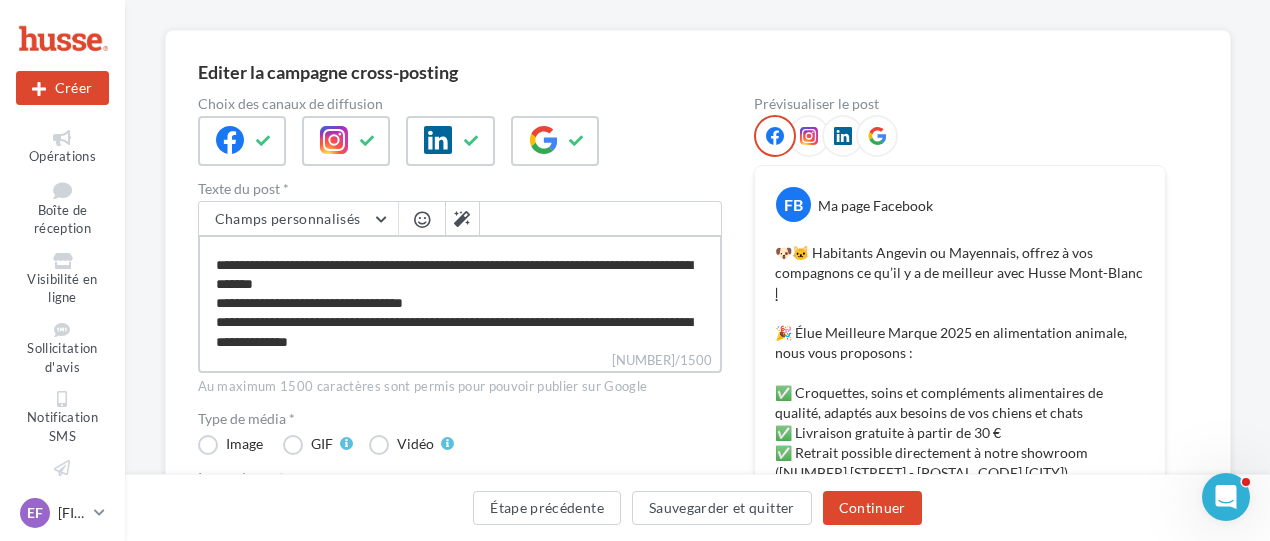 scroll, scrollTop: 124, scrollLeft: 0, axis: vertical 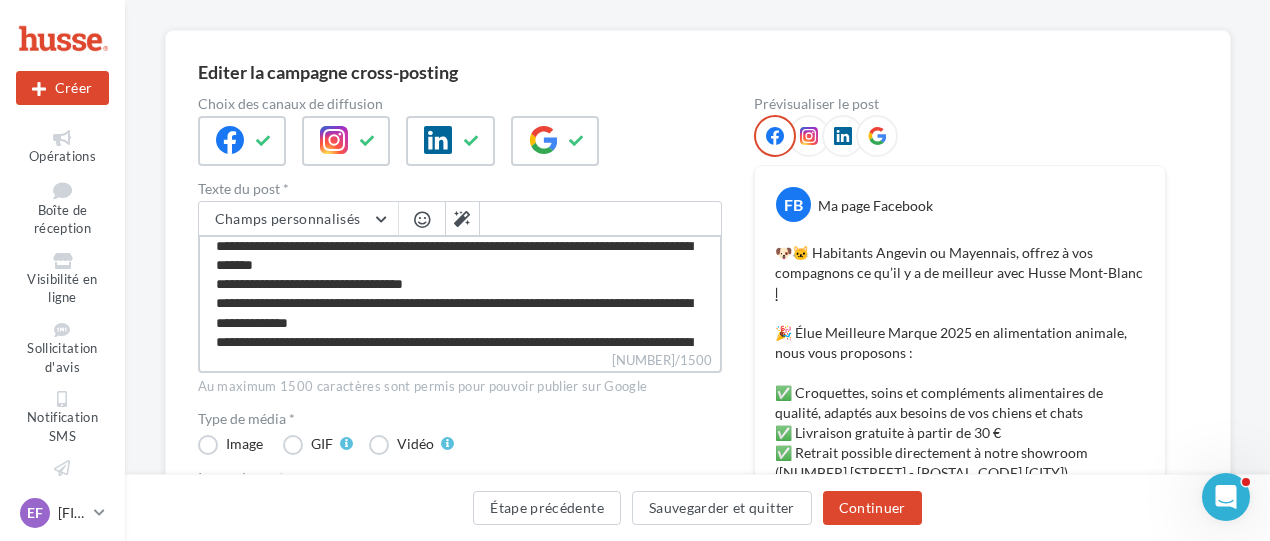 click on "[NUMBER]/1500" at bounding box center (460, 292) 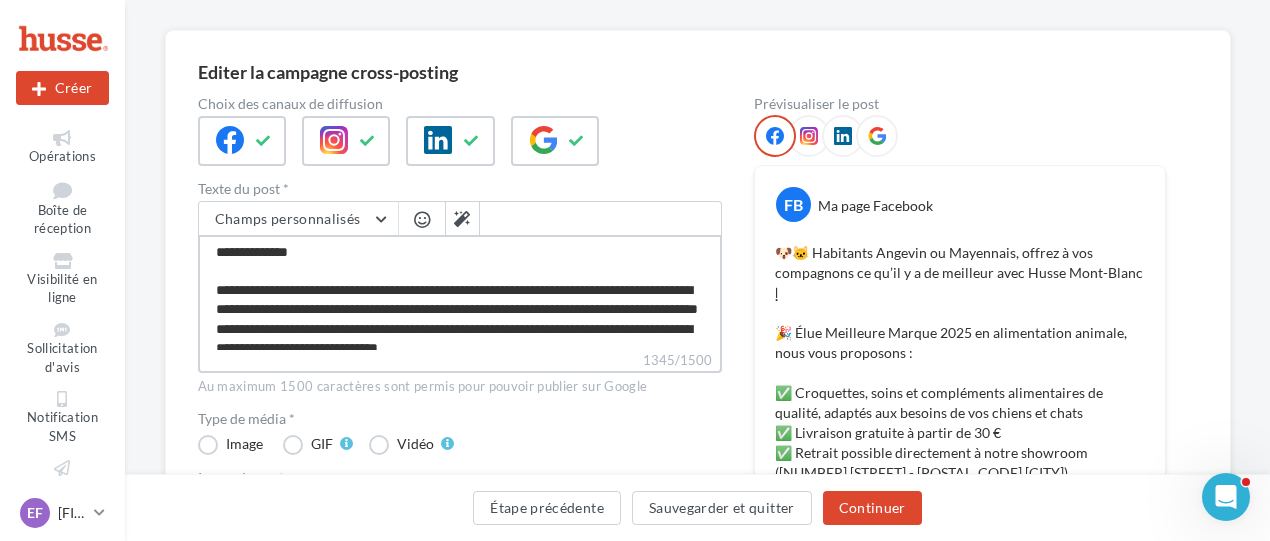 scroll, scrollTop: 224, scrollLeft: 0, axis: vertical 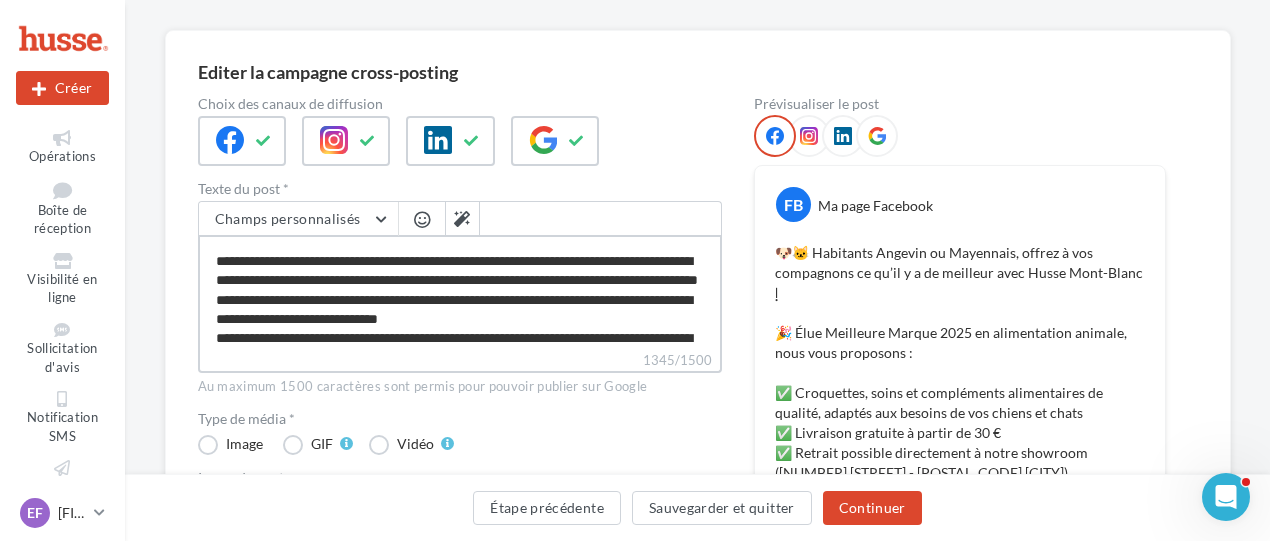 drag, startPoint x: 336, startPoint y: 255, endPoint x: 558, endPoint y: 255, distance: 222 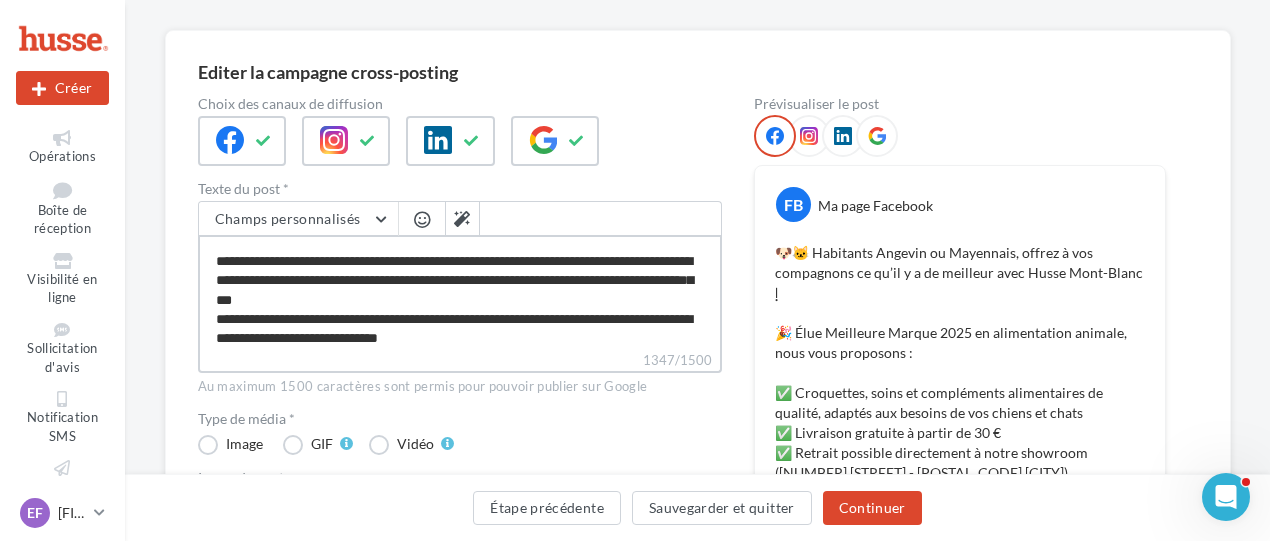 drag, startPoint x: 235, startPoint y: 320, endPoint x: 286, endPoint y: 318, distance: 51.0392 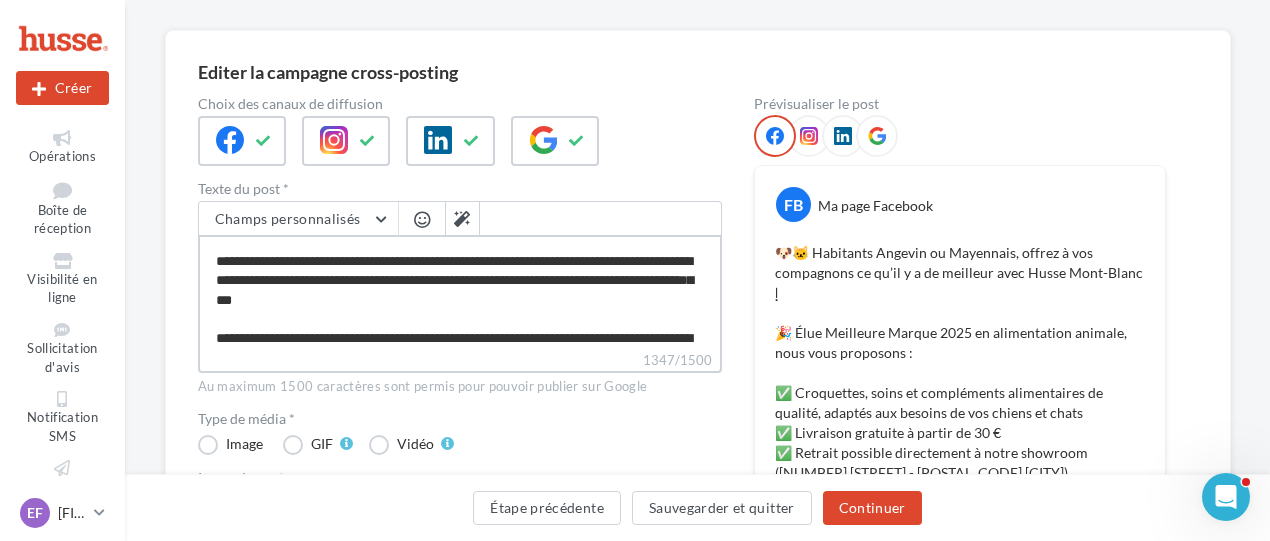 scroll, scrollTop: 244, scrollLeft: 0, axis: vertical 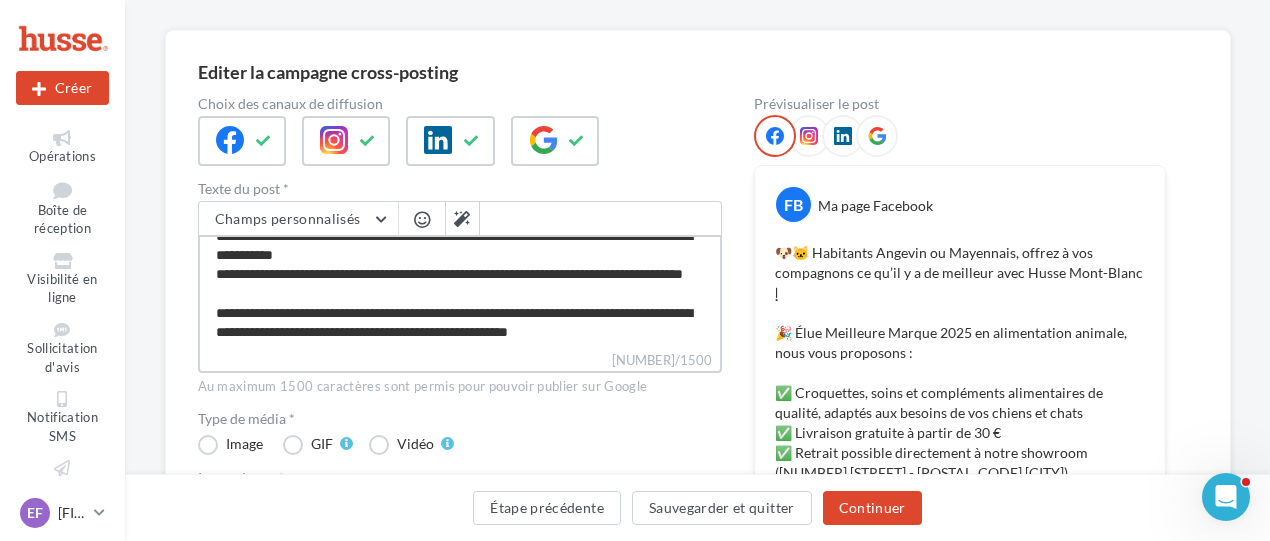 drag, startPoint x: 240, startPoint y: 320, endPoint x: 522, endPoint y: 255, distance: 289.3942 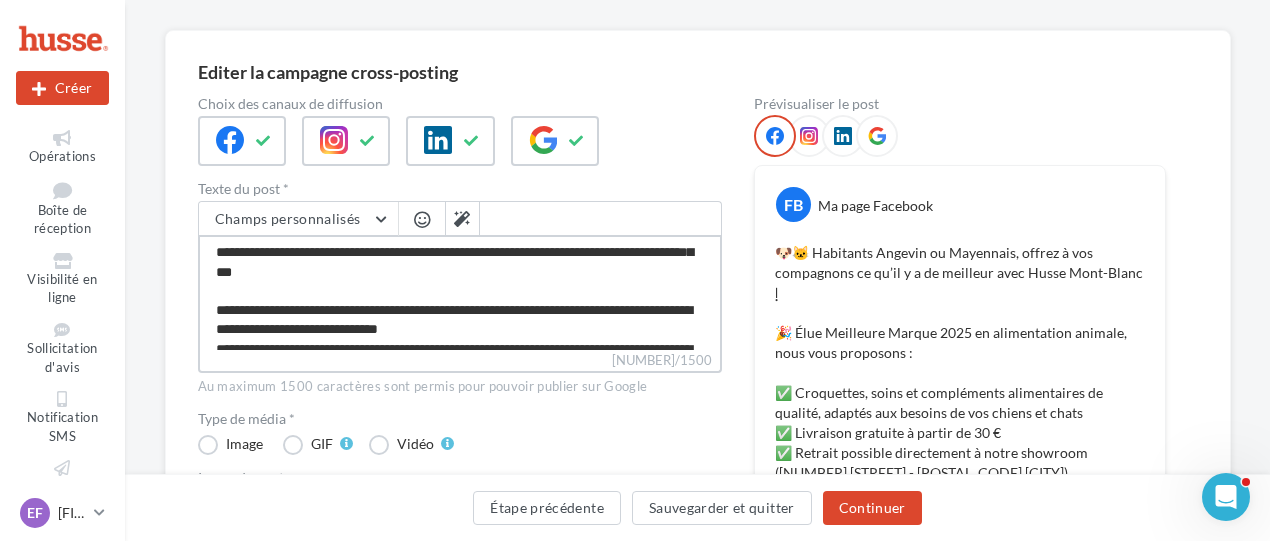 scroll, scrollTop: 284, scrollLeft: 0, axis: vertical 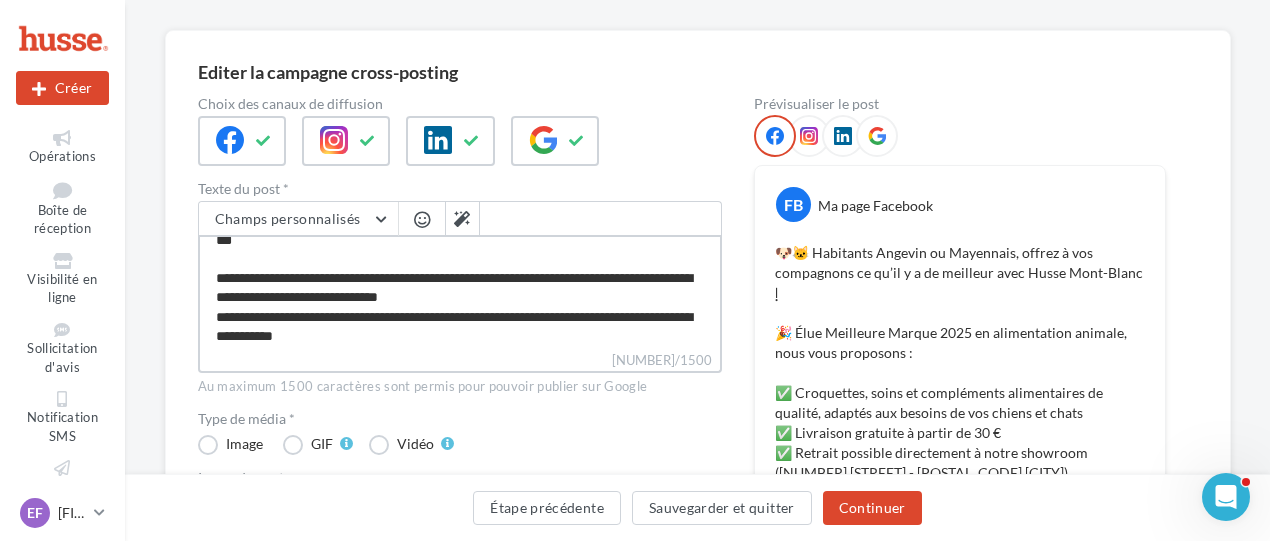 click on "[NUMBER]/1500" at bounding box center [460, 292] 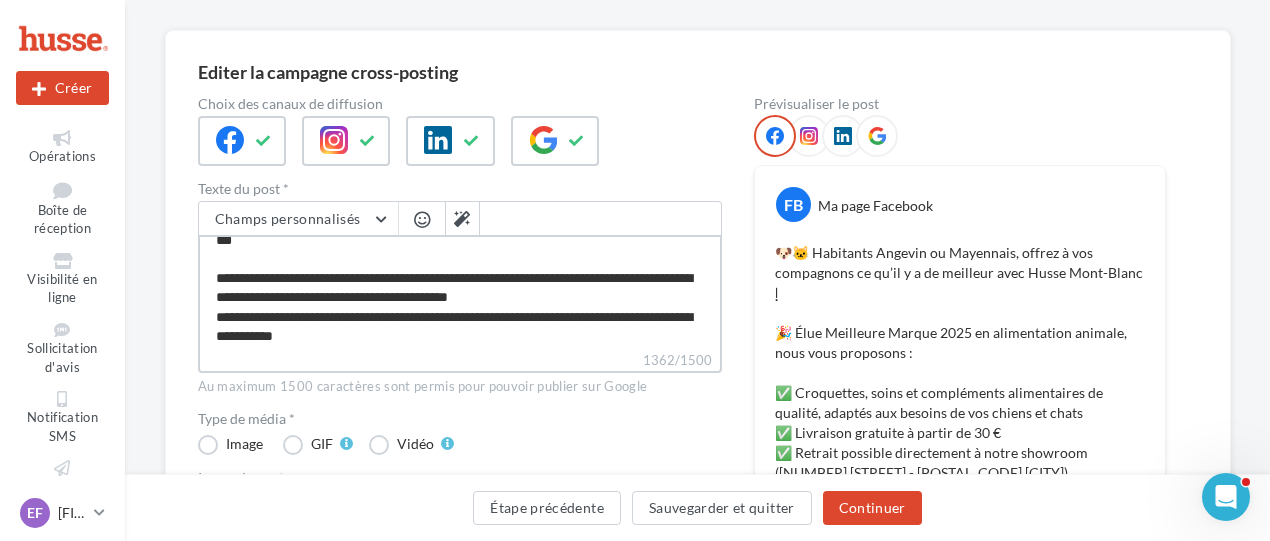 click on "1362/1500" at bounding box center (460, 292) 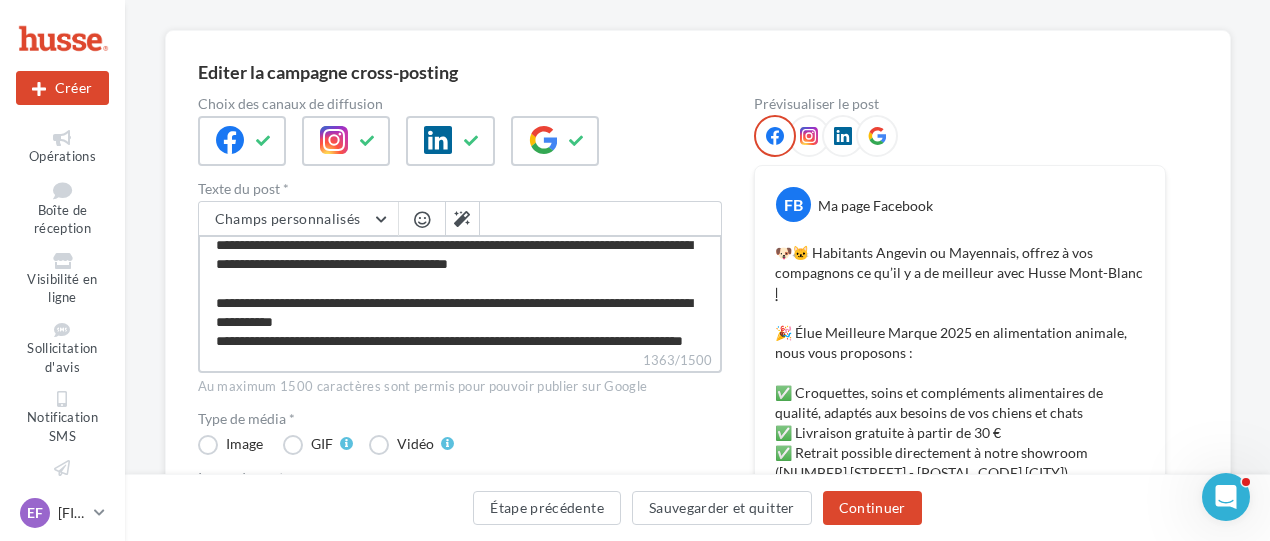 scroll, scrollTop: 336, scrollLeft: 0, axis: vertical 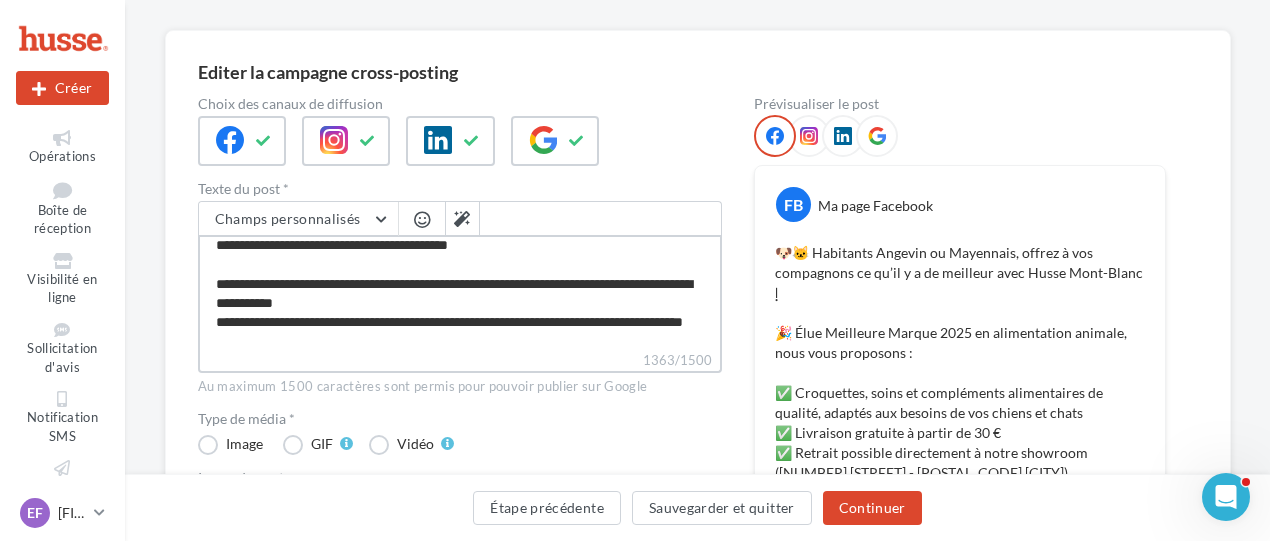 click on "1363/1500" at bounding box center [460, 292] 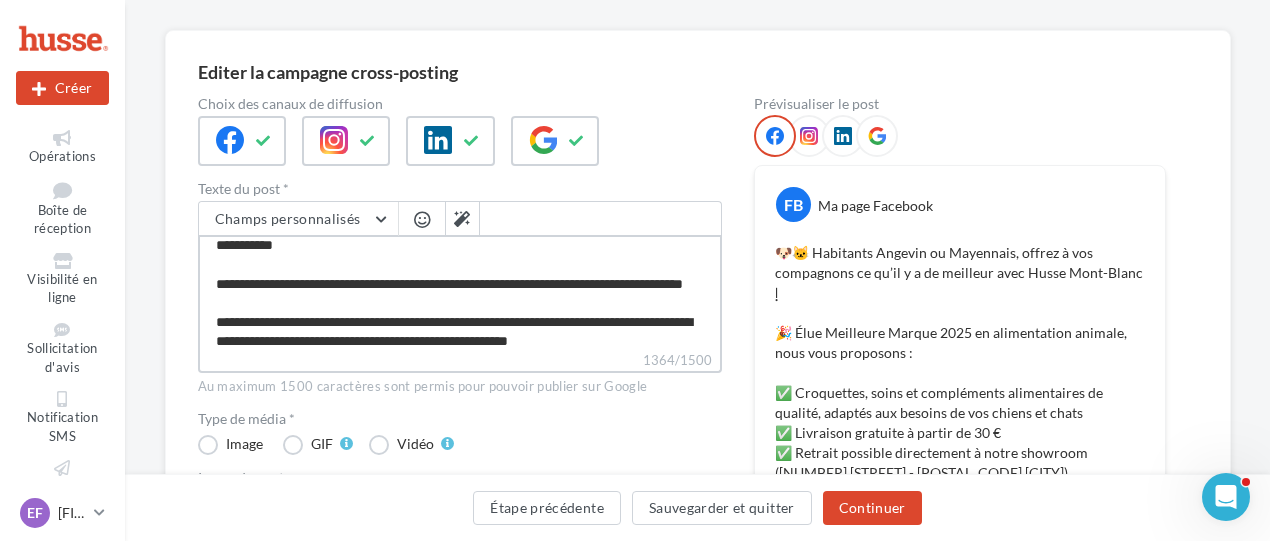 scroll, scrollTop: 422, scrollLeft: 0, axis: vertical 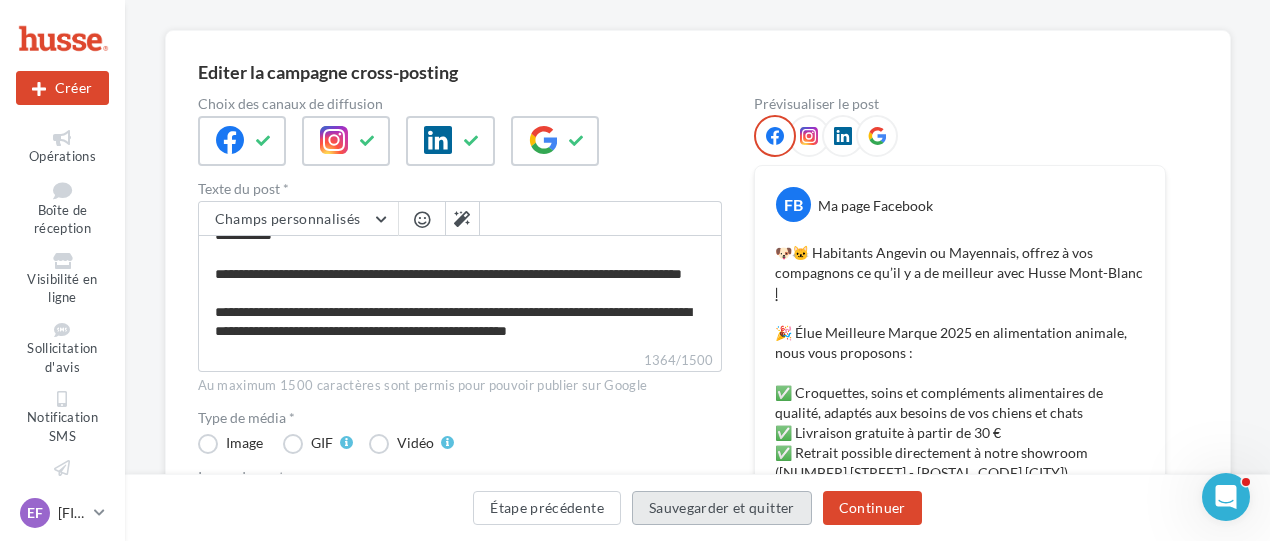click on "Sauvegarder et quitter" at bounding box center [722, 508] 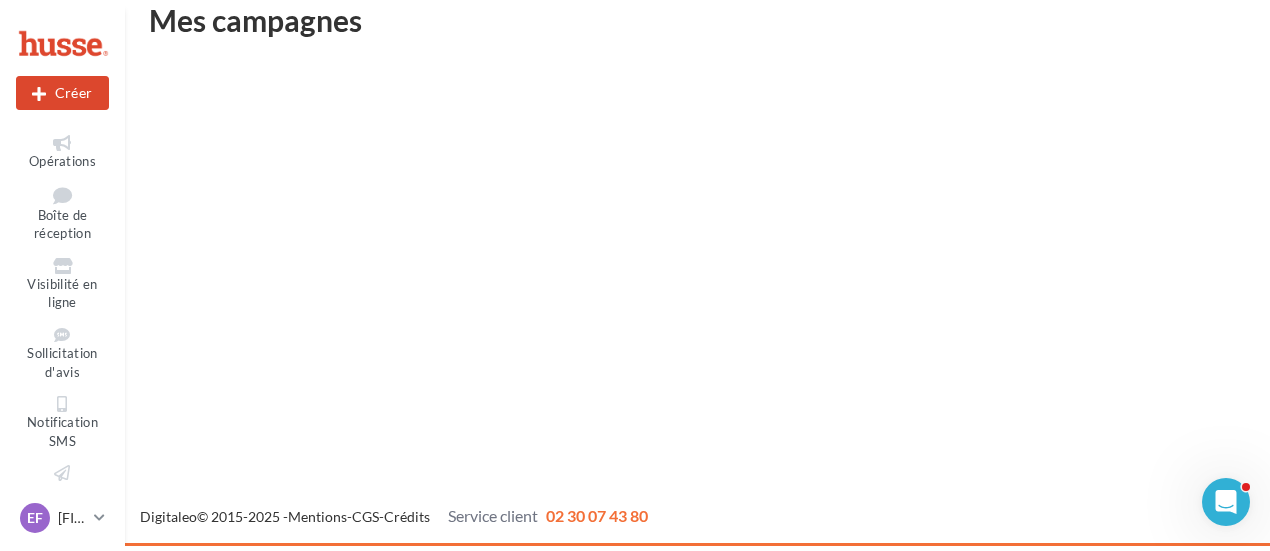 scroll, scrollTop: 32, scrollLeft: 0, axis: vertical 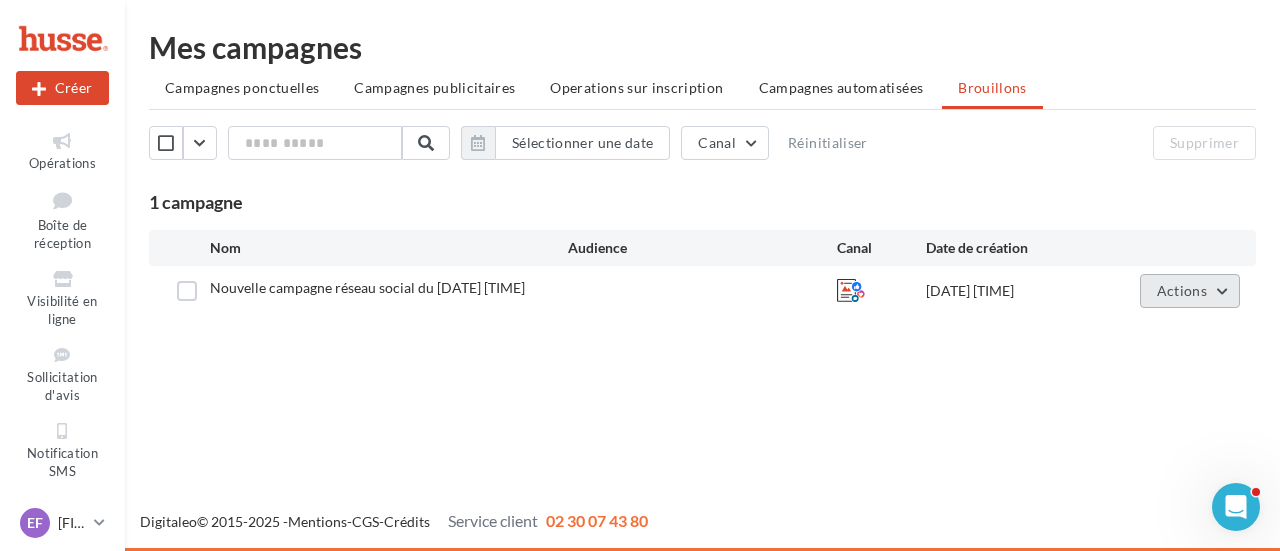 click on "Actions" at bounding box center [1190, 291] 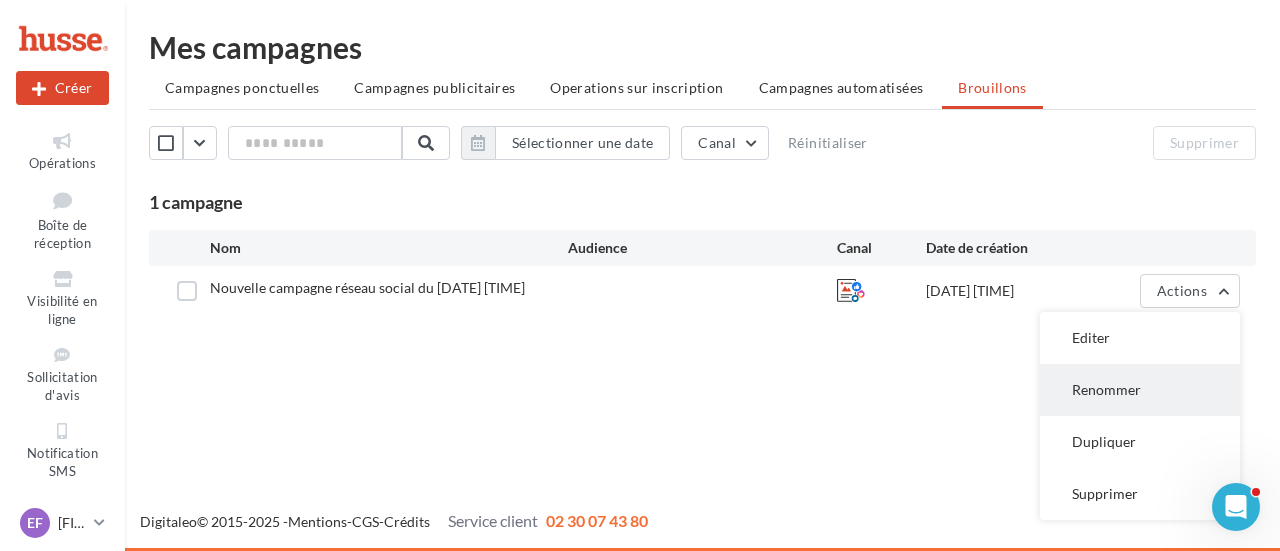 click on "Renommer" at bounding box center (1140, 390) 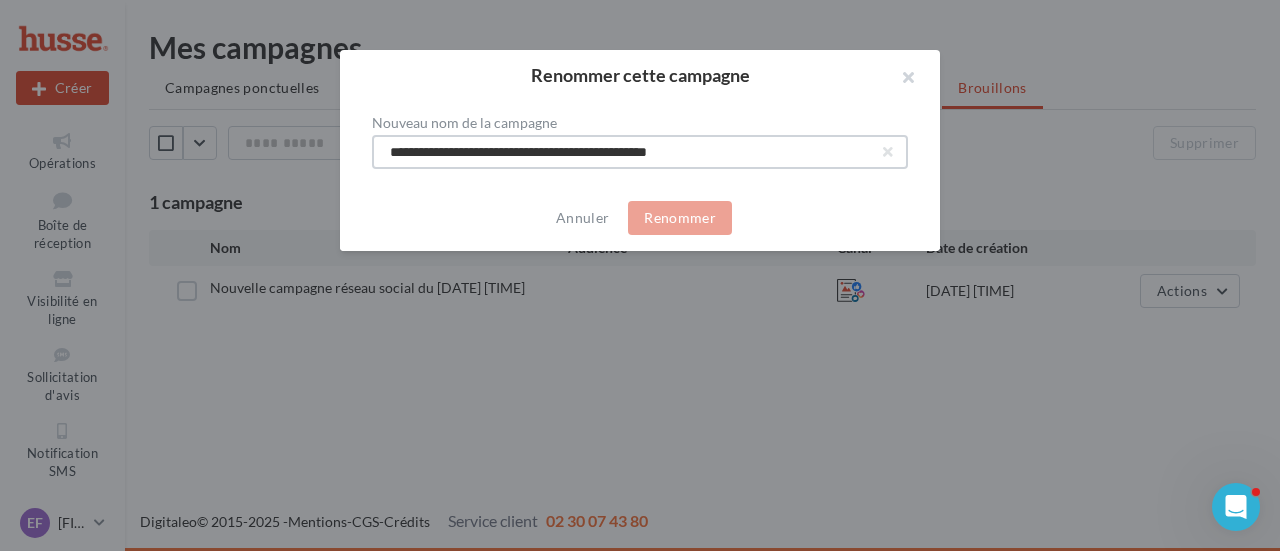 drag, startPoint x: 756, startPoint y: 152, endPoint x: 300, endPoint y: 137, distance: 456.24664 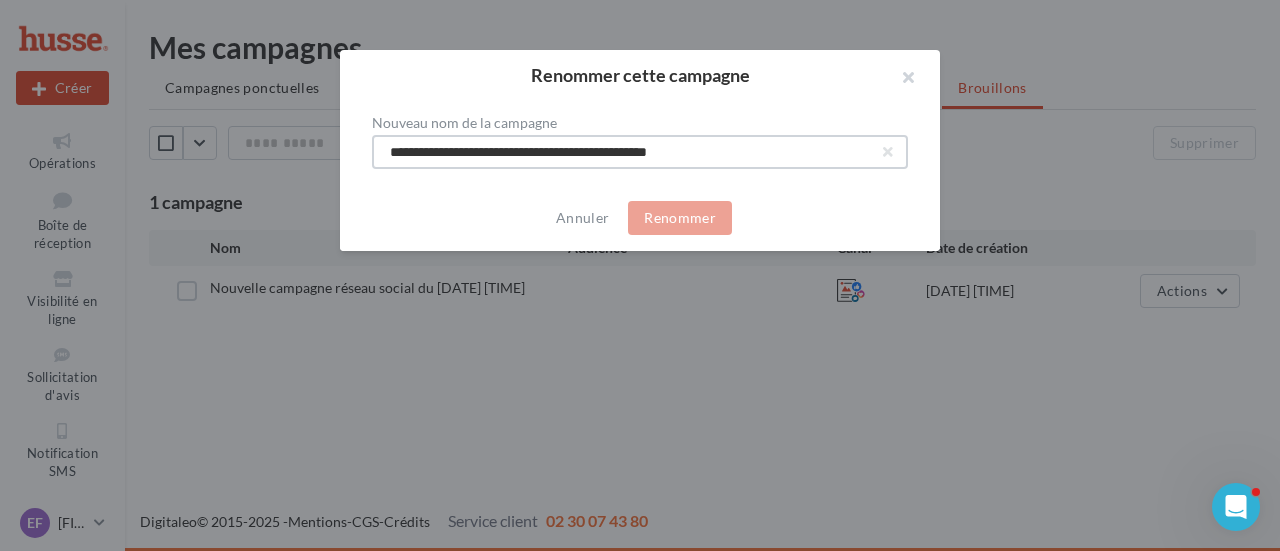 type on "*" 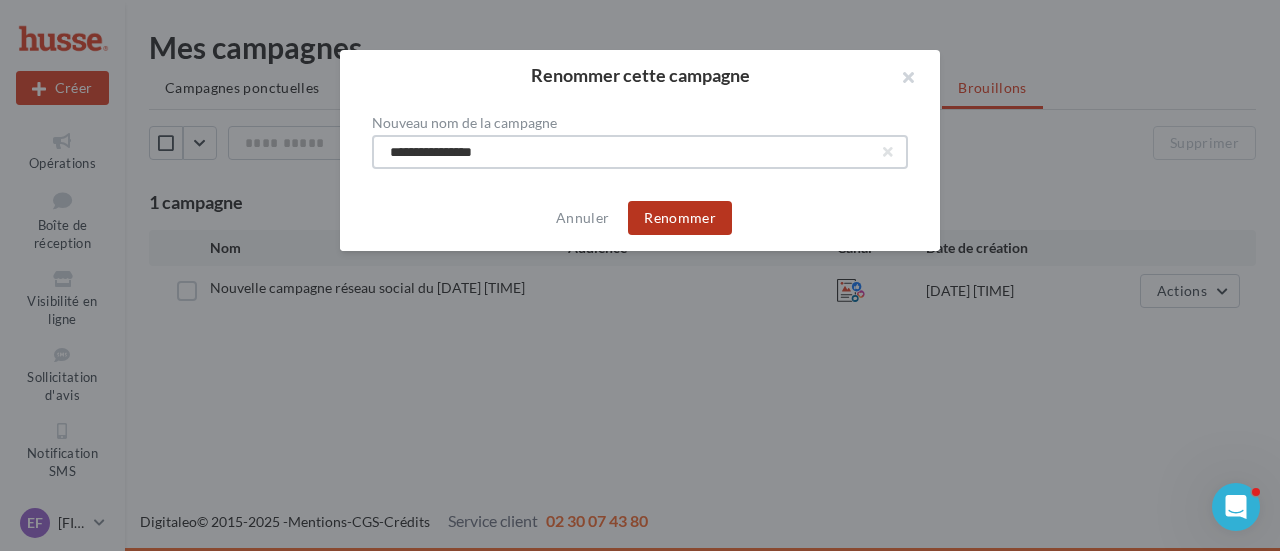 type on "**********" 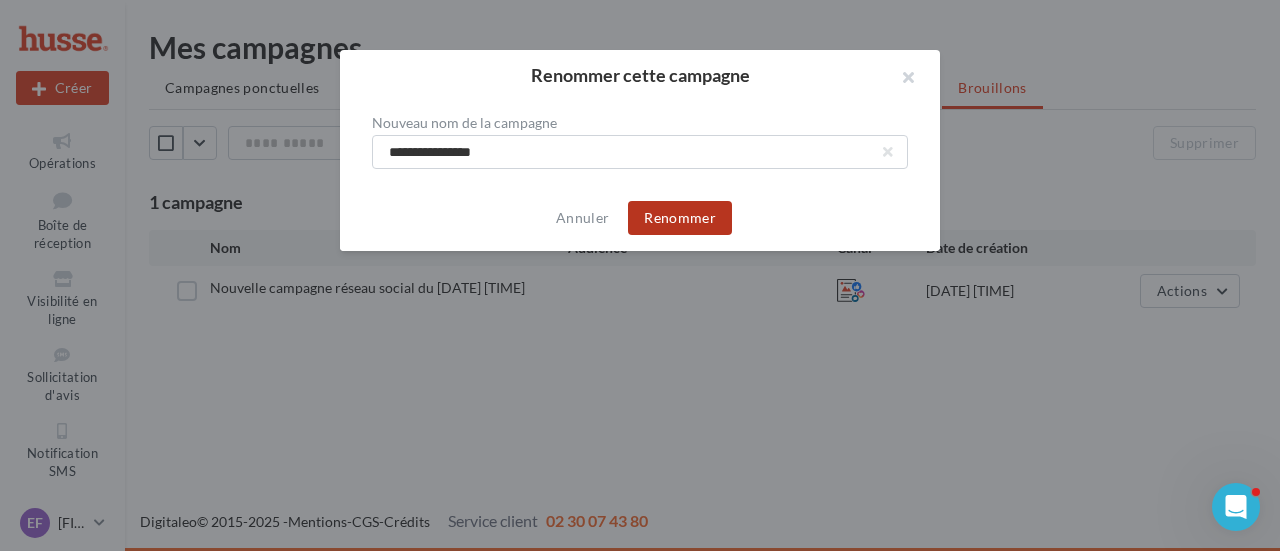 click on "Renommer" at bounding box center (680, 218) 